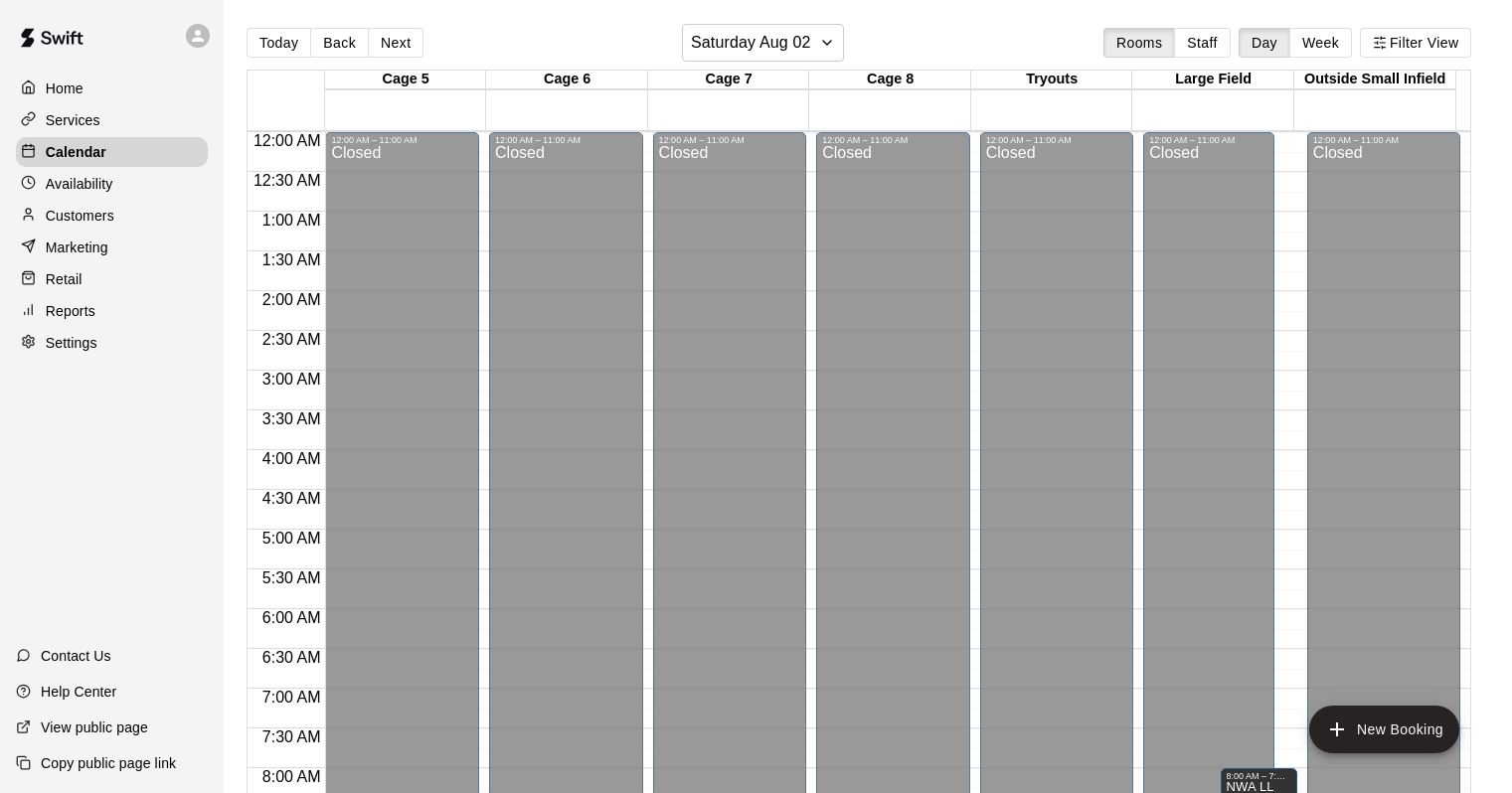scroll, scrollTop: 0, scrollLeft: 0, axis: both 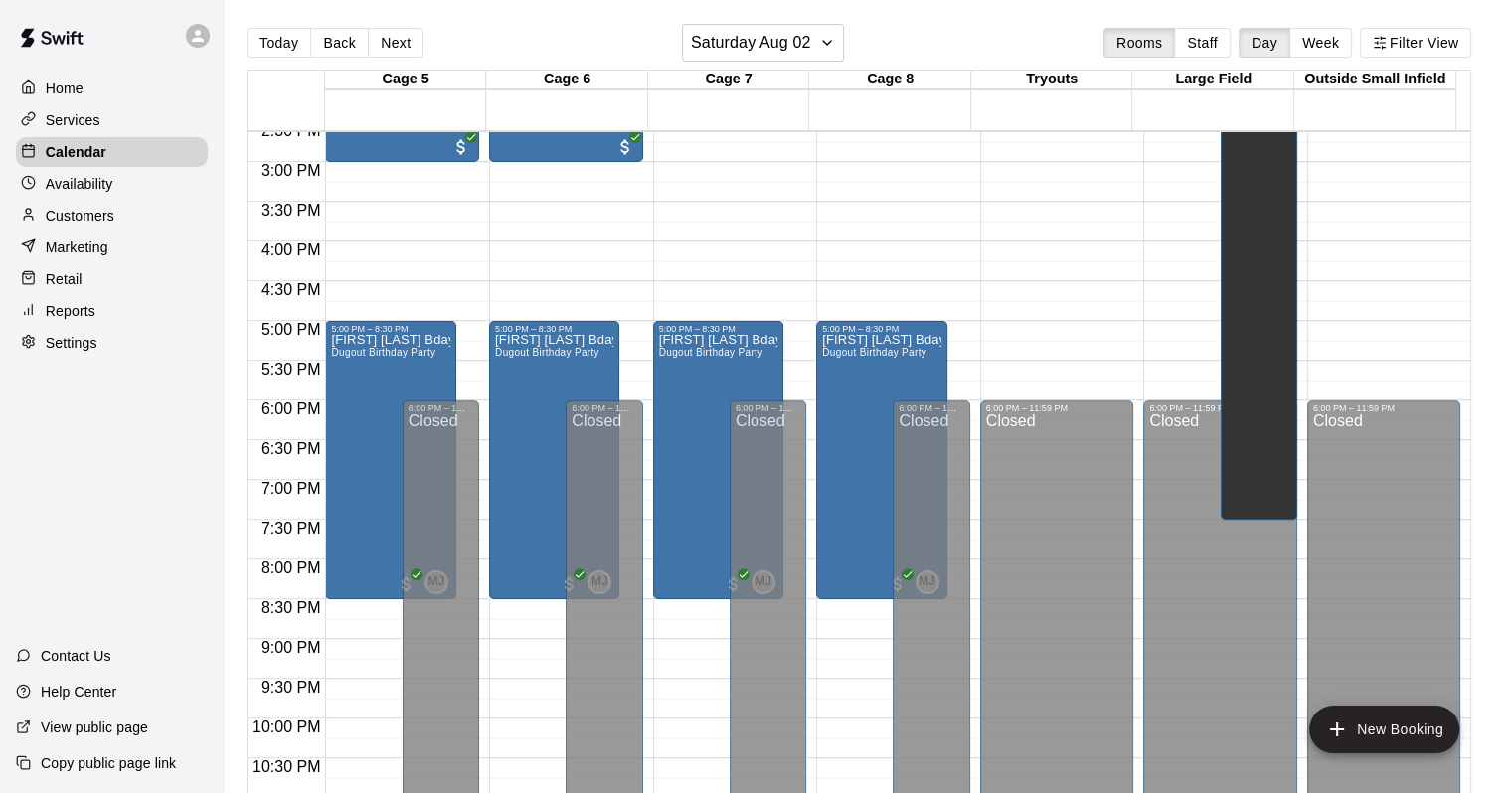 click on "Calendar" at bounding box center (76, 152) 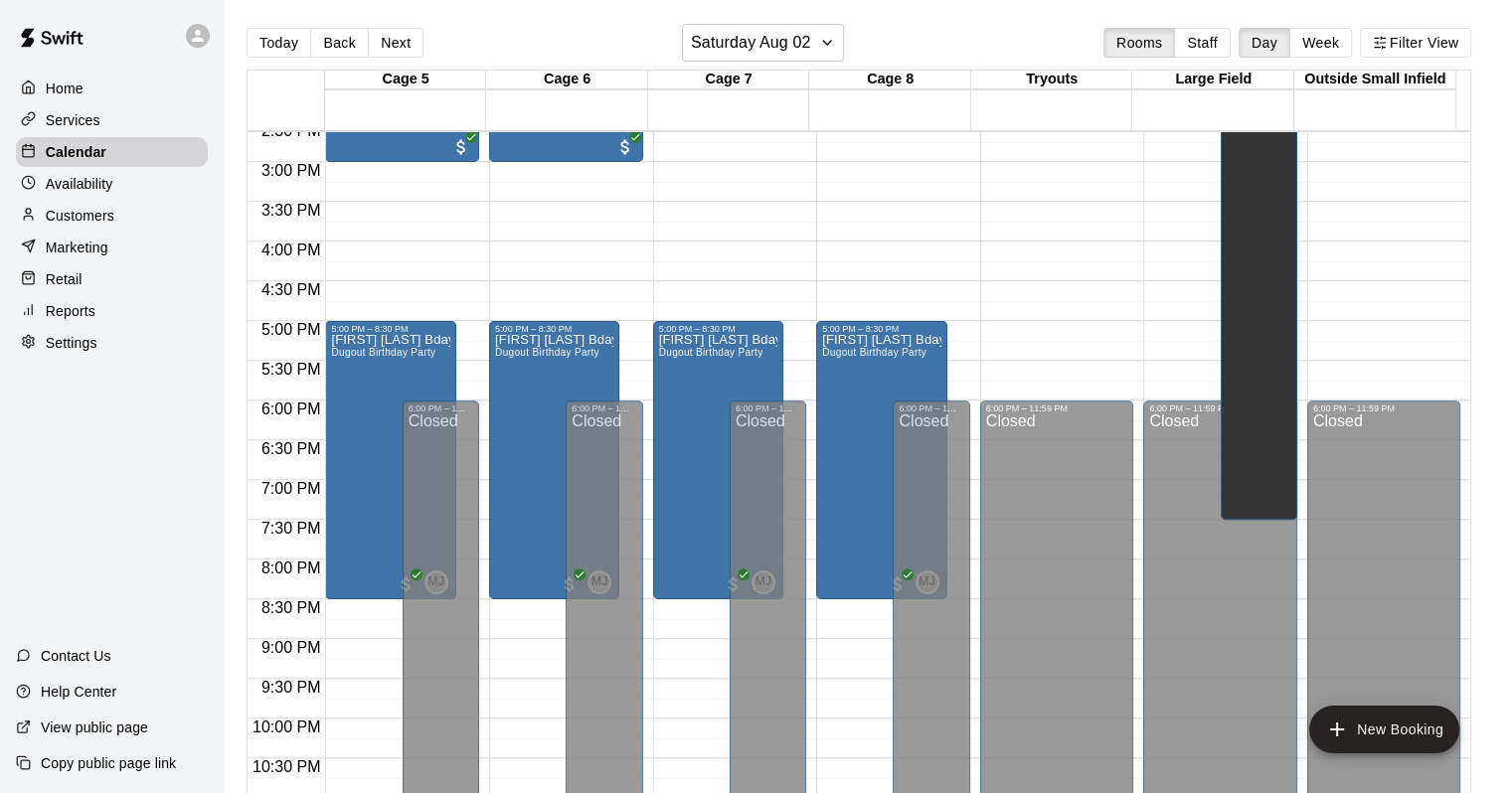 click on "Services" at bounding box center (73, 120) 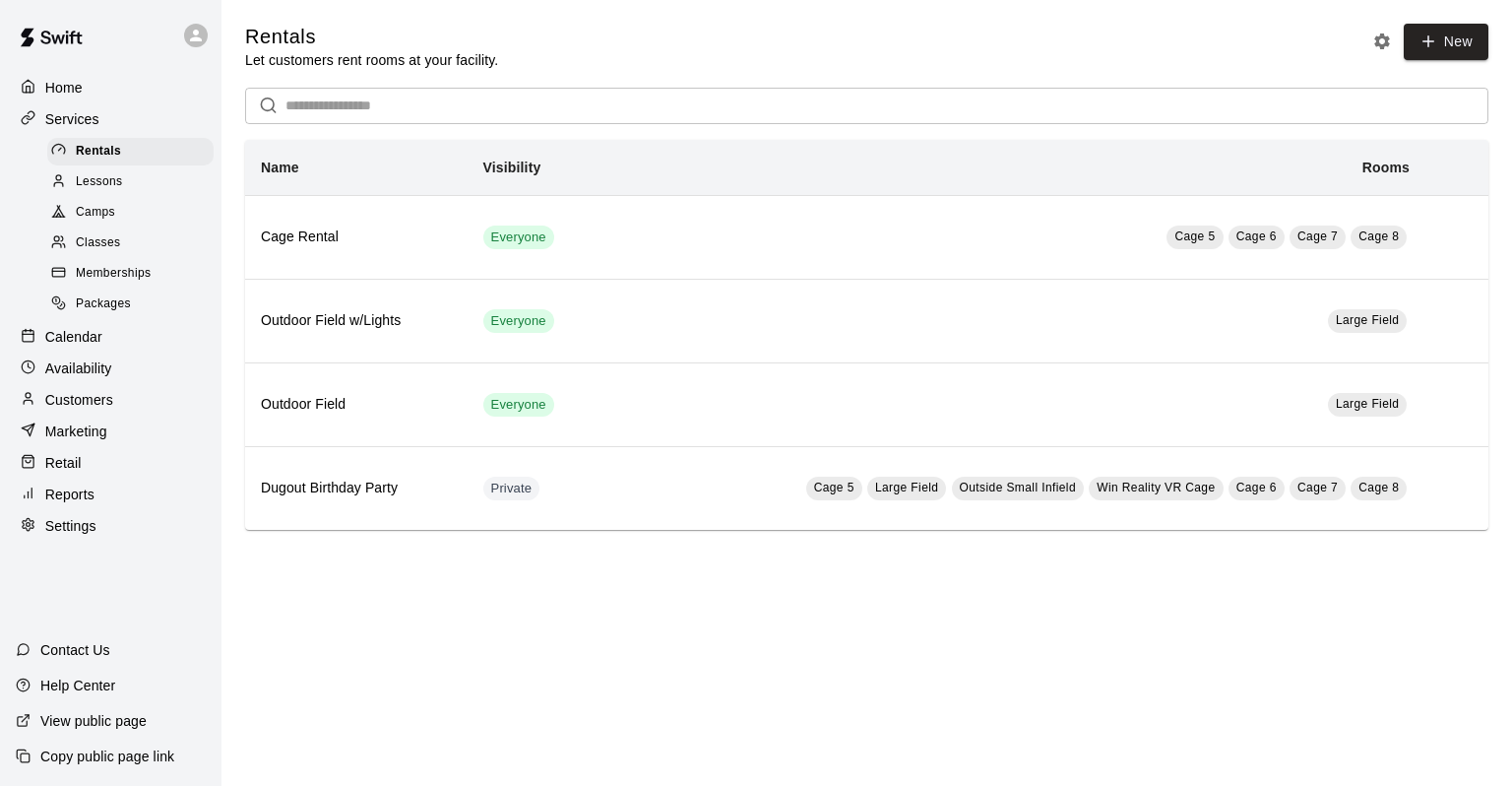 click on "Home" at bounding box center (64, 88) 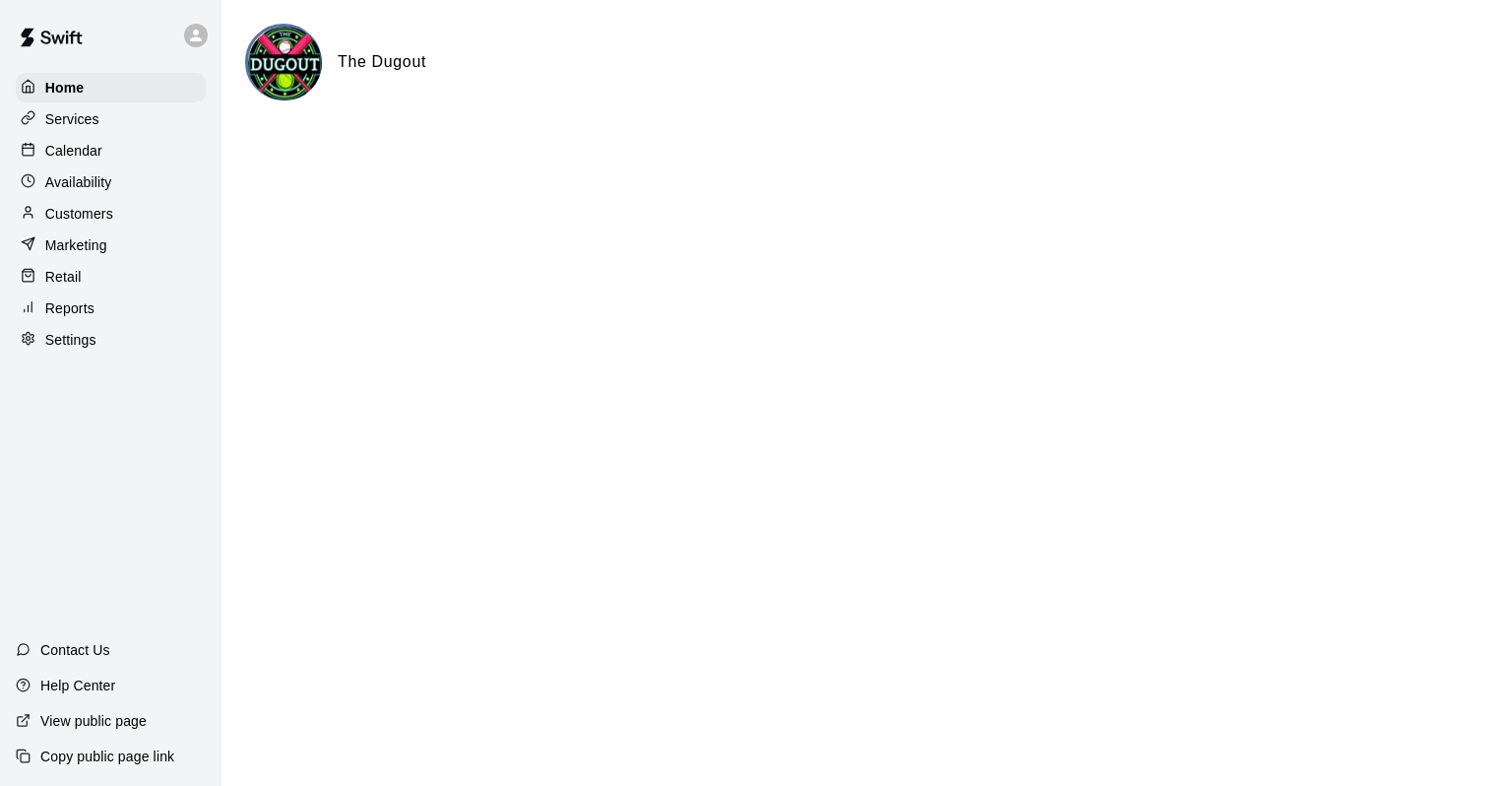 click on "Availability" at bounding box center [79, 182] 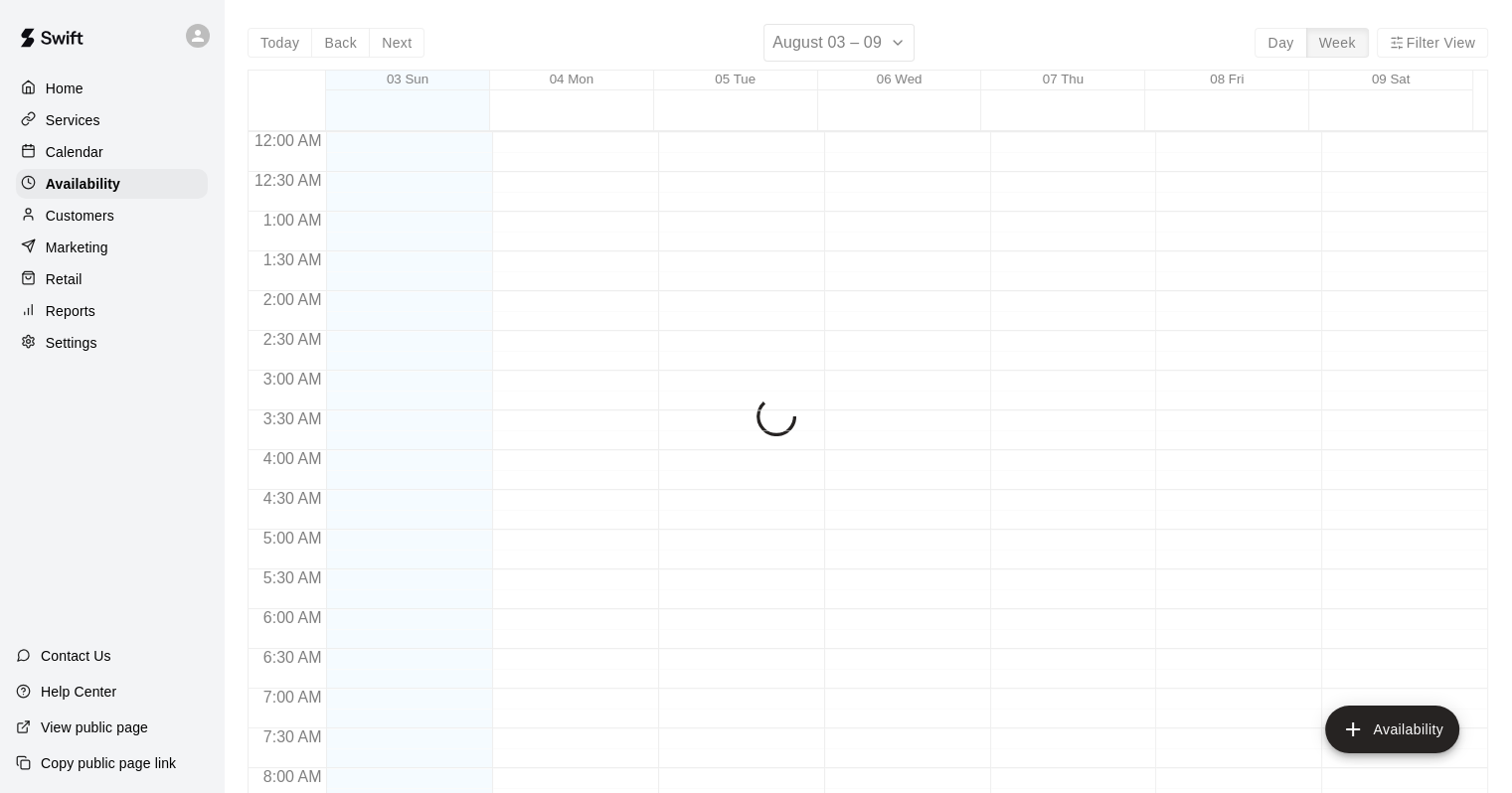 scroll, scrollTop: 1222, scrollLeft: 0, axis: vertical 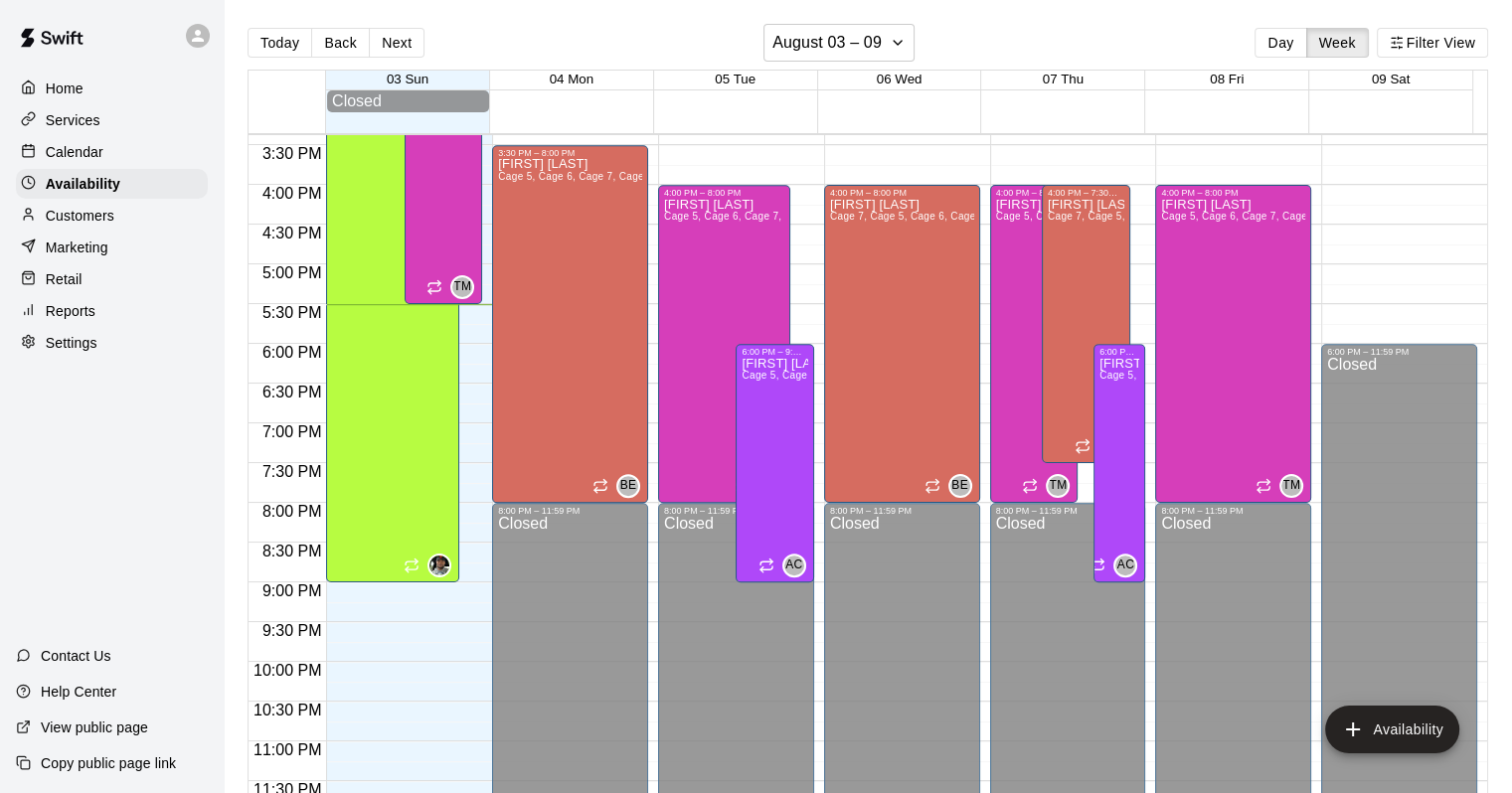 click on "Services" at bounding box center [111, 120] 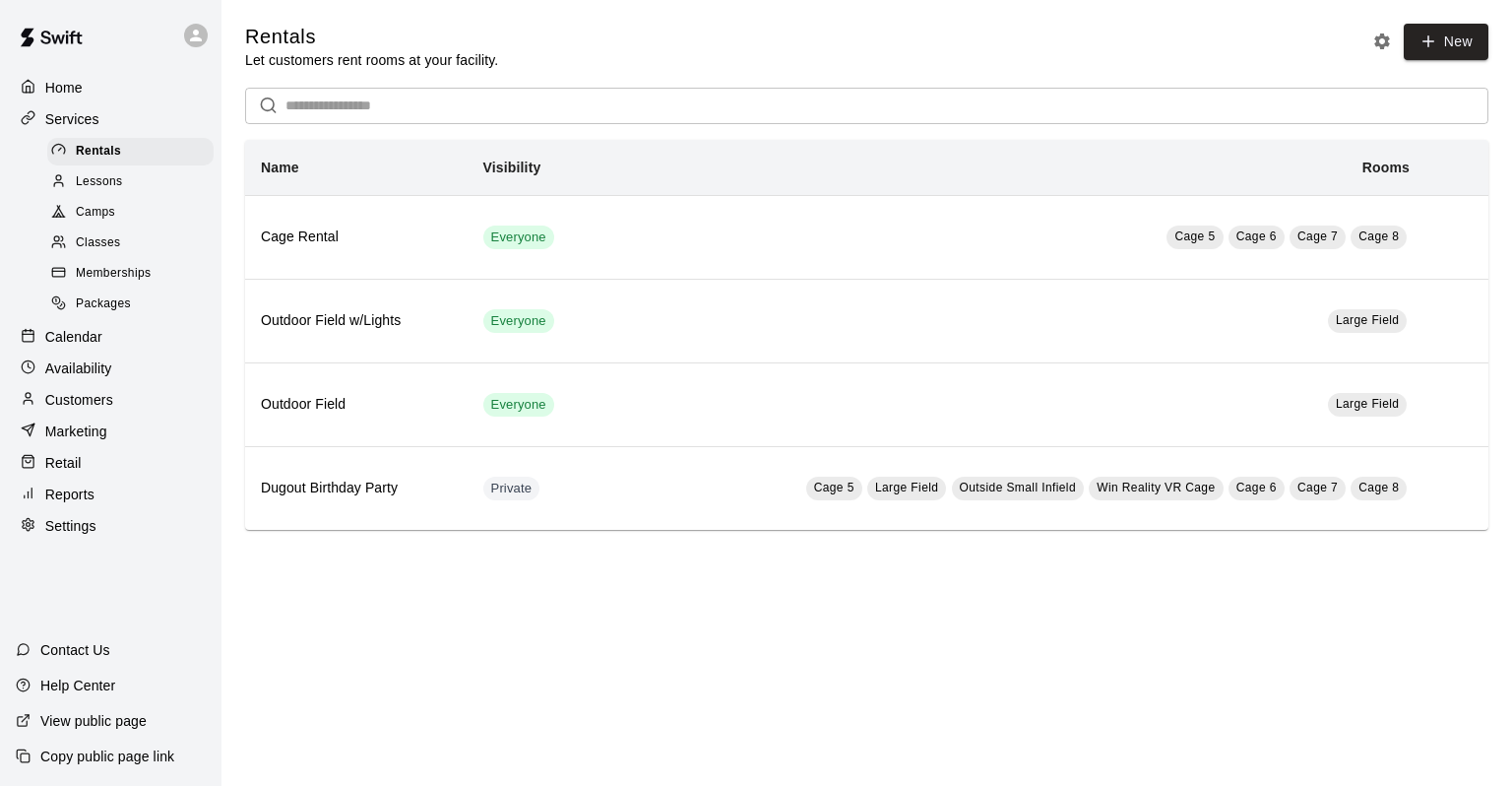 click on "Memberships" at bounding box center (113, 274) 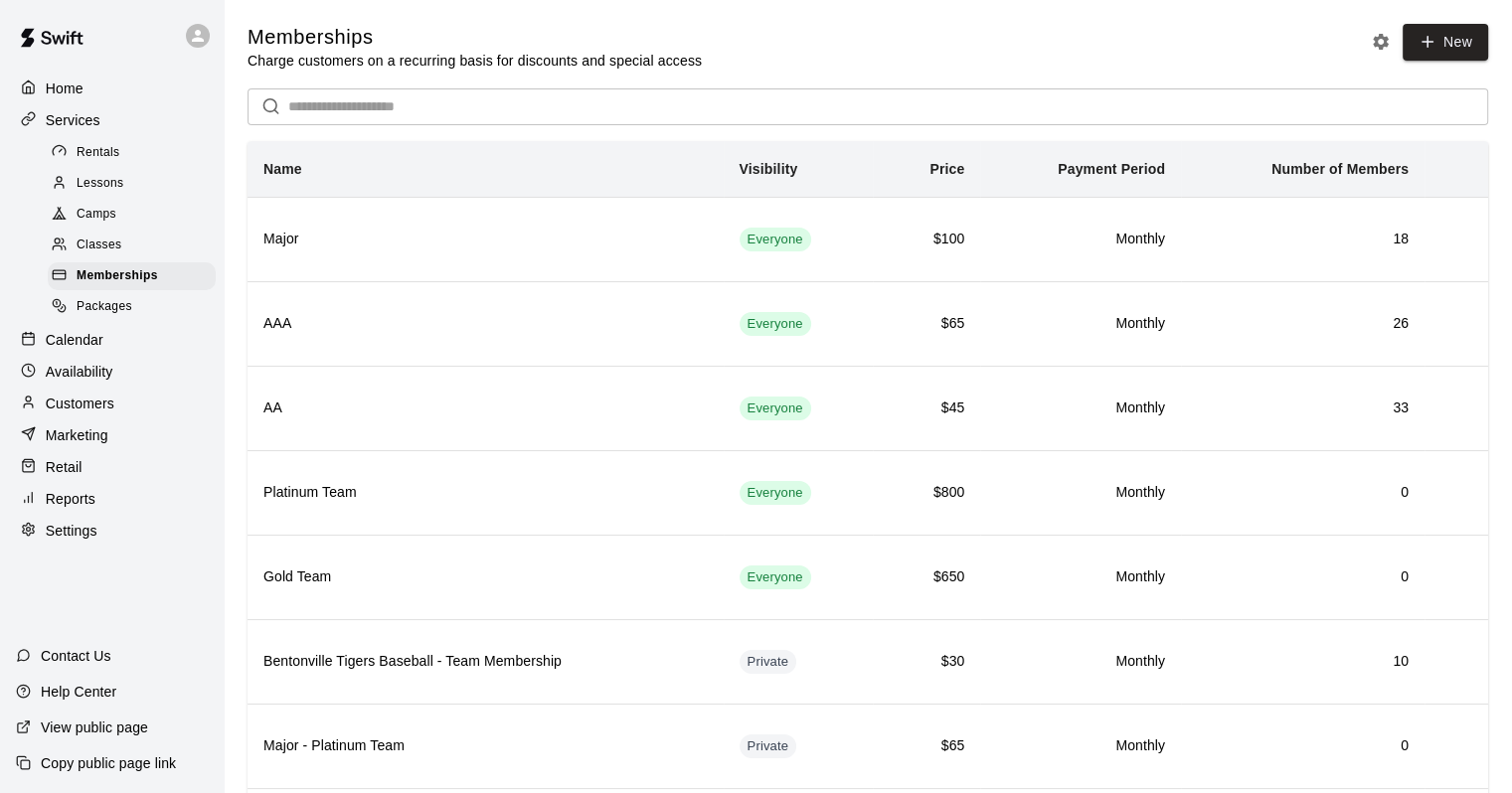 click at bounding box center [888, 106] 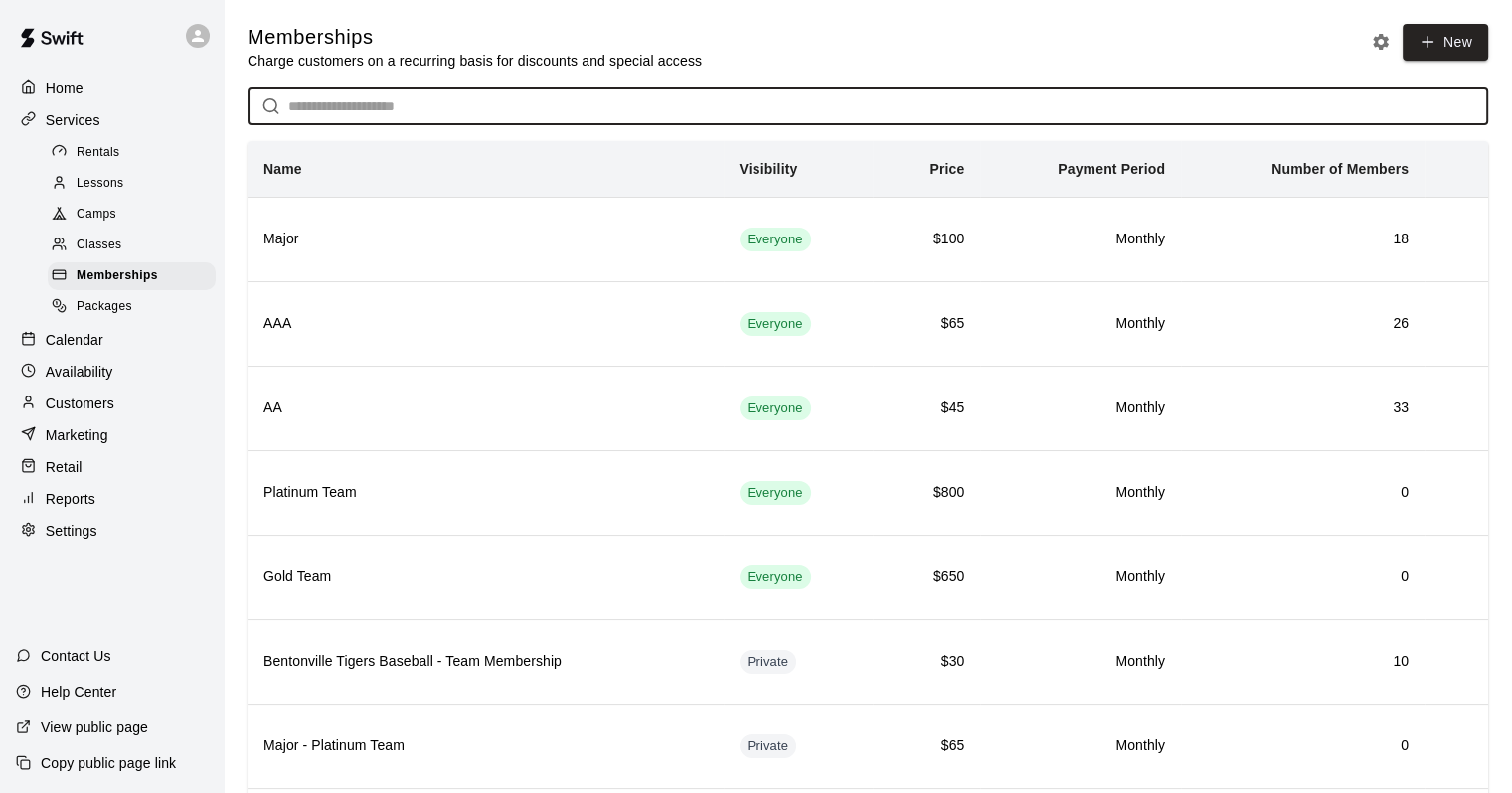 click at bounding box center (888, 106) 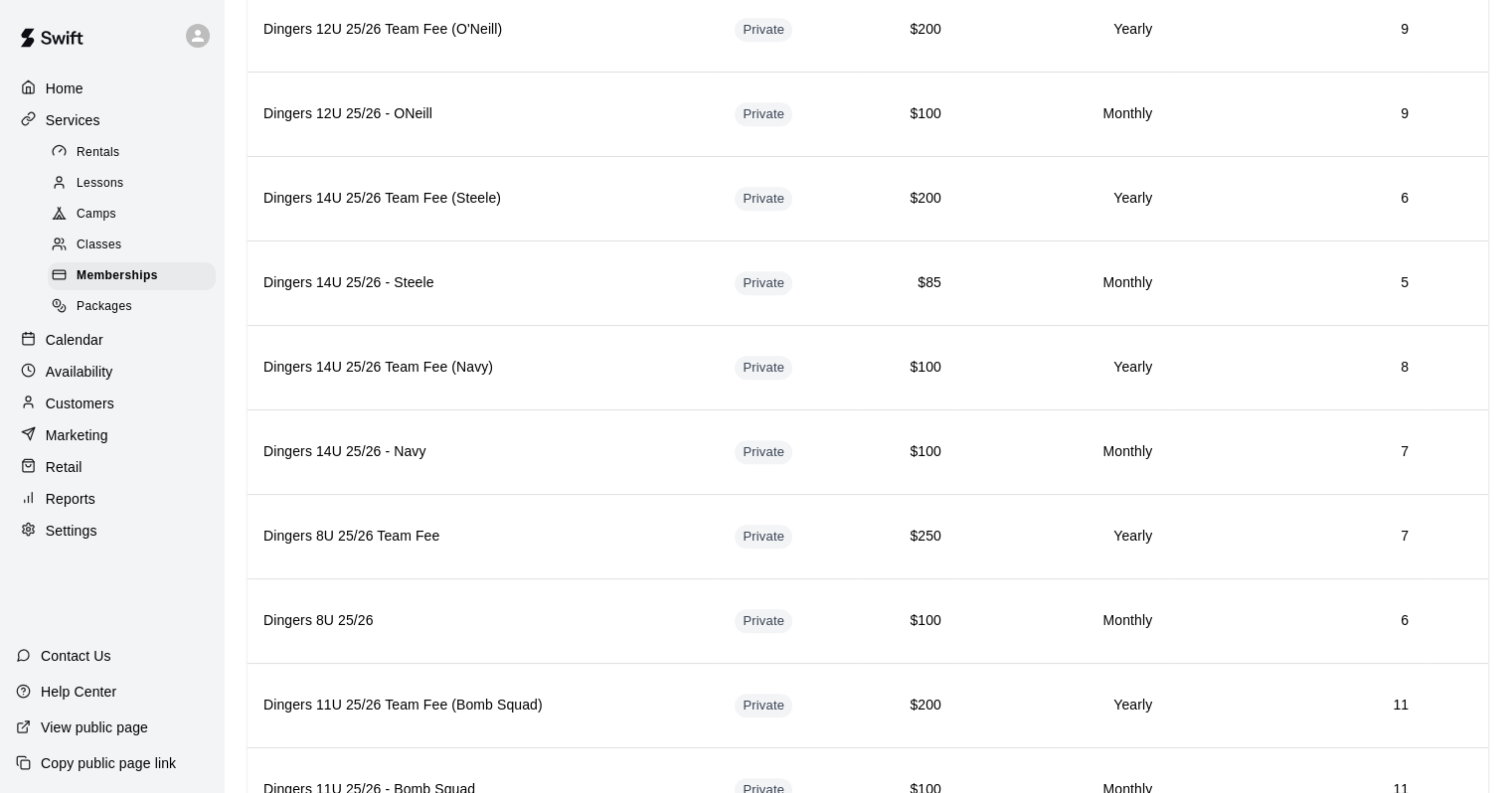 scroll, scrollTop: 1048, scrollLeft: 0, axis: vertical 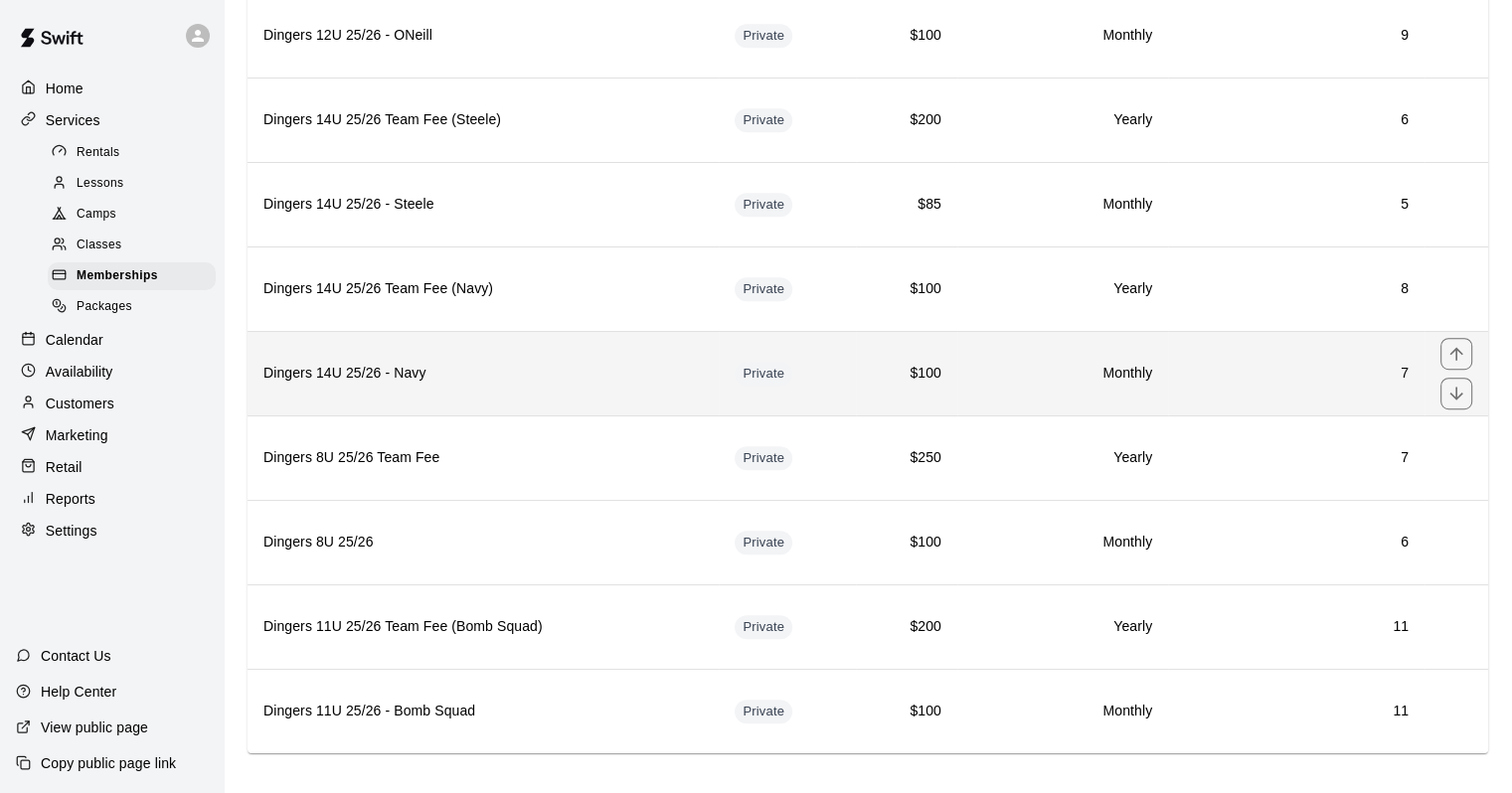 type on "*******" 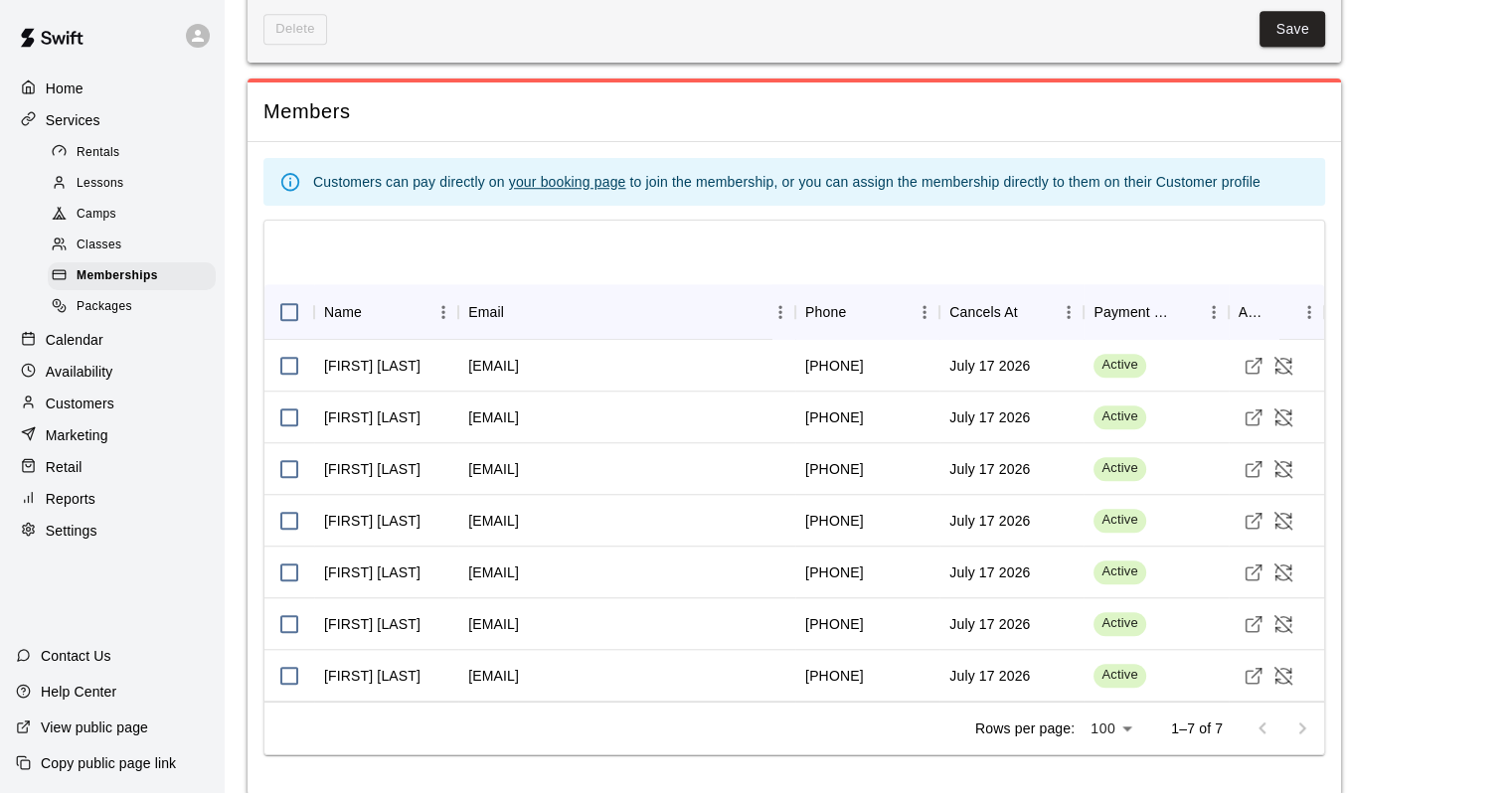 scroll, scrollTop: 1510, scrollLeft: 0, axis: vertical 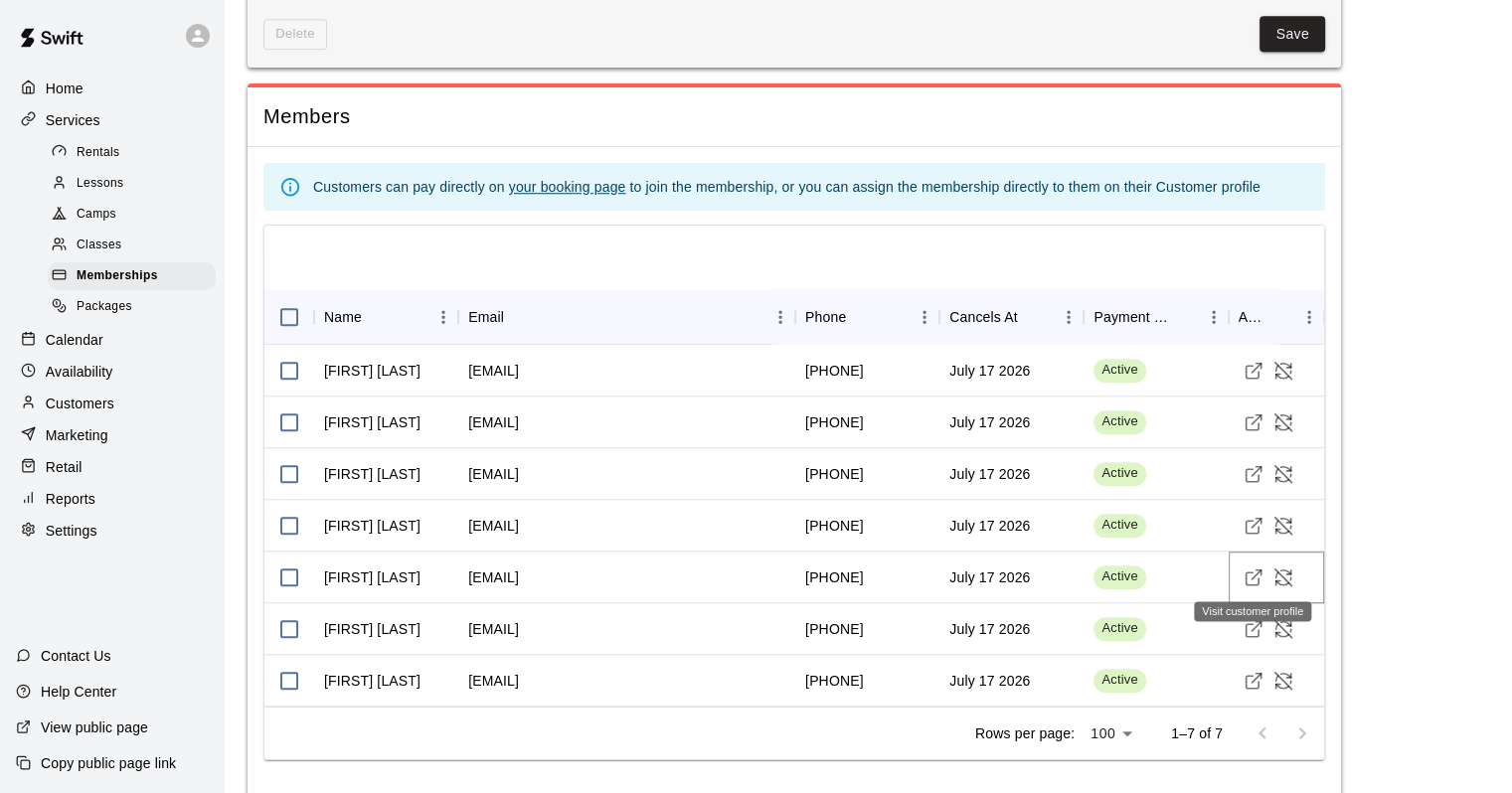 click 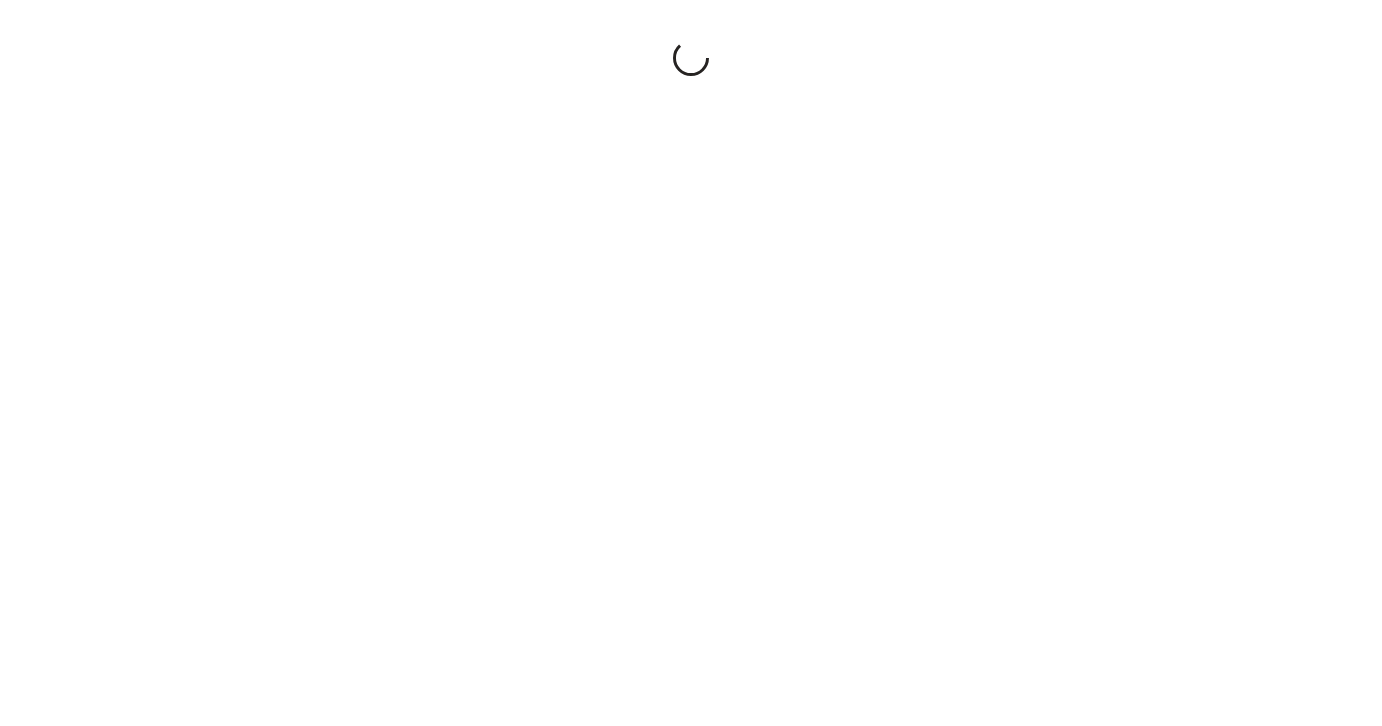 scroll, scrollTop: 0, scrollLeft: 0, axis: both 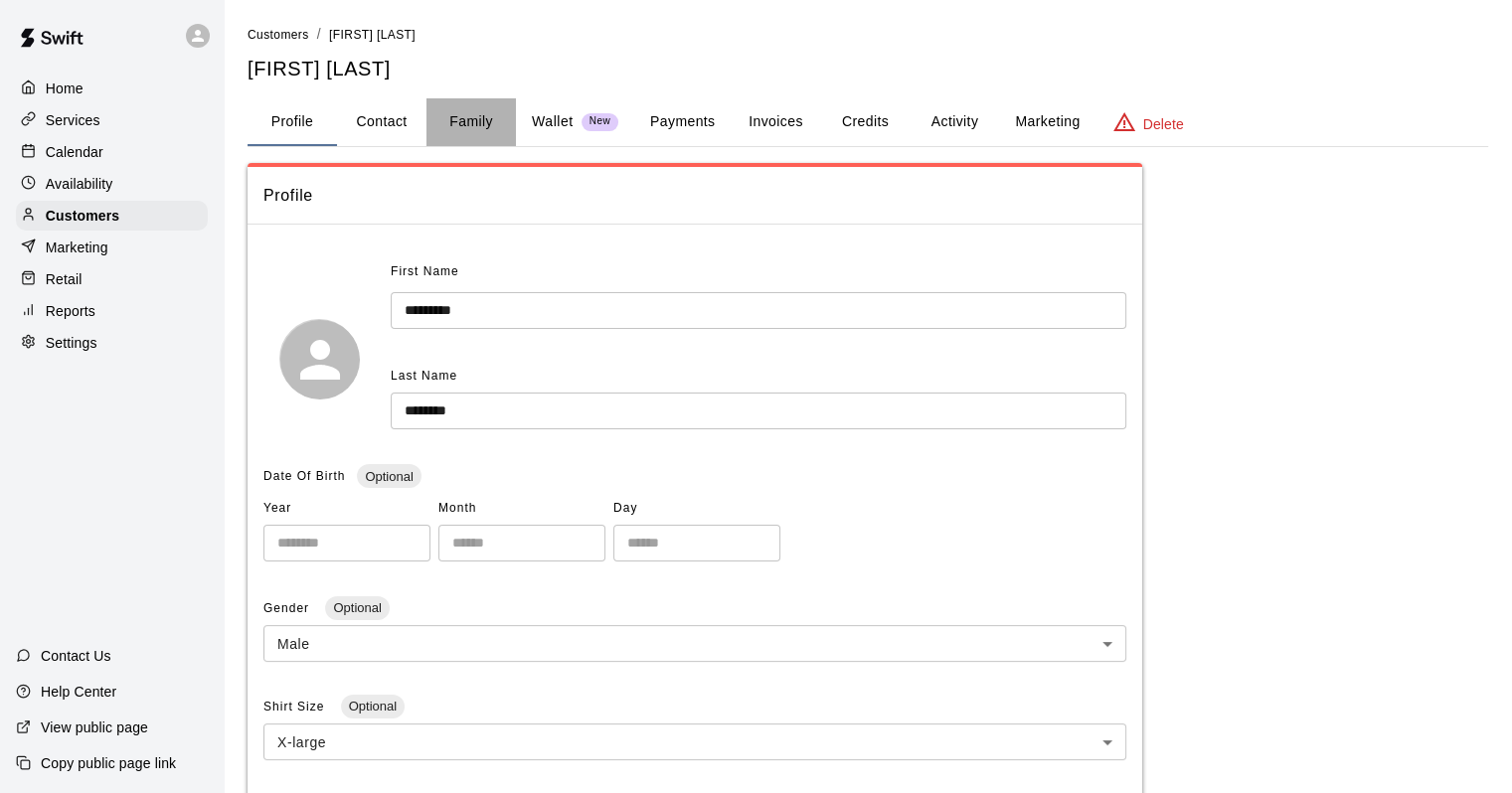 click on "Family" at bounding box center [471, 122] 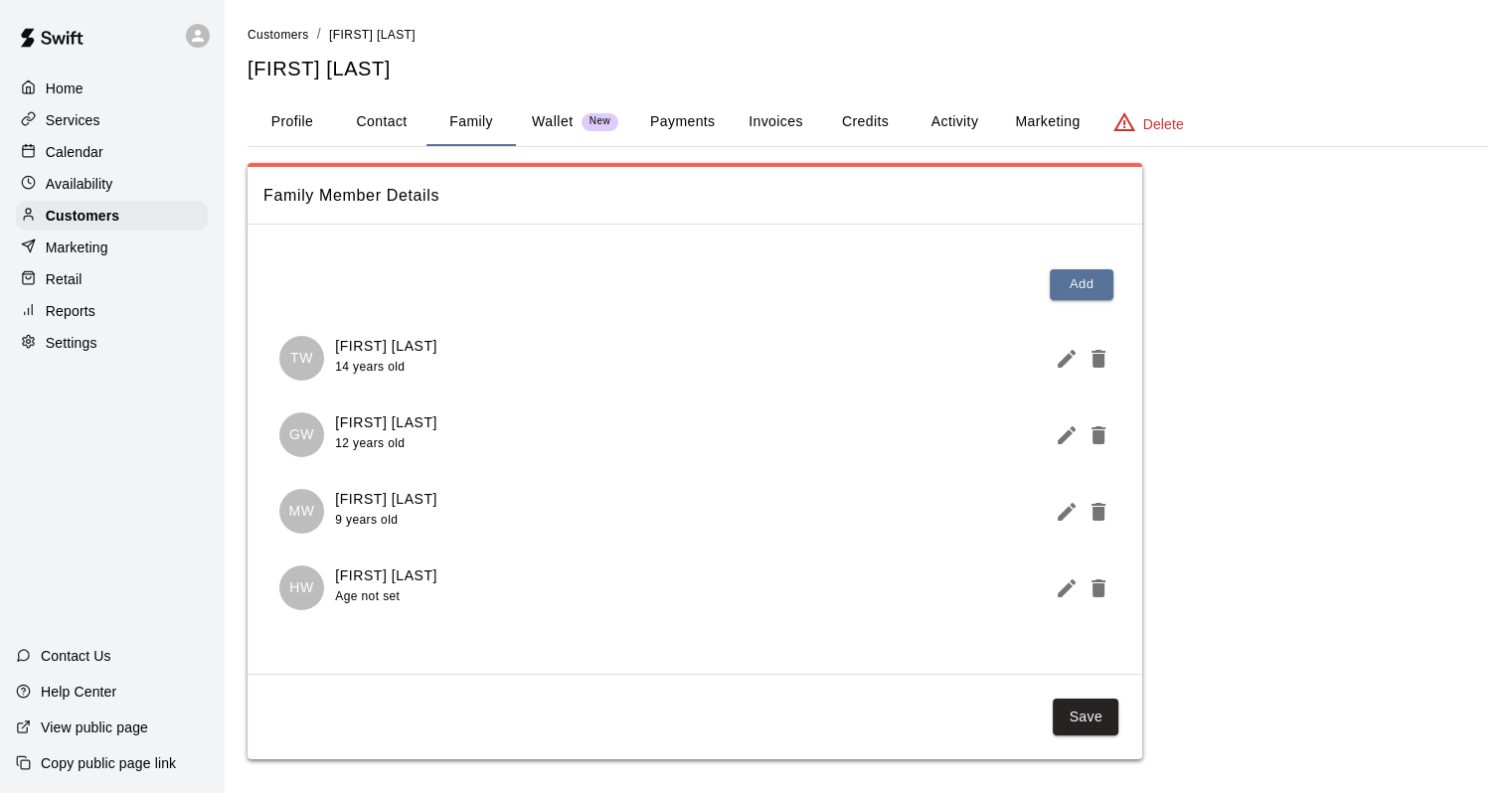 type 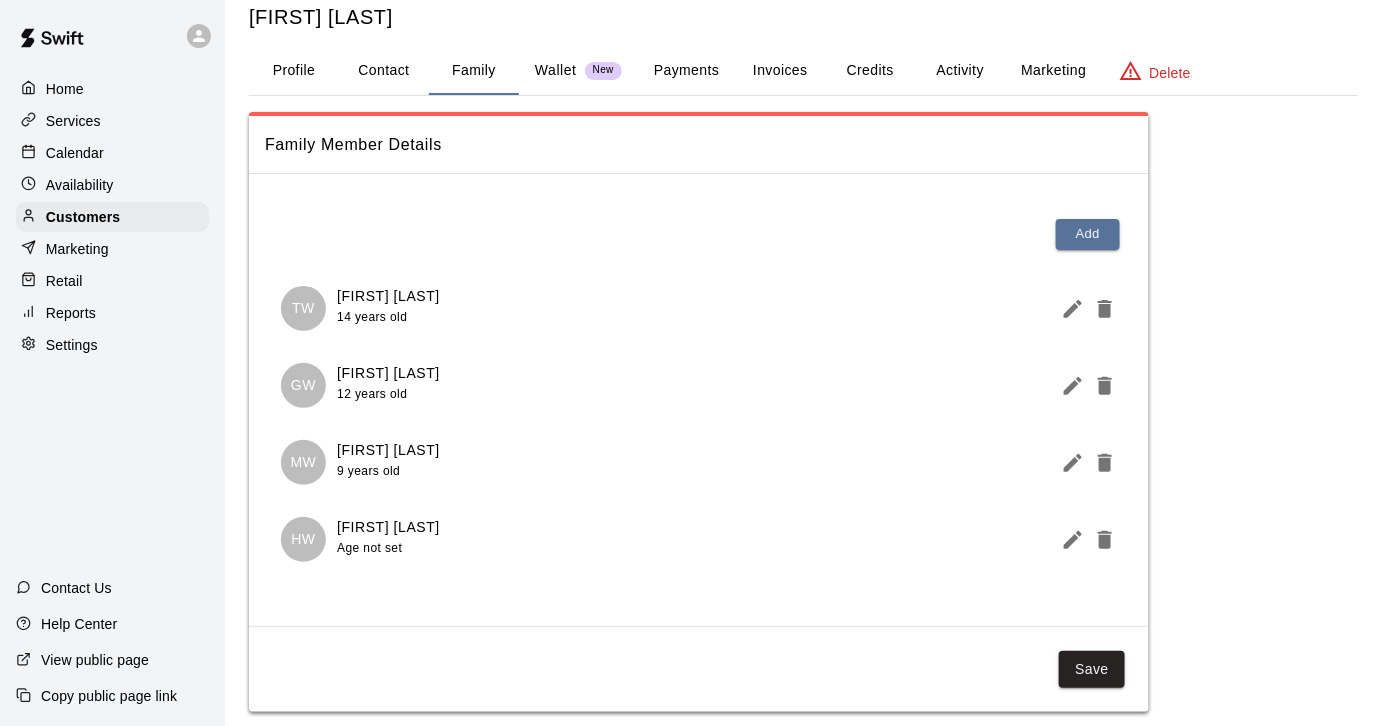 scroll, scrollTop: 51, scrollLeft: 0, axis: vertical 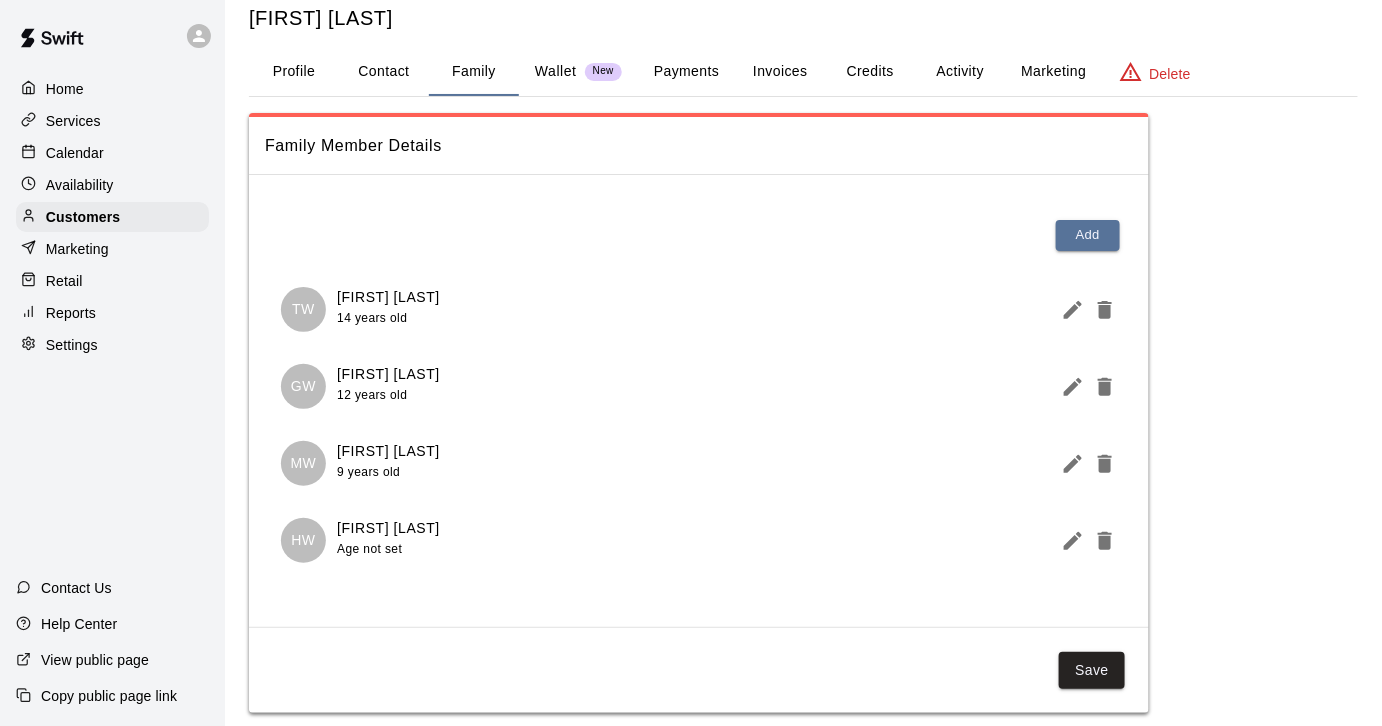 click on "[FIRST] [LAST]" at bounding box center (803, 18) 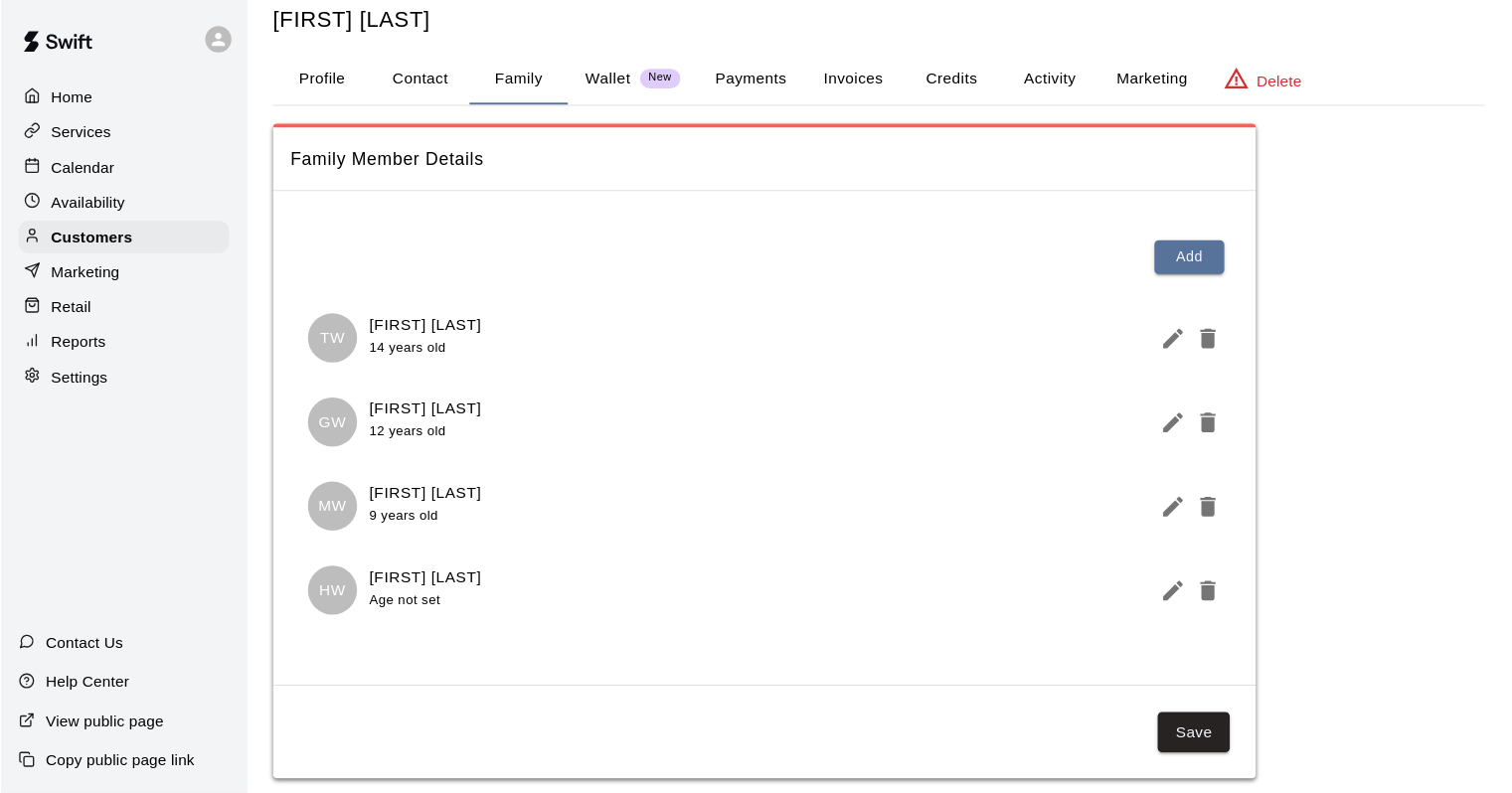 scroll, scrollTop: 4, scrollLeft: 0, axis: vertical 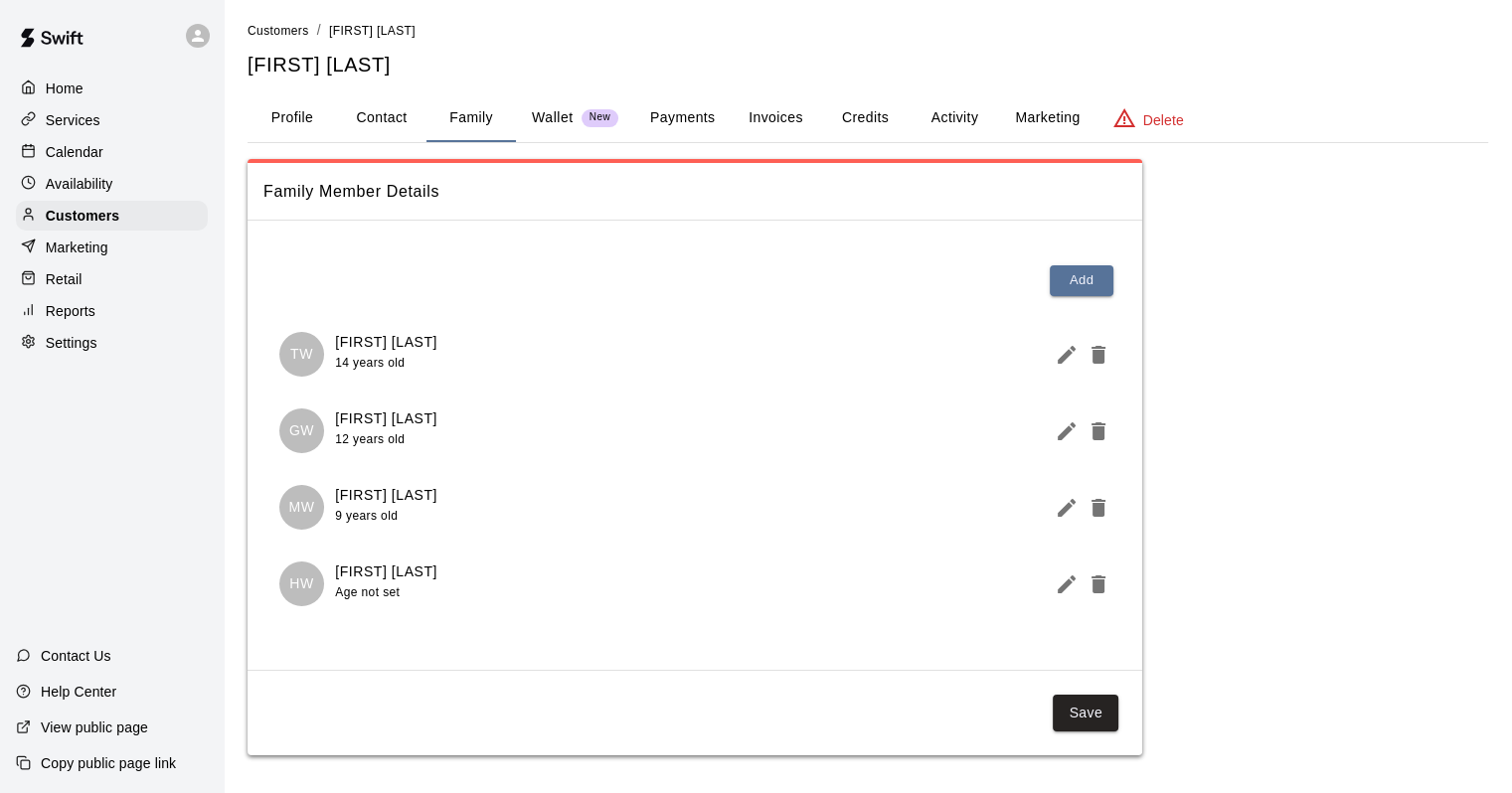 click on "Customers / [FIRST] [LAST] [FIRST] [LAST] [FIRST] [LAST] [FIRST] [LAST] Age not set Save" at bounding box center (868, 388) 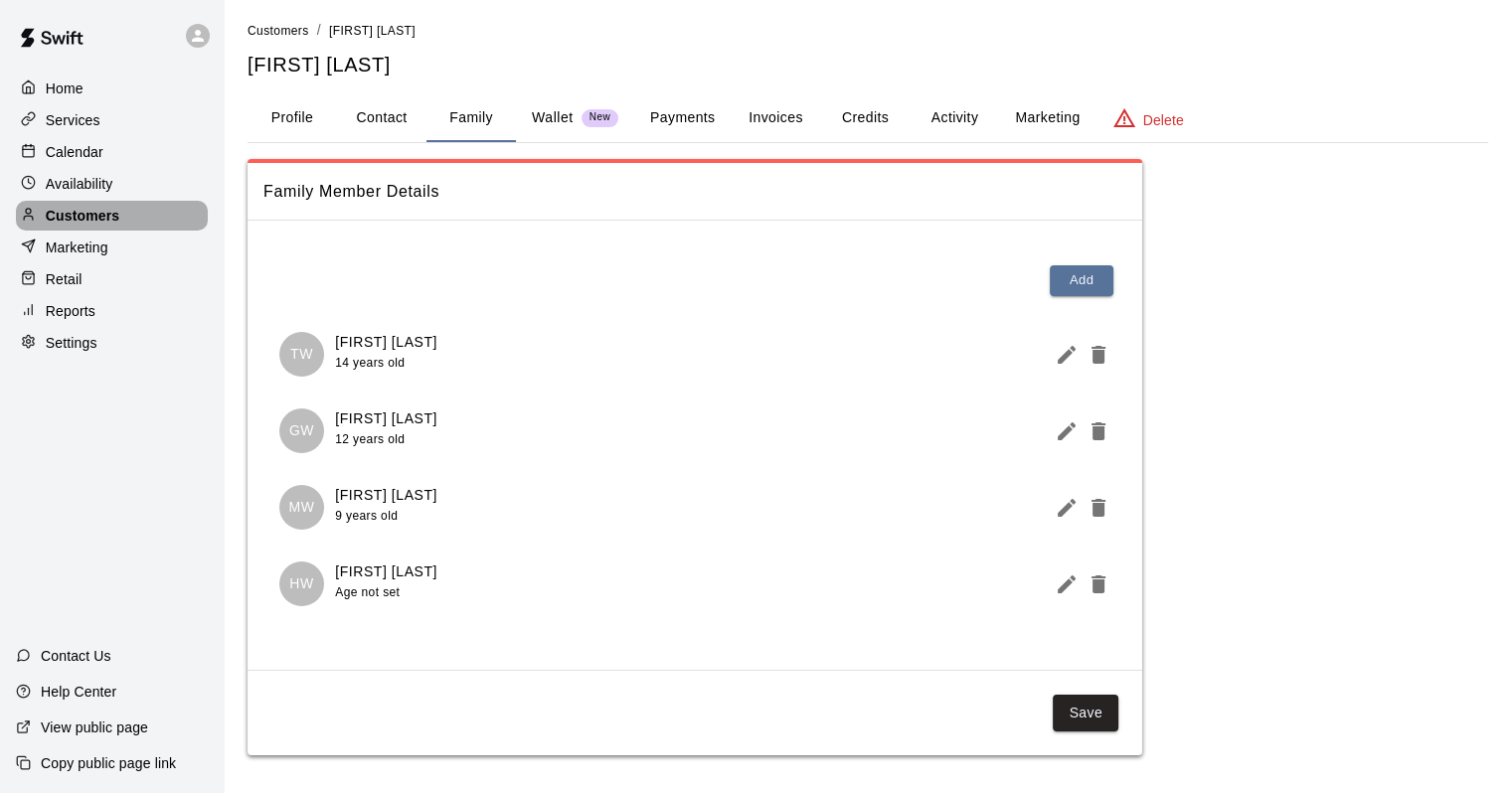 drag, startPoint x: 84, startPoint y: 225, endPoint x: 52, endPoint y: 270, distance: 55.2178 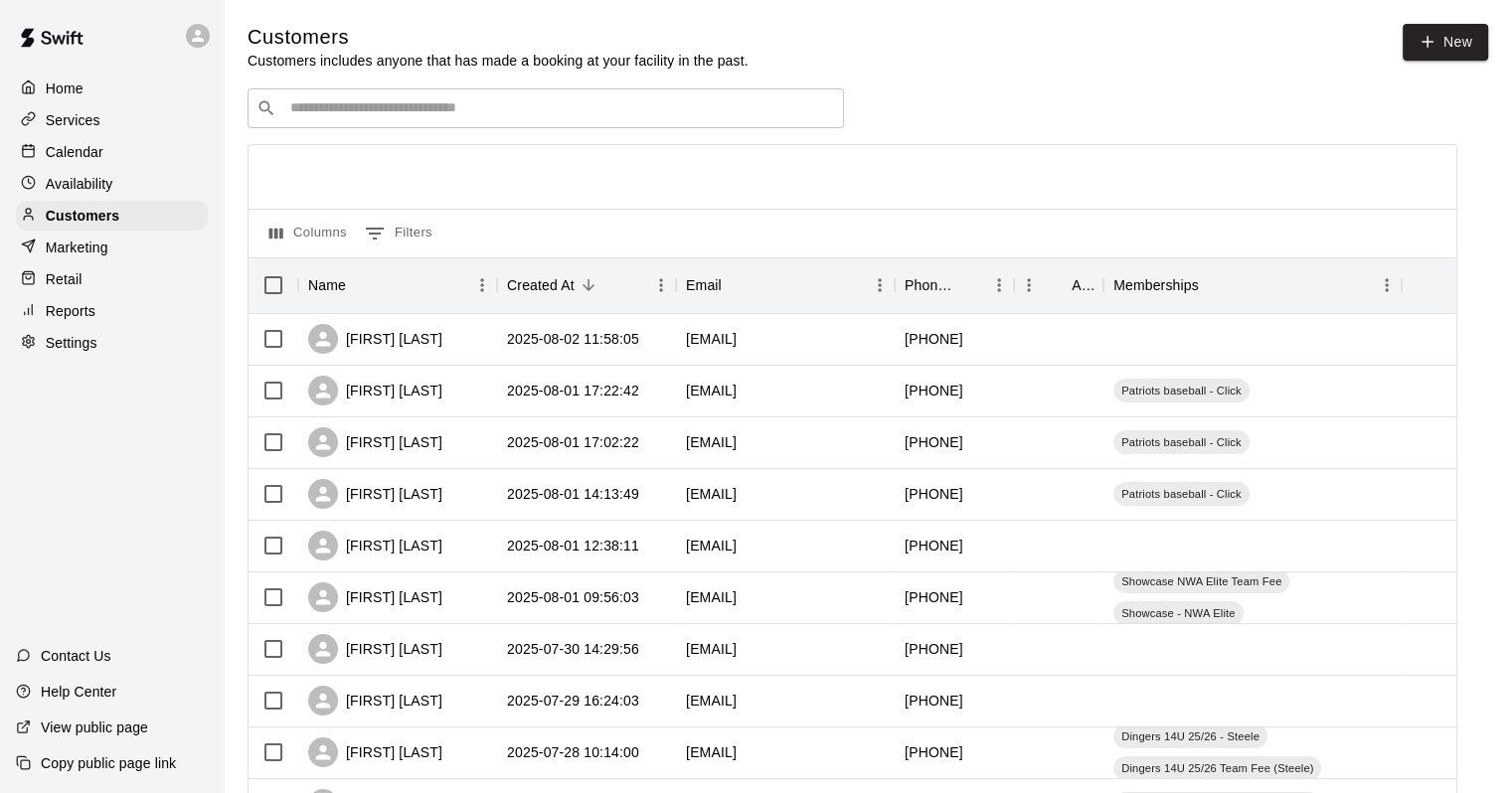click at bounding box center (560, 108) 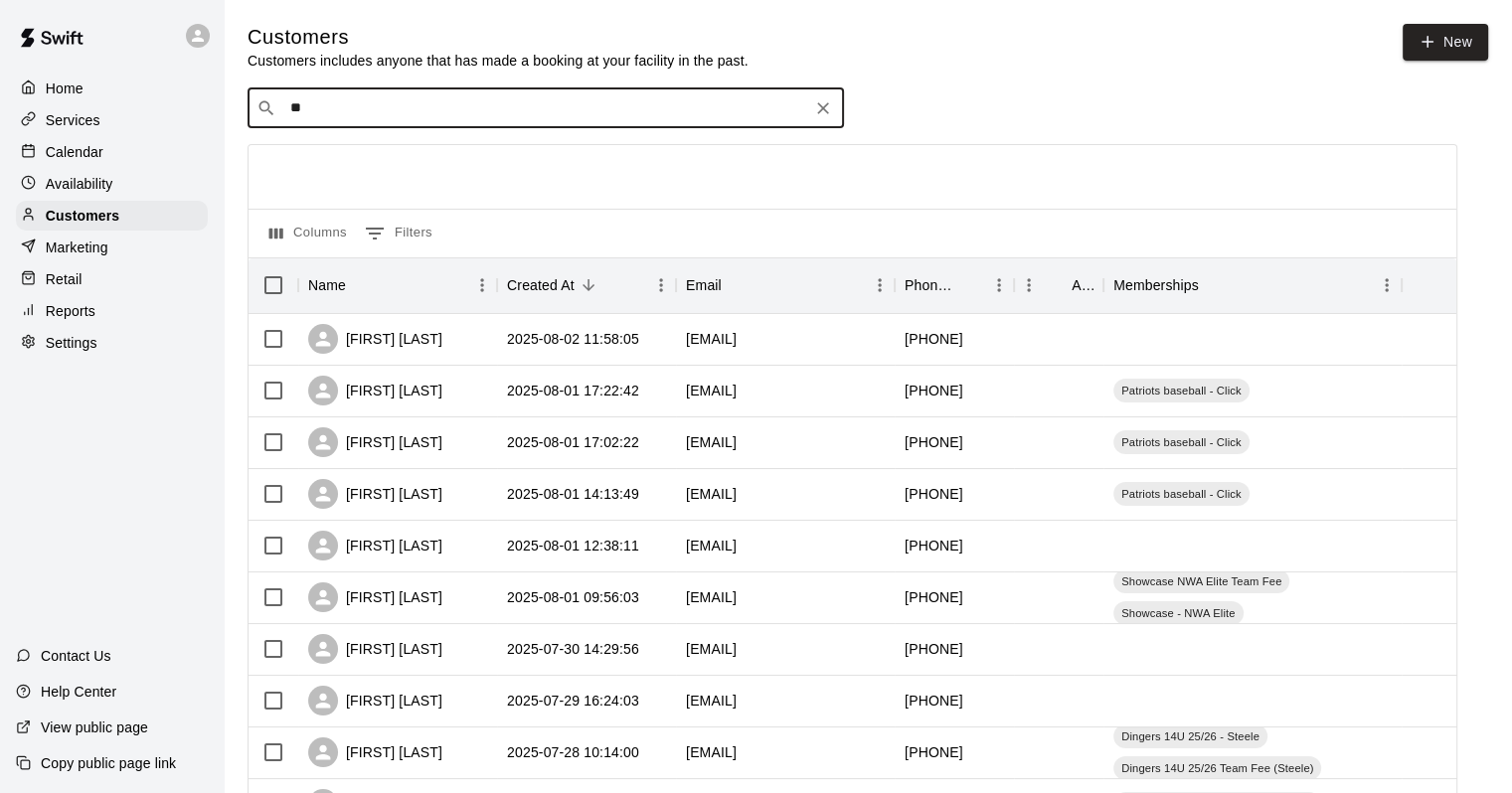 type on "***" 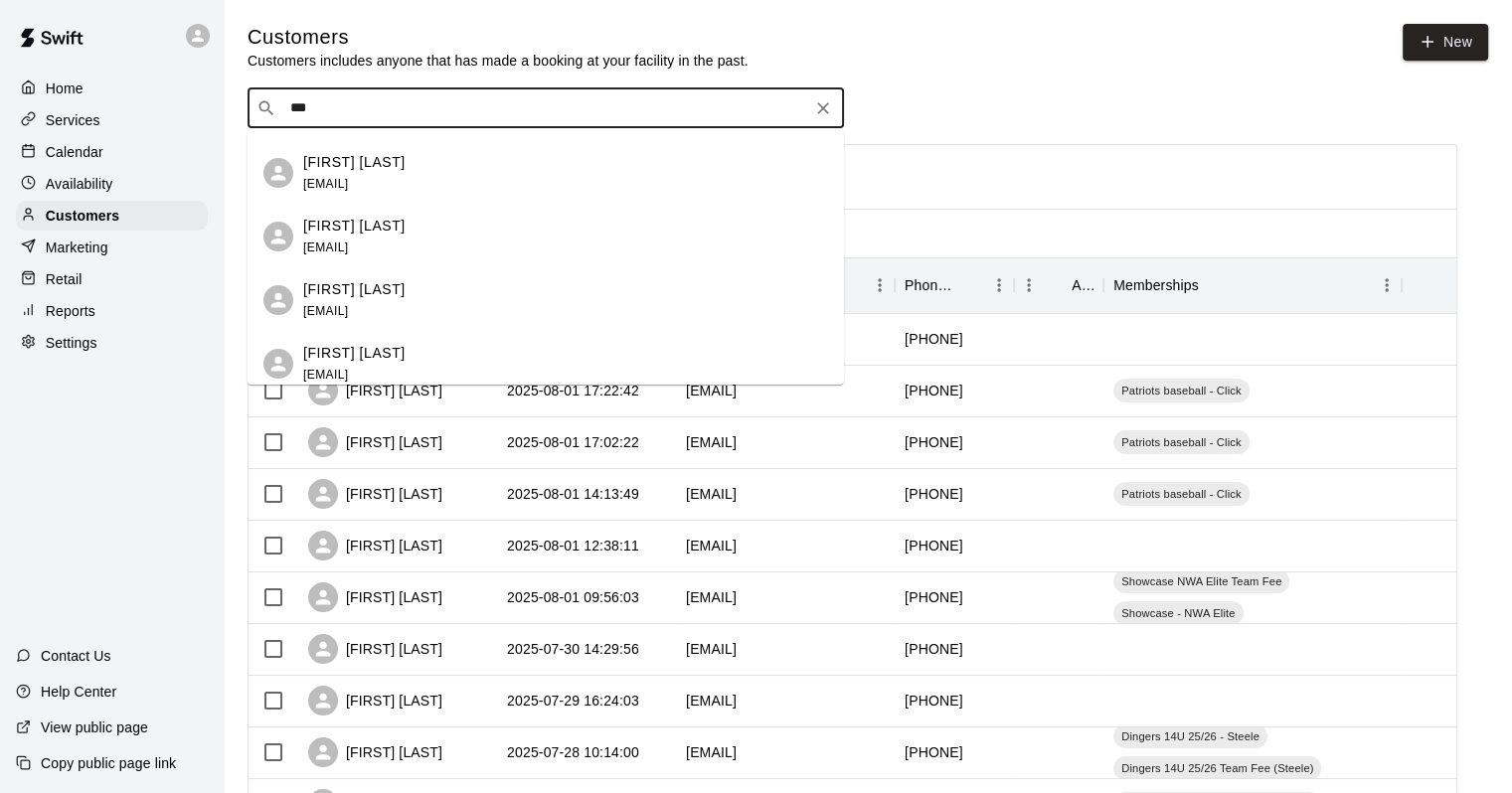scroll, scrollTop: 445, scrollLeft: 0, axis: vertical 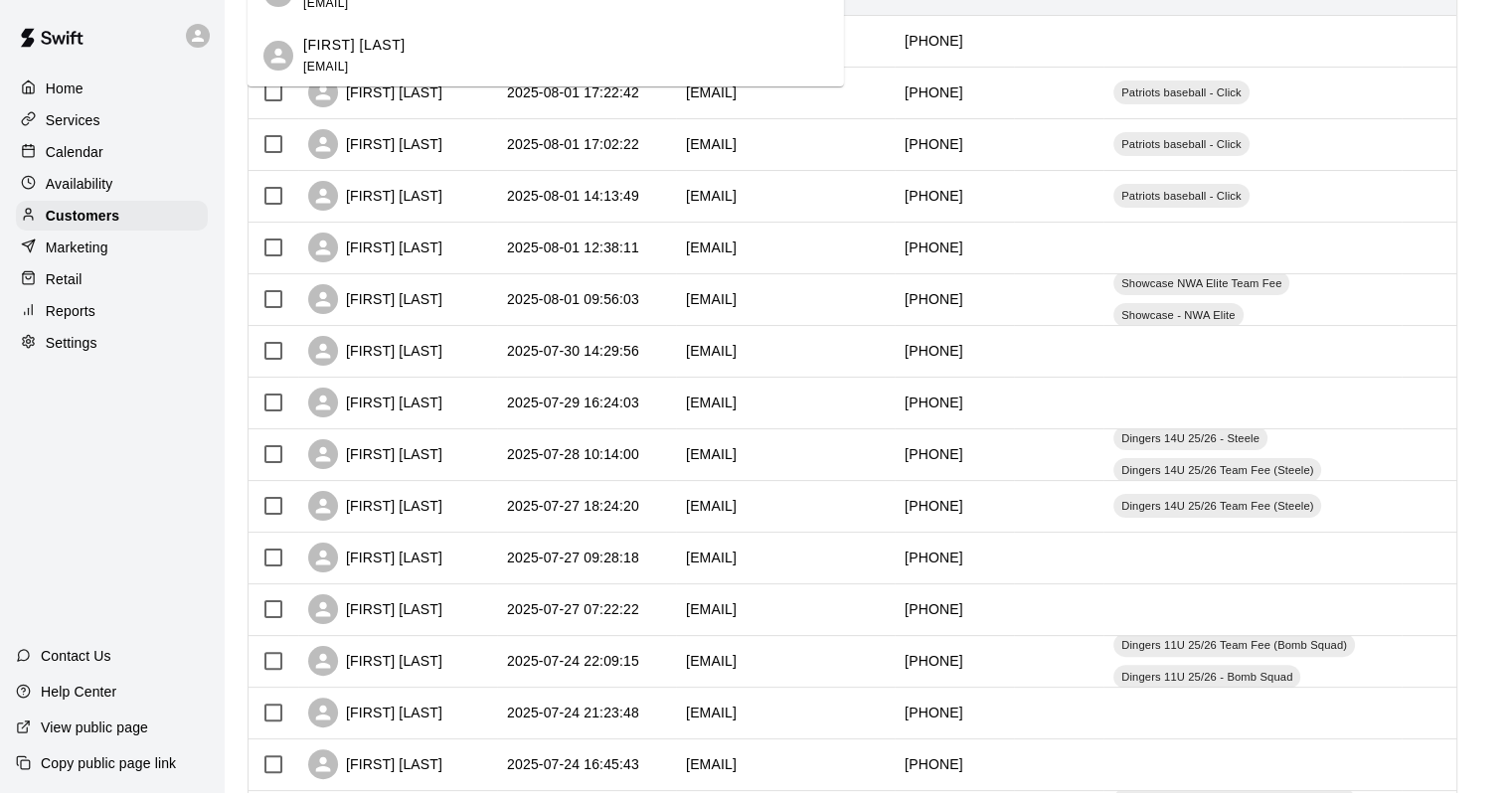 drag, startPoint x: 474, startPoint y: 58, endPoint x: 490, endPoint y: 62, distance: 16.492423 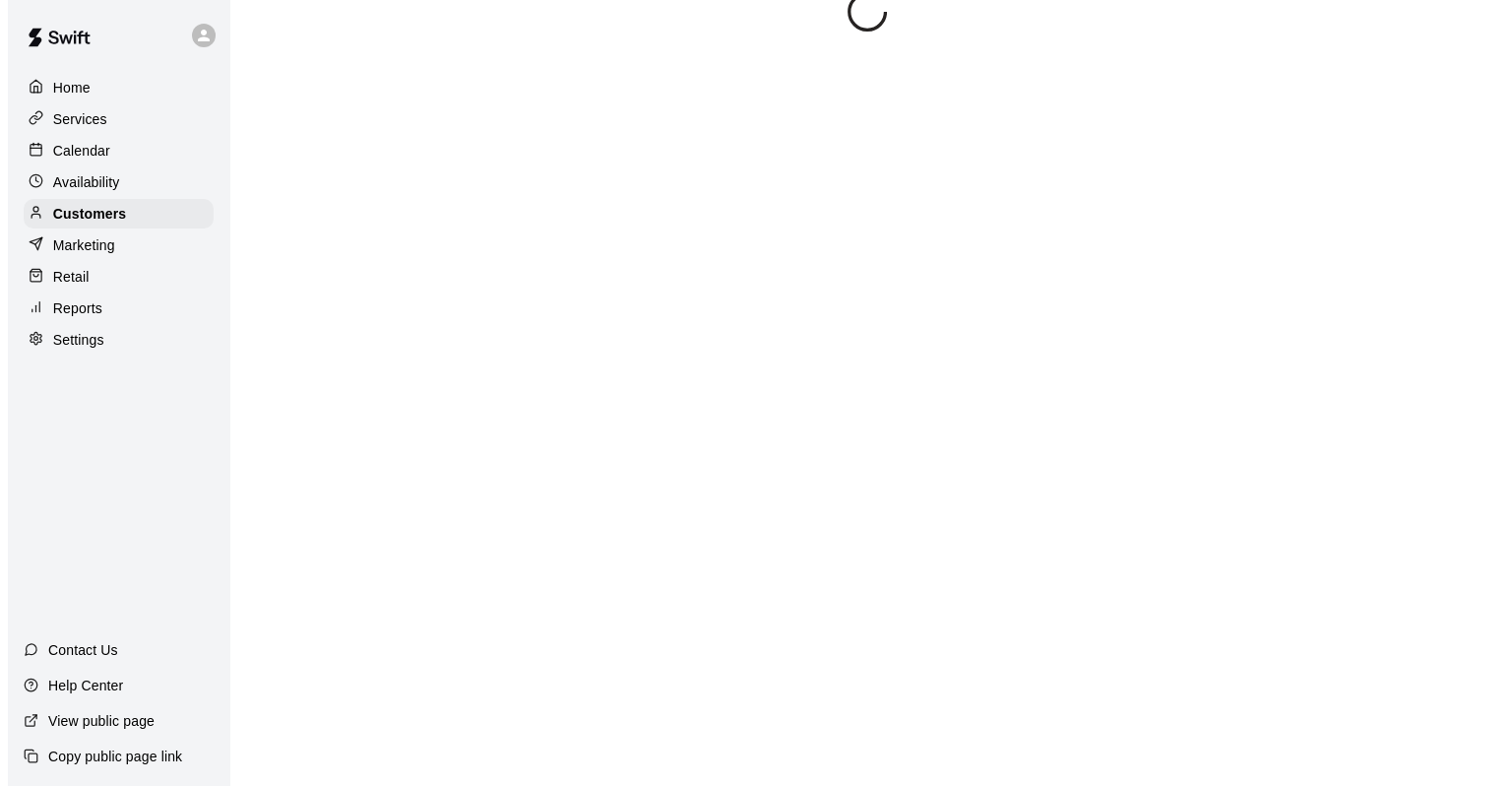 scroll, scrollTop: 0, scrollLeft: 0, axis: both 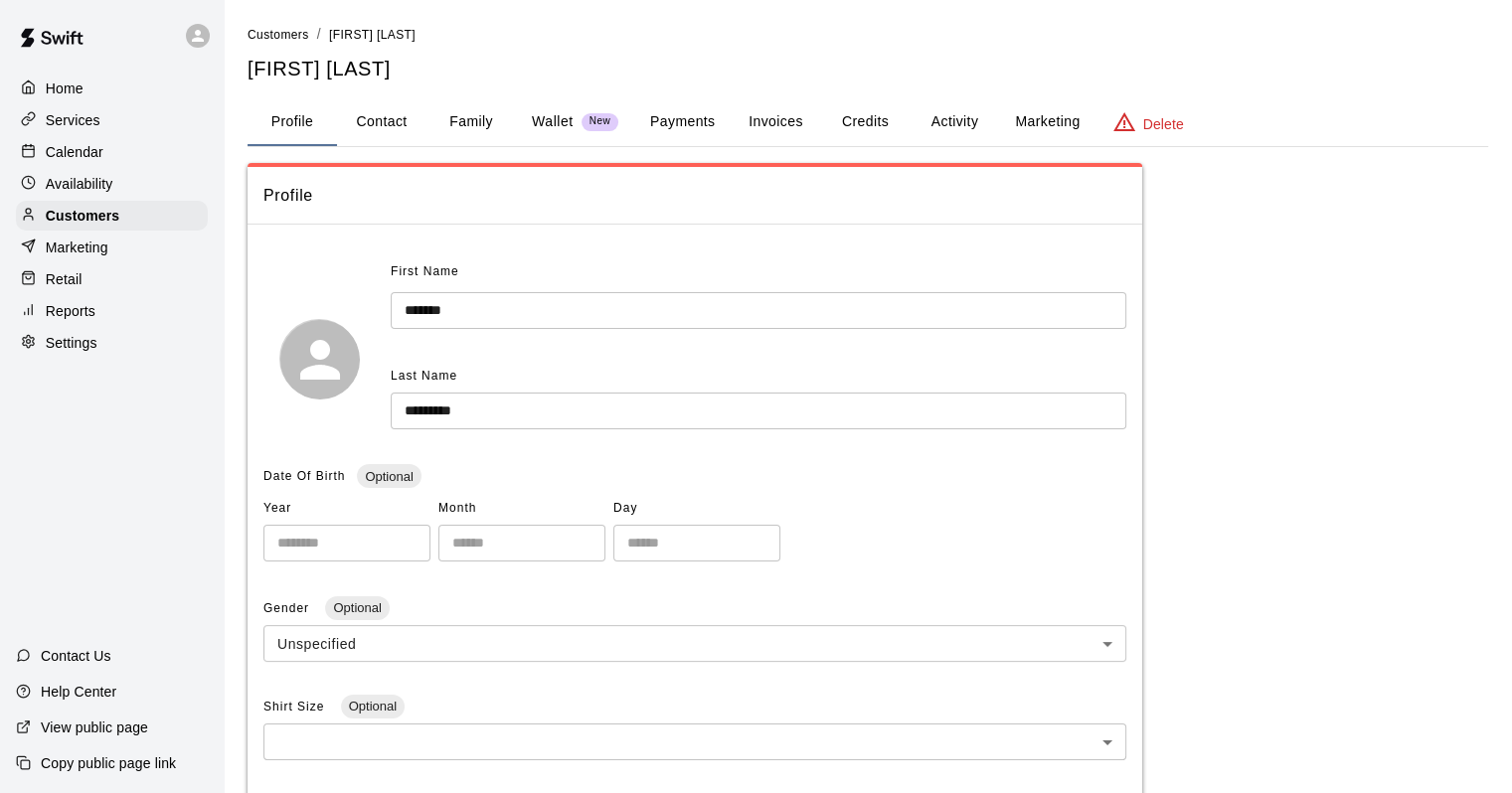 click on "Payments" at bounding box center (682, 122) 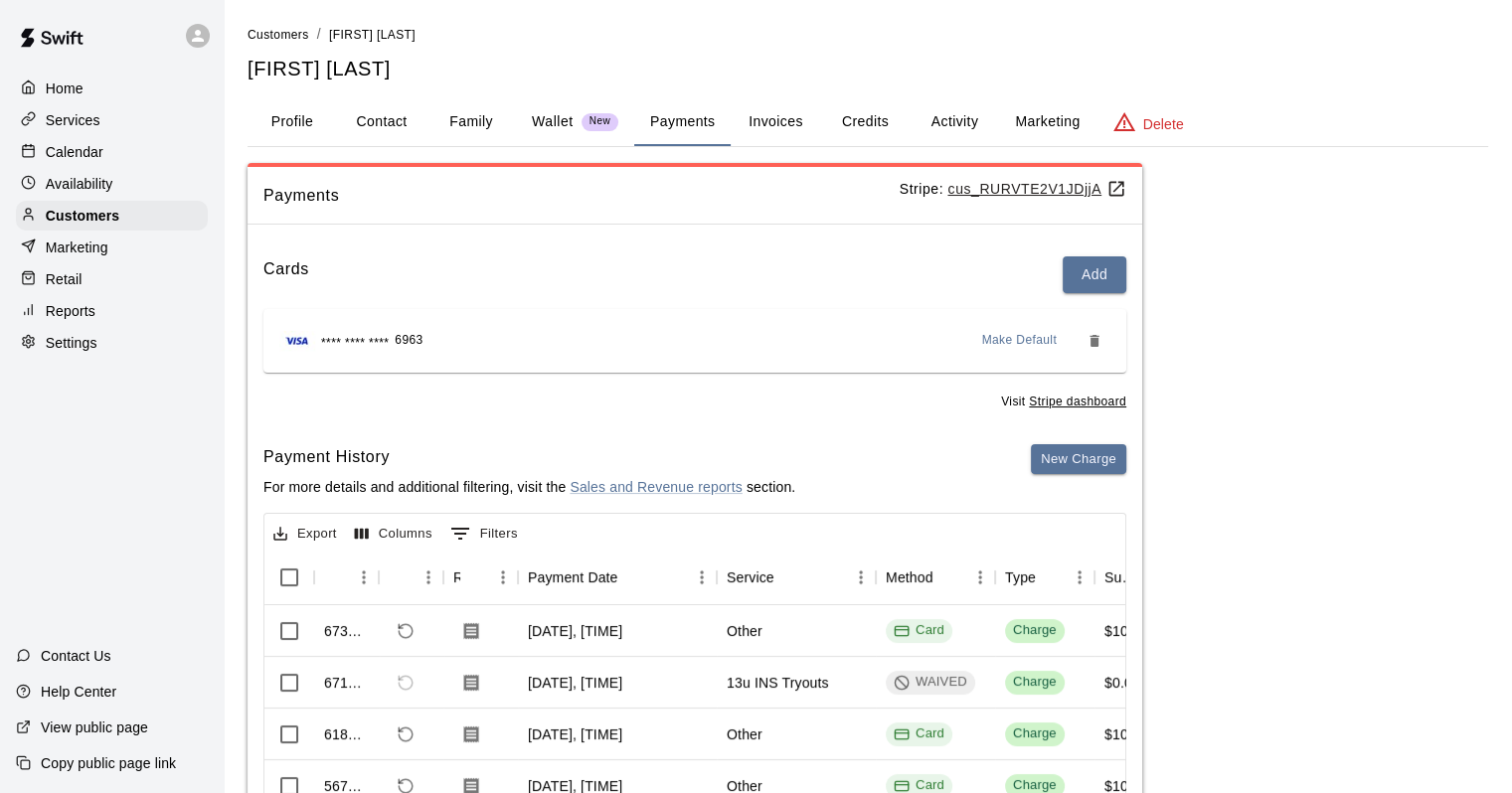 click on "Activity" at bounding box center [954, 122] 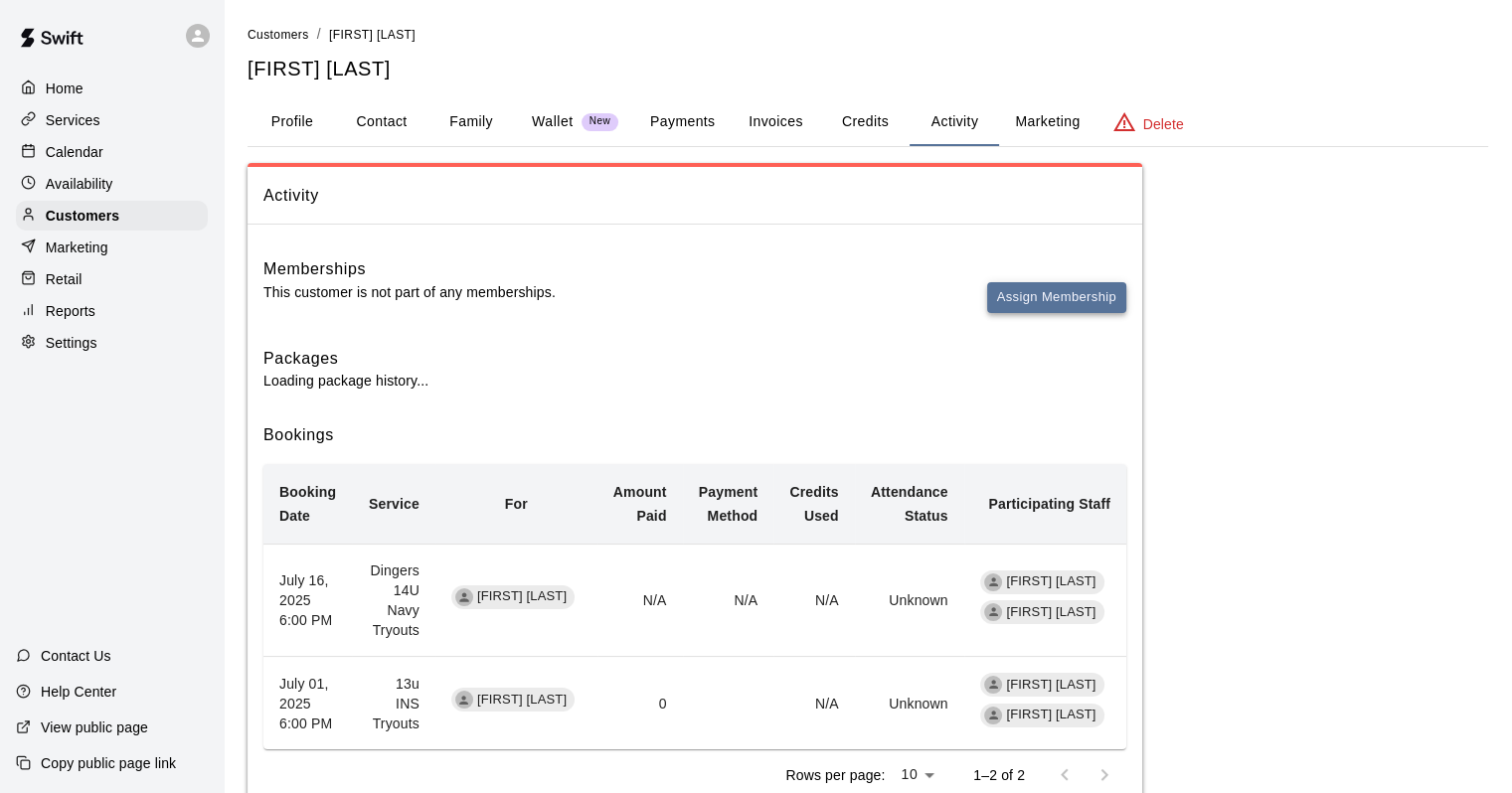 click on "Assign Membership" at bounding box center [1057, 297] 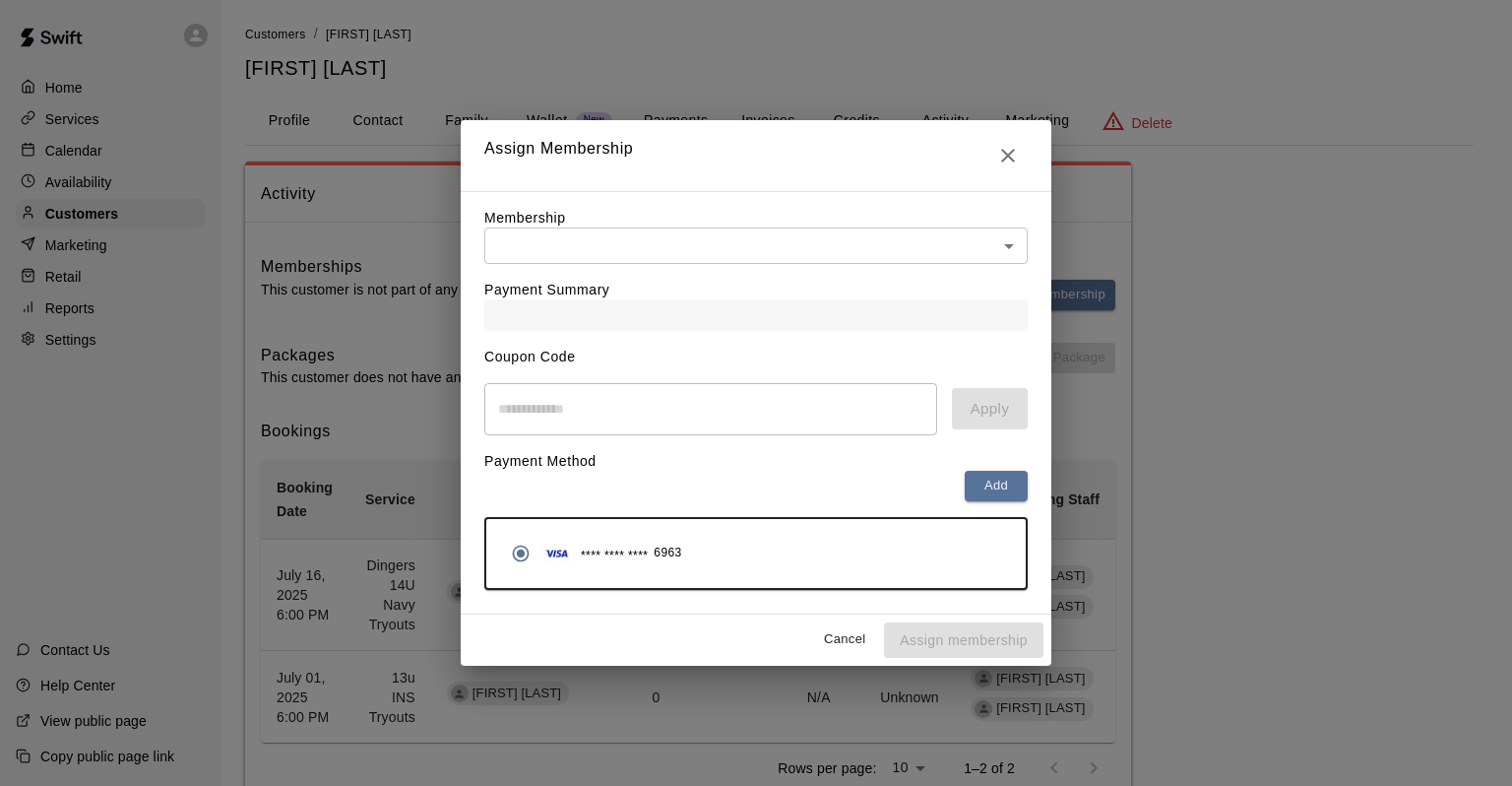 click on "Home Services Calendar Availability Customers Marketing Retail Reports Settings Contact Us Help Center View public page Copy public page link Customers / Whitney McClellan Whitney McClellan Profile Contact Family Wallet New Payments Invoices Credits Activity Marketing Delete Activity Memberships This customer is not part of any memberships. Assign Membership Packages This customer does not have any packages. Assign Package Bookings Booking Date   Service For Amount Paid Payment Method Credits Used Attendance Status Participating Staff July 16, 2025 6:00 PM Dingers 14U Navy Tryouts Sam McClellan N/A N/A N/A Unknown Matthew Jones Randy Dickey July 01, 2025 6:00 PM 13u INS Tryouts Sam McClellan 0 N/A Unknown Matthew Jones Randy Dickey Rows per page: 10 ** 1–2 of 2 Swift - Edit Customer Close cross-small Assign Membership Membership ​ ​ Payment Summary Coupon Code ​ Apply Payment Method   Add **** **** **** 6963 Cancel Assign membership" at bounding box center [756, 428] 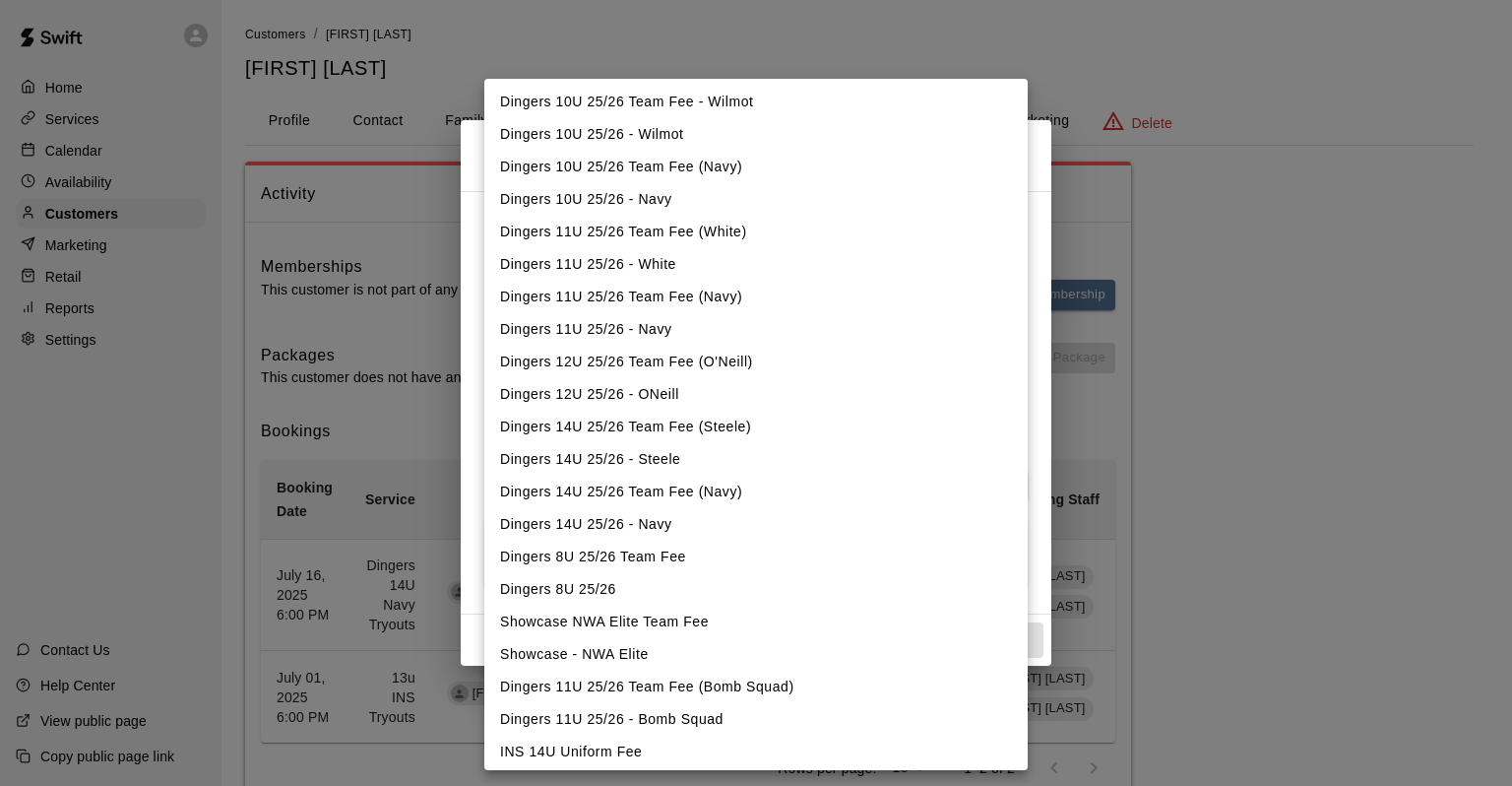 scroll, scrollTop: 1046, scrollLeft: 0, axis: vertical 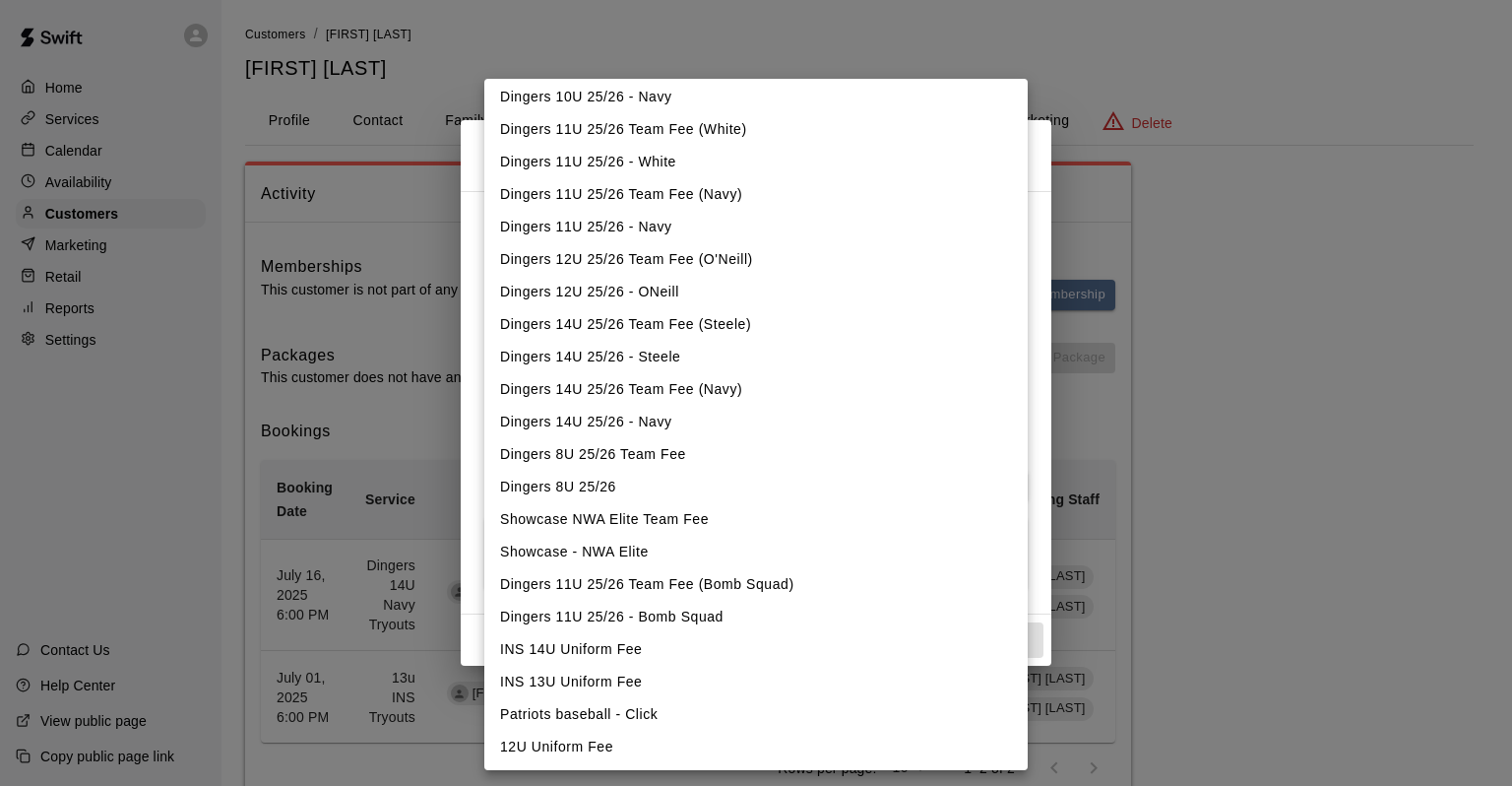 click at bounding box center [756, 393] 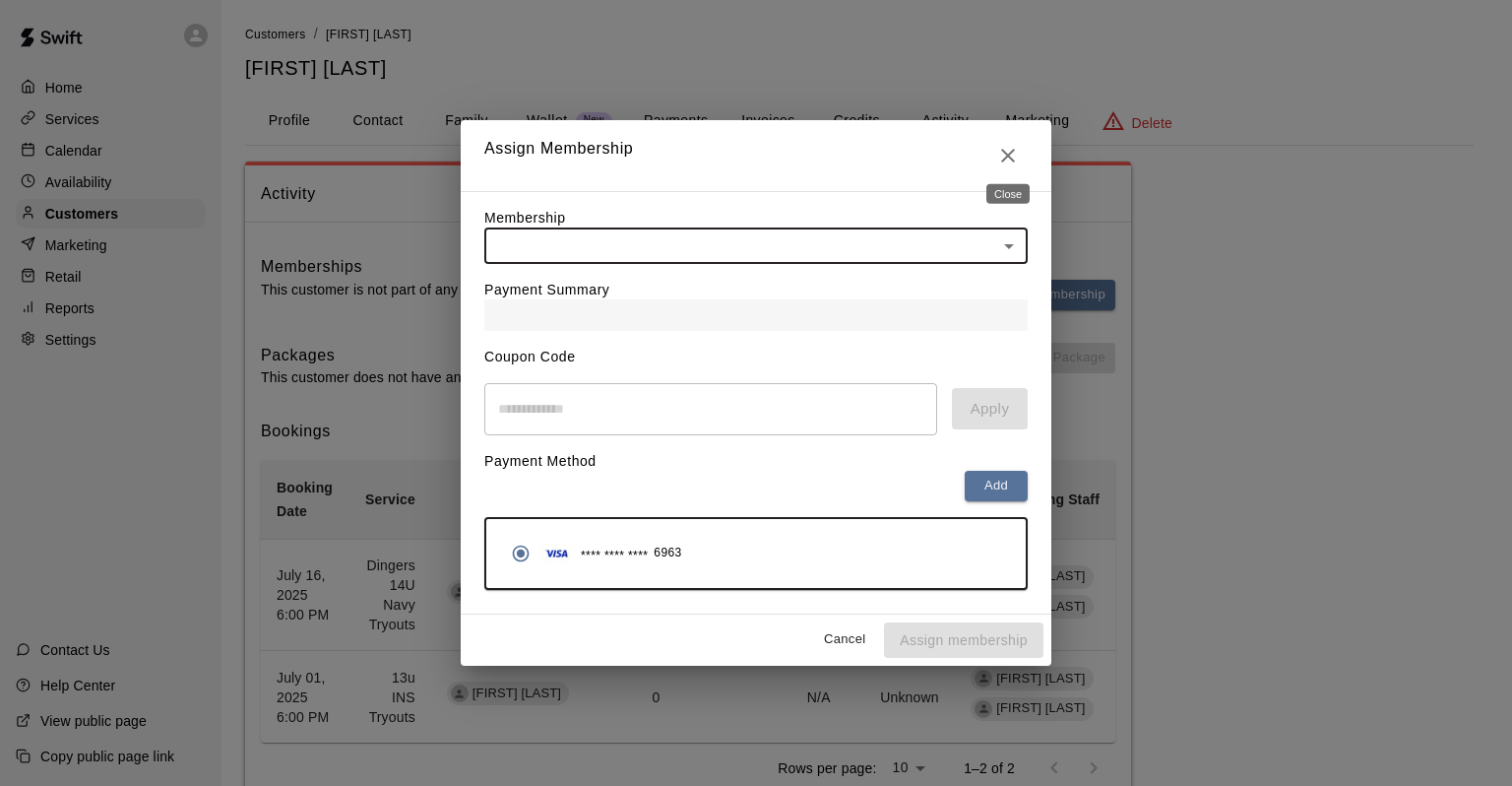 click 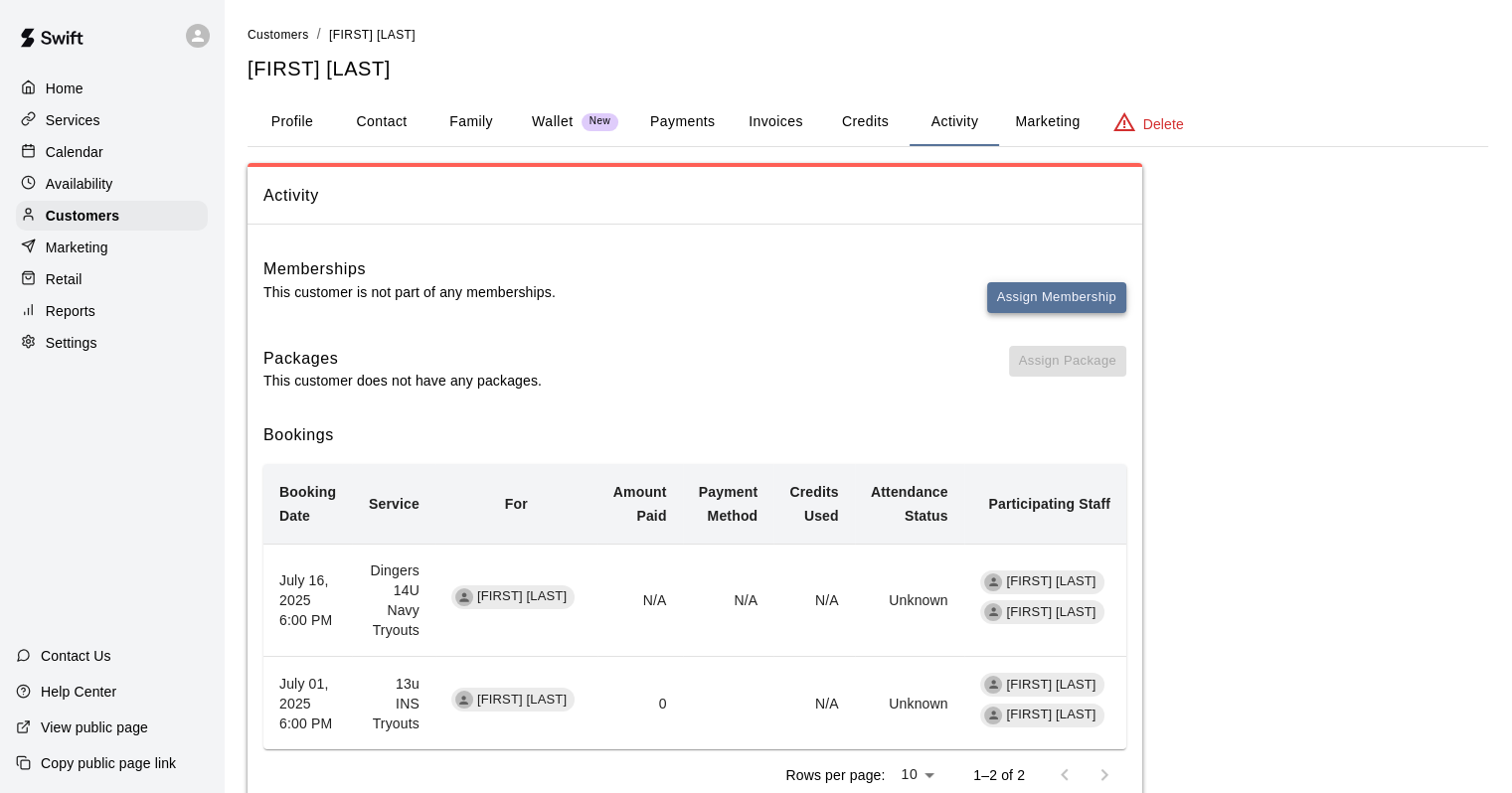 click on "Assign Membership" at bounding box center [1057, 297] 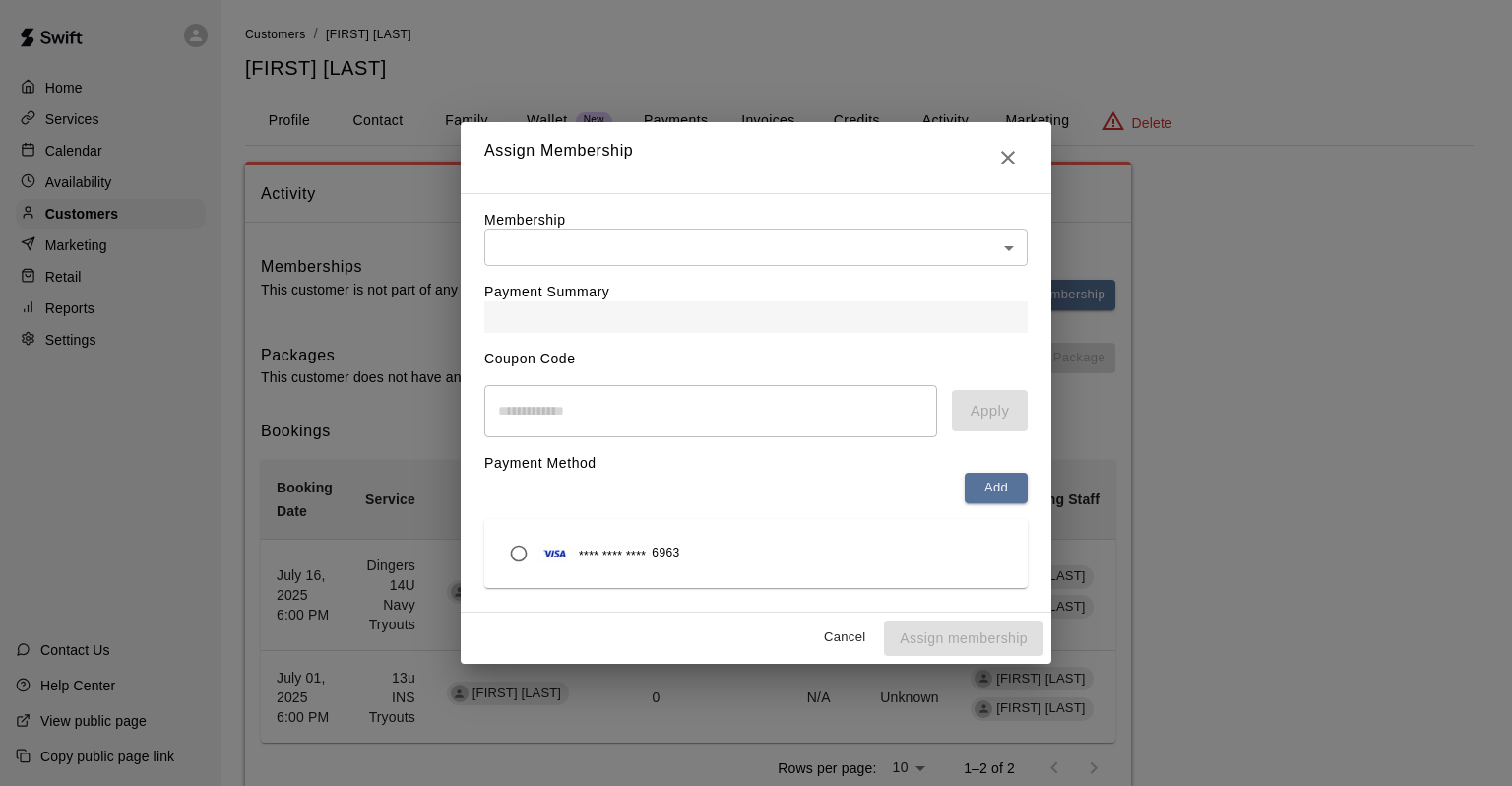 click on "Home Services Calendar Availability Customers Marketing Retail Reports Settings Contact Us Help Center View public page Copy public page link Customers / Whitney McClellan Whitney McClellan Profile Contact Family Wallet New Payments Invoices Credits Activity Marketing Delete Activity Memberships This customer is not part of any memberships. Assign Membership Packages This customer does not have any packages. Assign Package Bookings Booking Date   Service For Amount Paid Payment Method Credits Used Attendance Status Participating Staff July 16, 2025 6:00 PM Dingers 14U Navy Tryouts Sam McClellan N/A N/A N/A Unknown Matthew Jones Randy Dickey July 01, 2025 6:00 PM 13u INS Tryouts Sam McClellan 0 N/A Unknown Matthew Jones Randy Dickey Rows per page: 10 ** 1–2 of 2 Swift - Edit Customer Close cross-small Assign Membership Membership ​ ​ Payment Summary Coupon Code ​ Apply Payment Method   Add **** **** **** 6963 Cancel Assign membership" at bounding box center [756, 428] 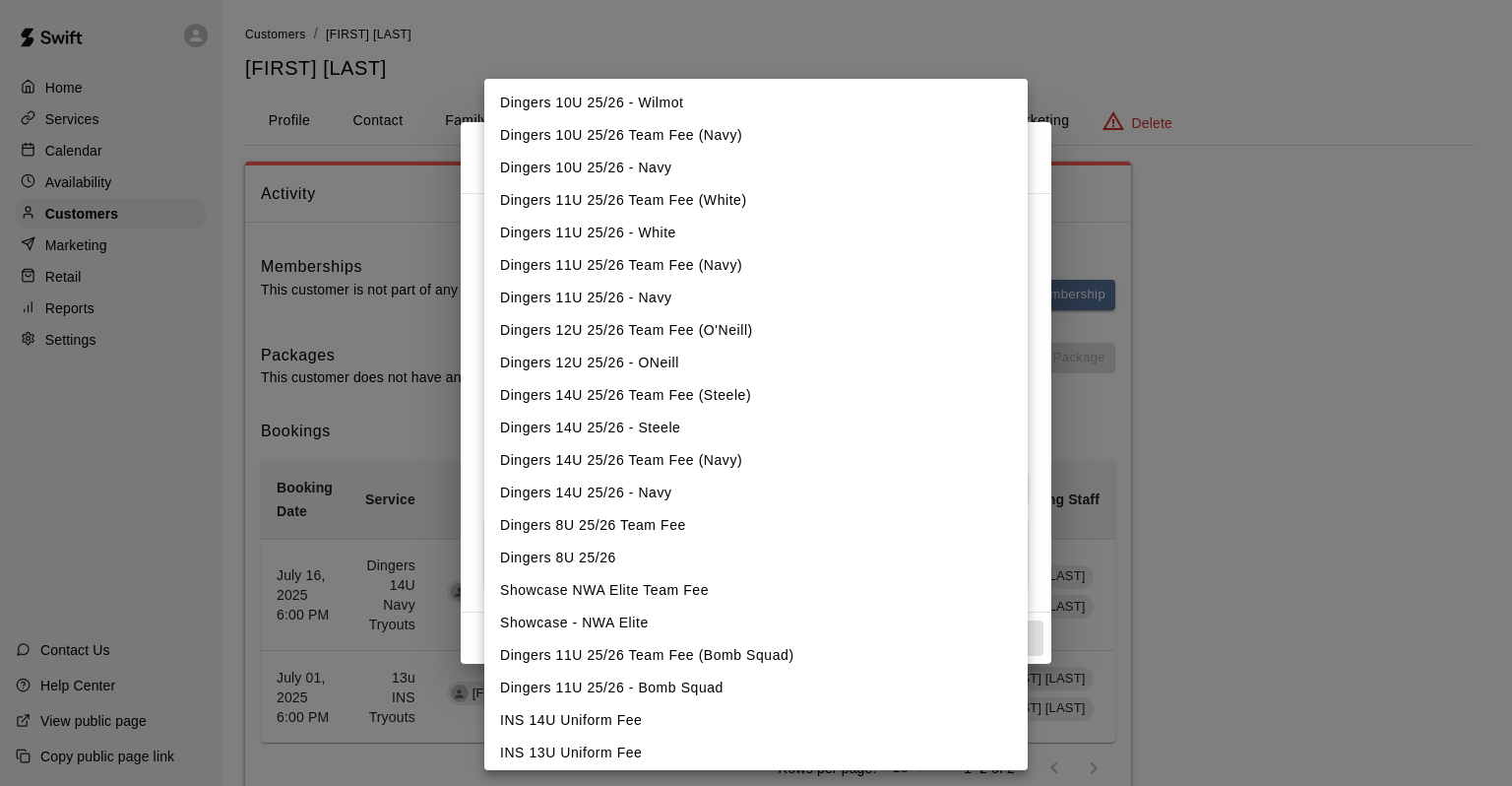 scroll, scrollTop: 1046, scrollLeft: 0, axis: vertical 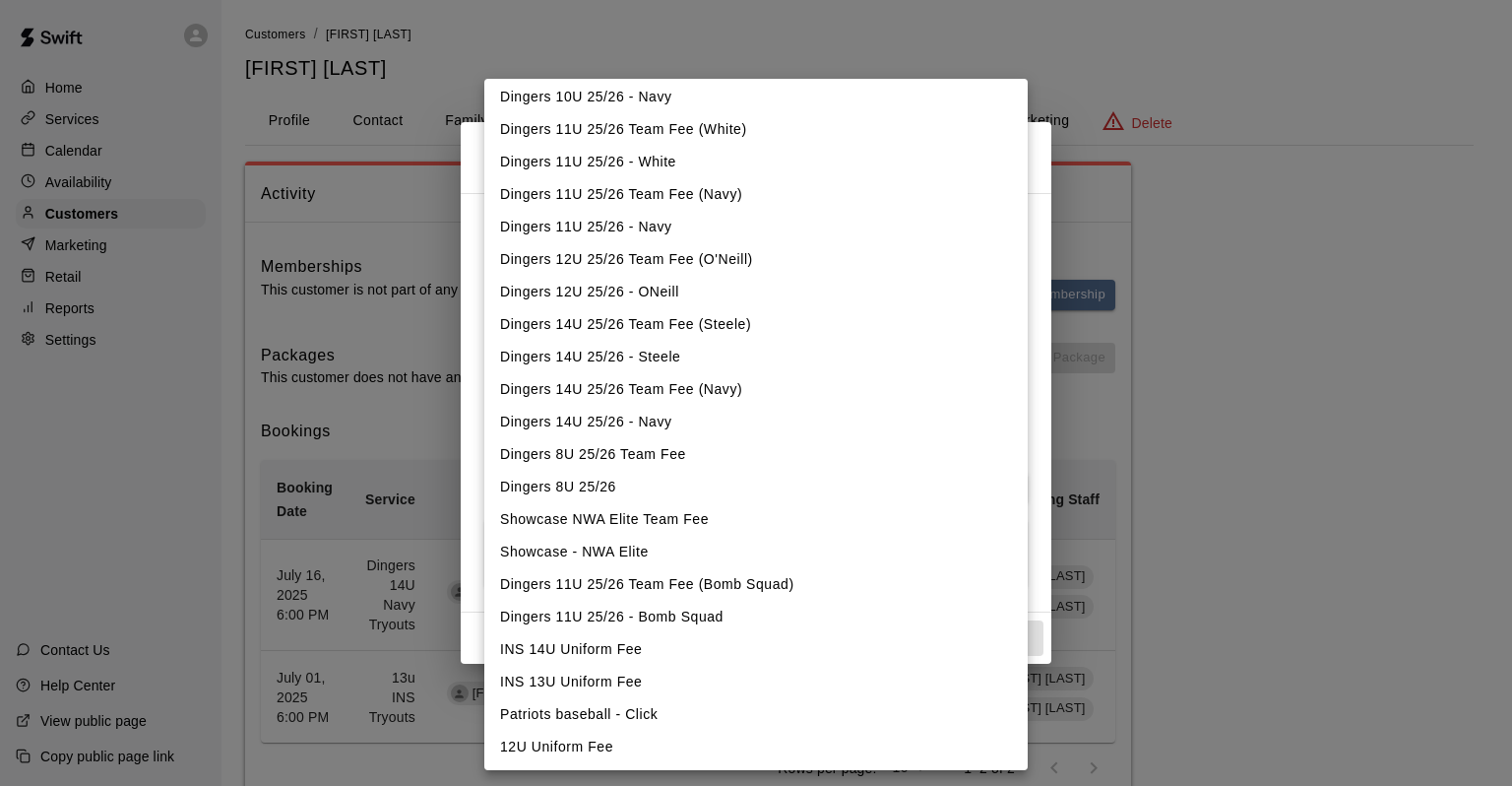 click on "Dingers 10U 25/26 - Navy" at bounding box center (756, 97) 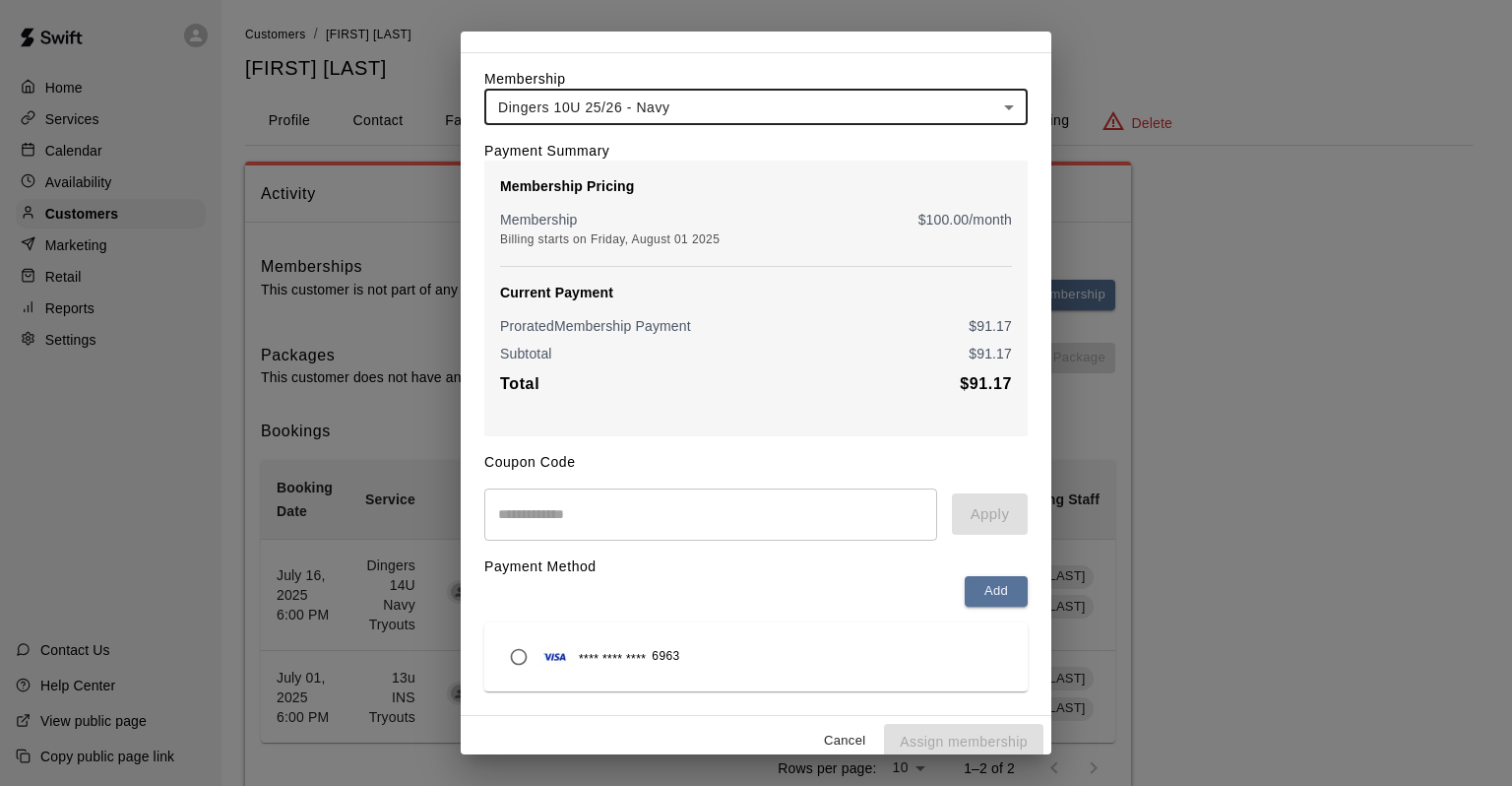 scroll, scrollTop: 75, scrollLeft: 0, axis: vertical 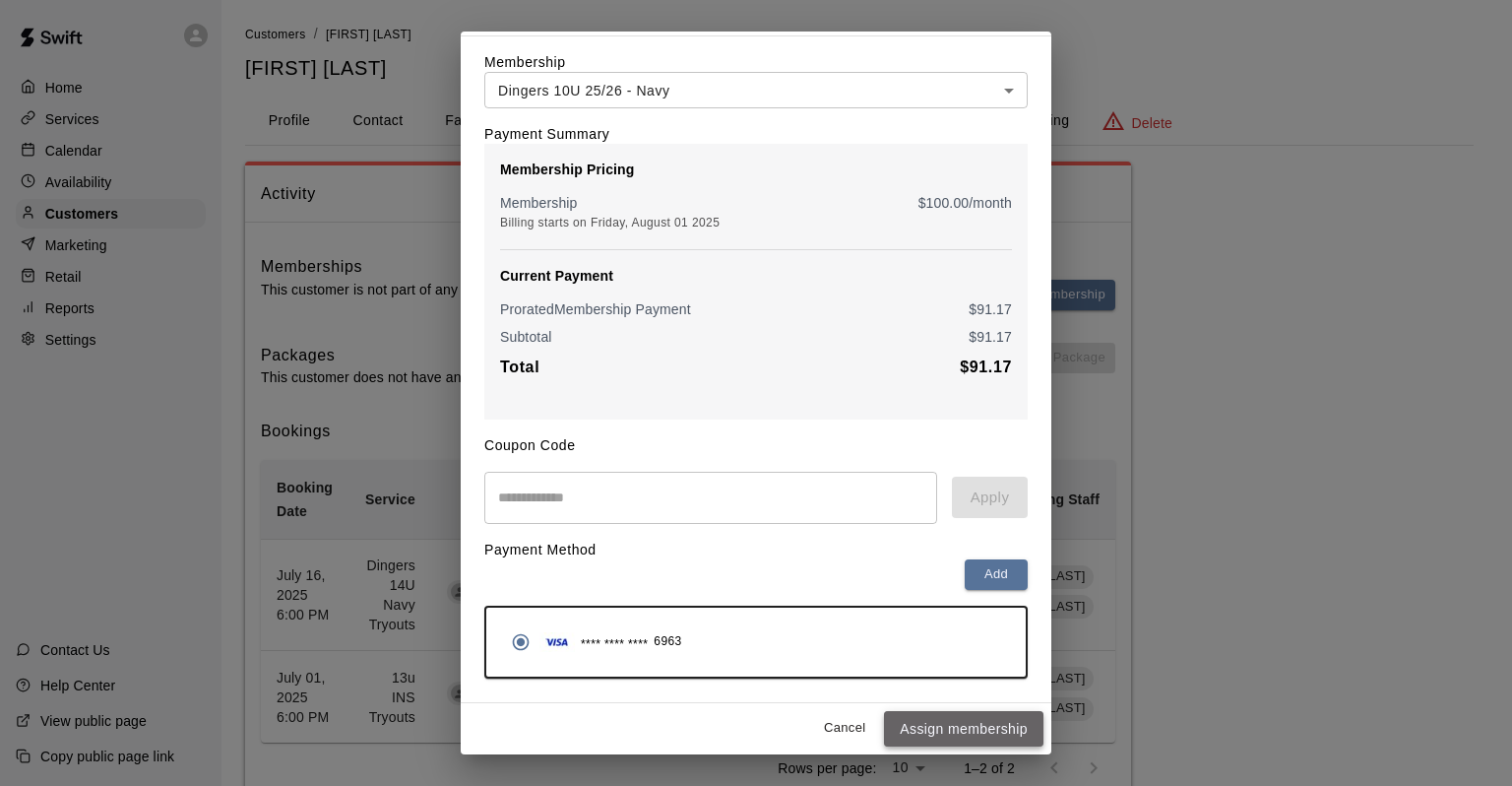 click on "Assign membership" at bounding box center (964, 729) 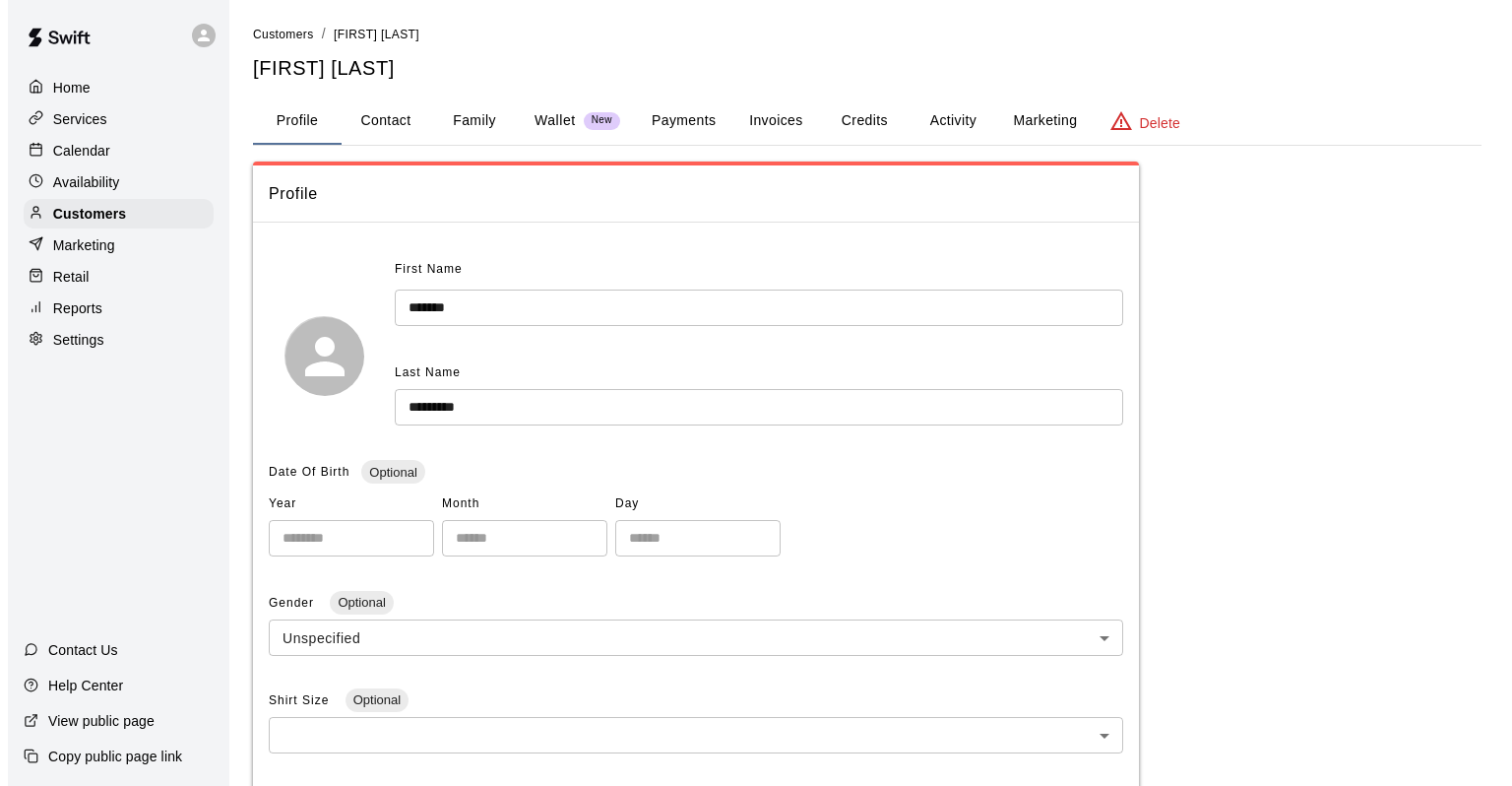 scroll, scrollTop: 0, scrollLeft: 0, axis: both 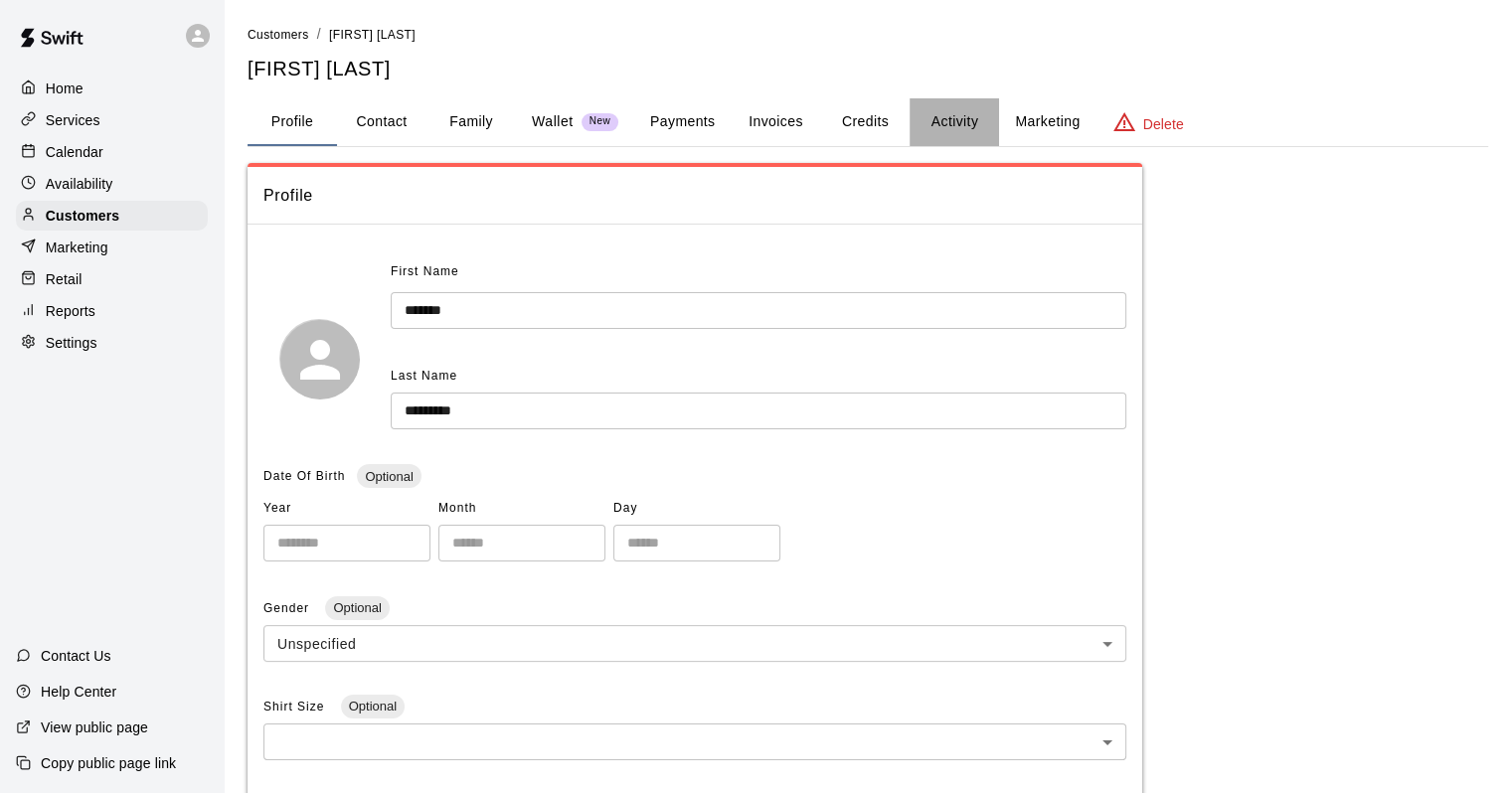 click on "Activity" at bounding box center [954, 122] 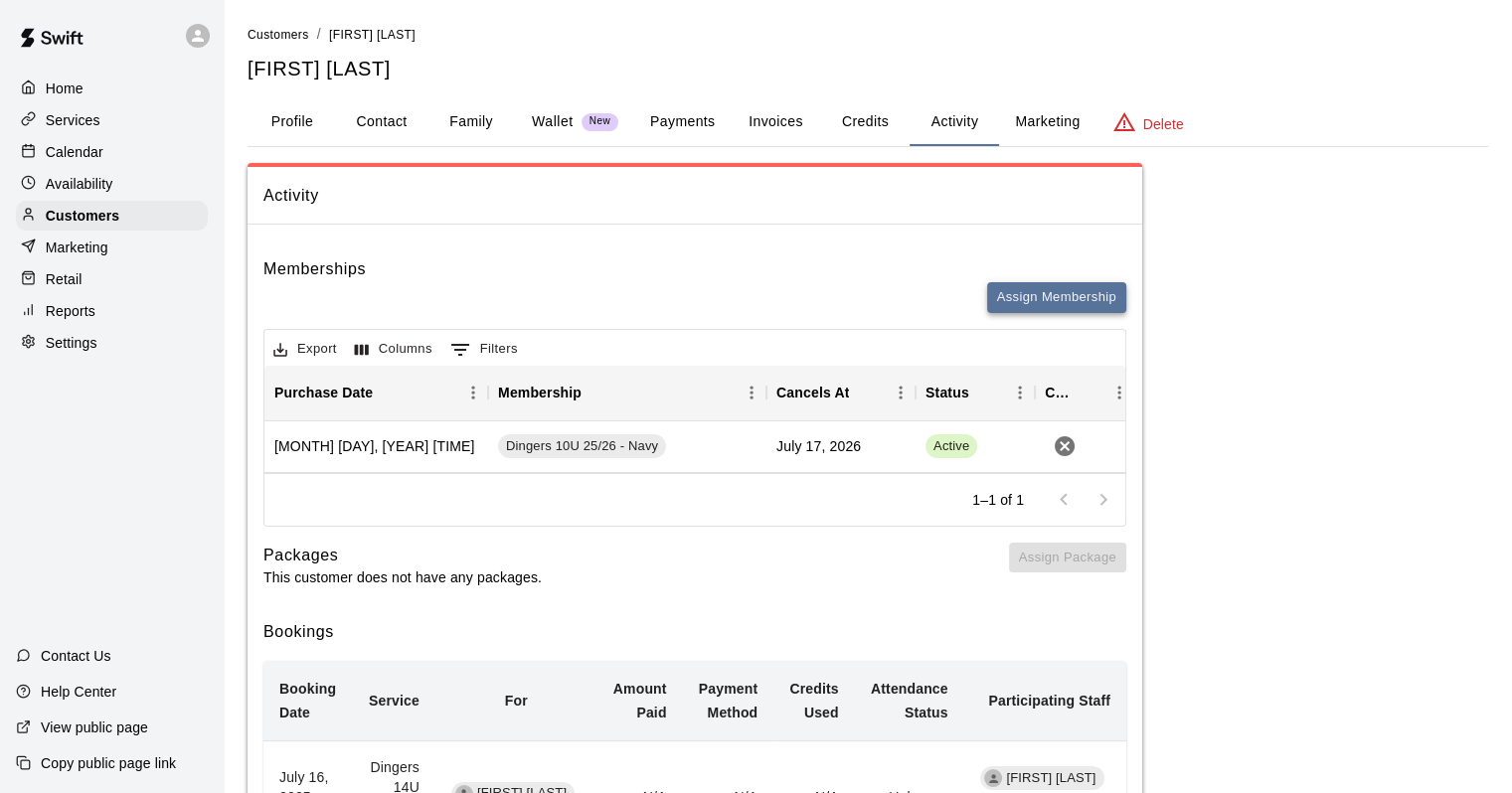 click on "Assign Membership" at bounding box center (1057, 297) 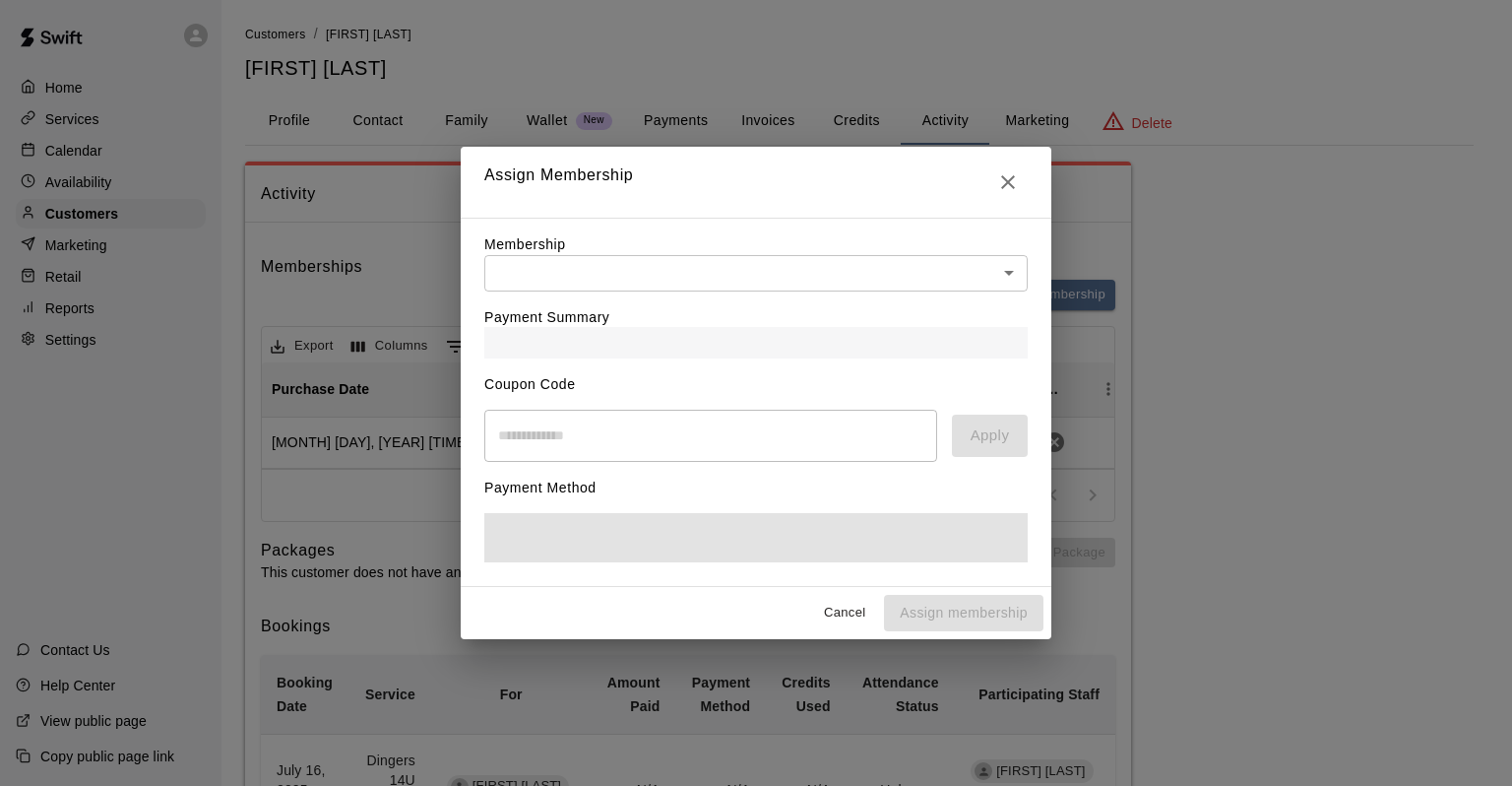 click on "Home Services Calendar Availability Customers Marketing Retail Reports Settings Contact Us Help Center View public page Copy public page link Customers / Whitney McClellan Whitney McClellan Profile Contact Family Wallet New Payments Invoices Credits Activity Marketing Delete Activity Memberships Assign Membership Export Columns 0 Filters Purchase Date Membership Cancels At Status Cancel August 03, 2025 5:42 PM Dingers 10U 25/26 - Navy July 17, 2026 Active 1–1 of 1 Packages This customer does not have any packages. Assign Package Bookings Booking Date   Service For Amount Paid Payment Method Credits Used Attendance Status Participating Staff July 16, 2025 6:00 PM Dingers 14U Navy Tryouts Sam McClellan N/A N/A N/A Unknown Matthew Jones Randy Dickey July 01, 2025 6:00 PM 13u INS Tryouts Sam McClellan 0 N/A Unknown Matthew Jones Randy Dickey Rows per page: 10 ** 1–2 of 2 /customers/158501 Close cross-small Assign Membership Membership ​ ​ Payment Summary Coupon Code ​ Apply Payment Method Cancel" at bounding box center (756, 526) 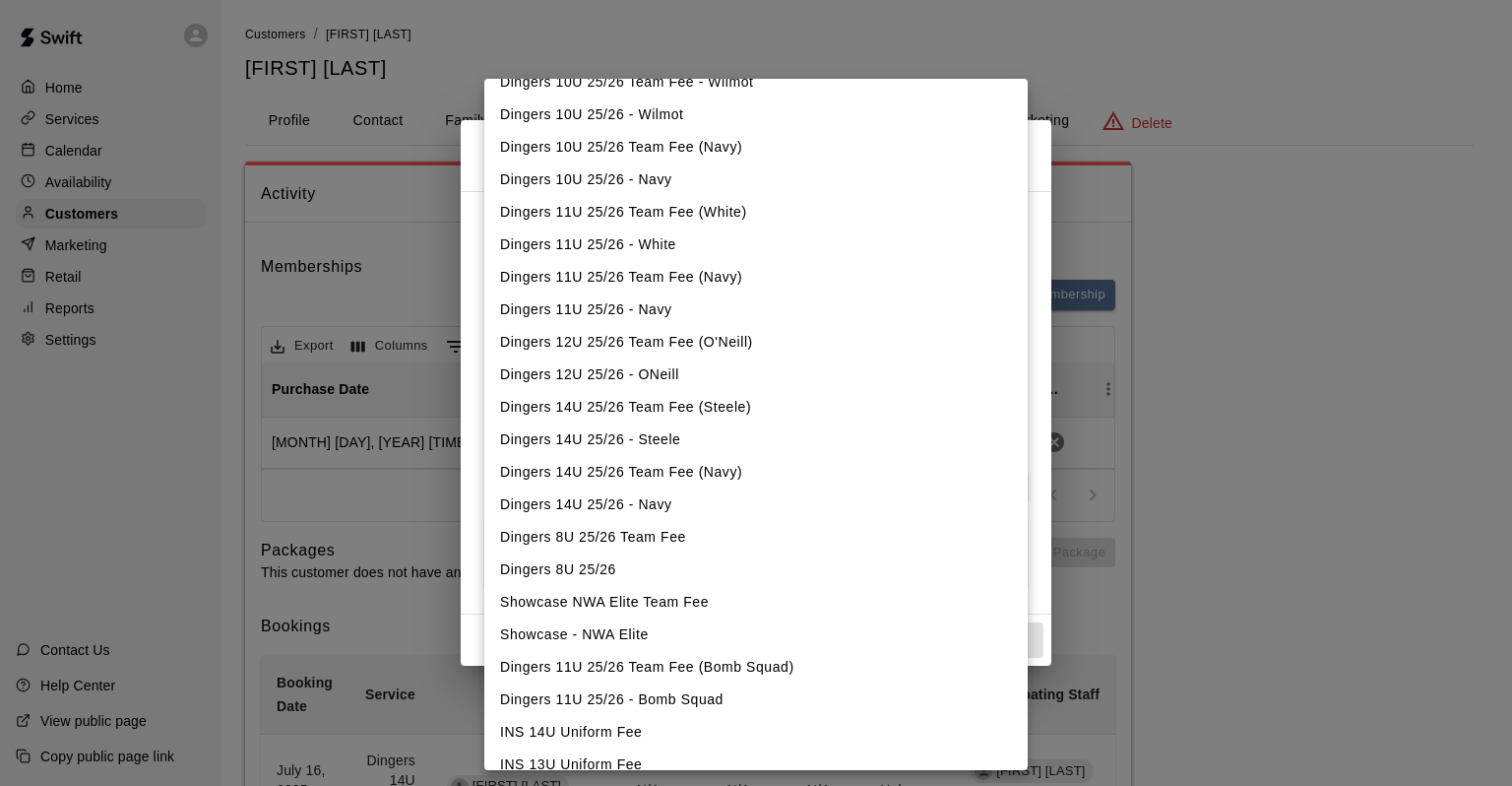 scroll, scrollTop: 1046, scrollLeft: 0, axis: vertical 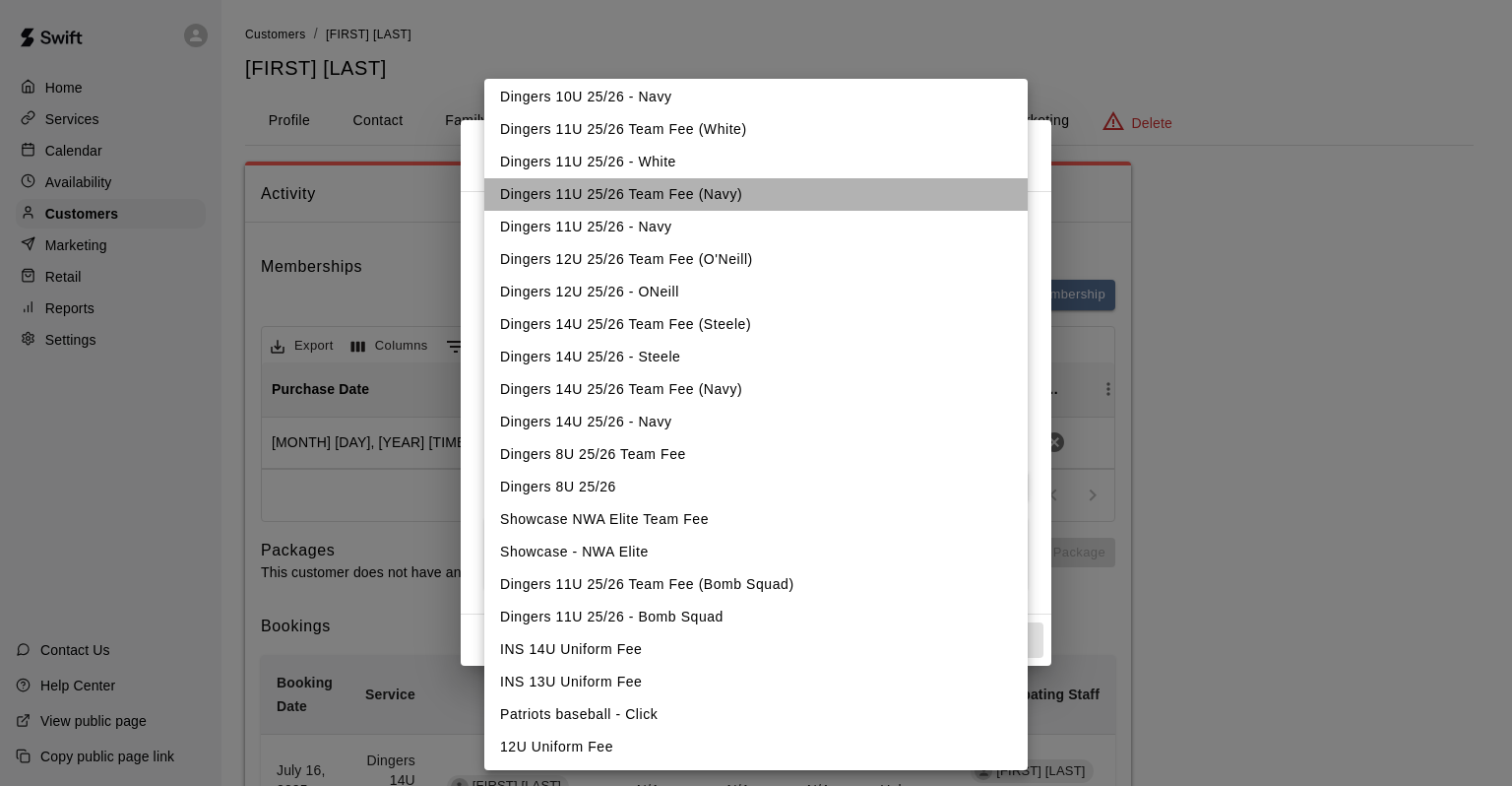 click on "Dingers 11U 25/26 Team Fee (Navy)" at bounding box center [756, 194] 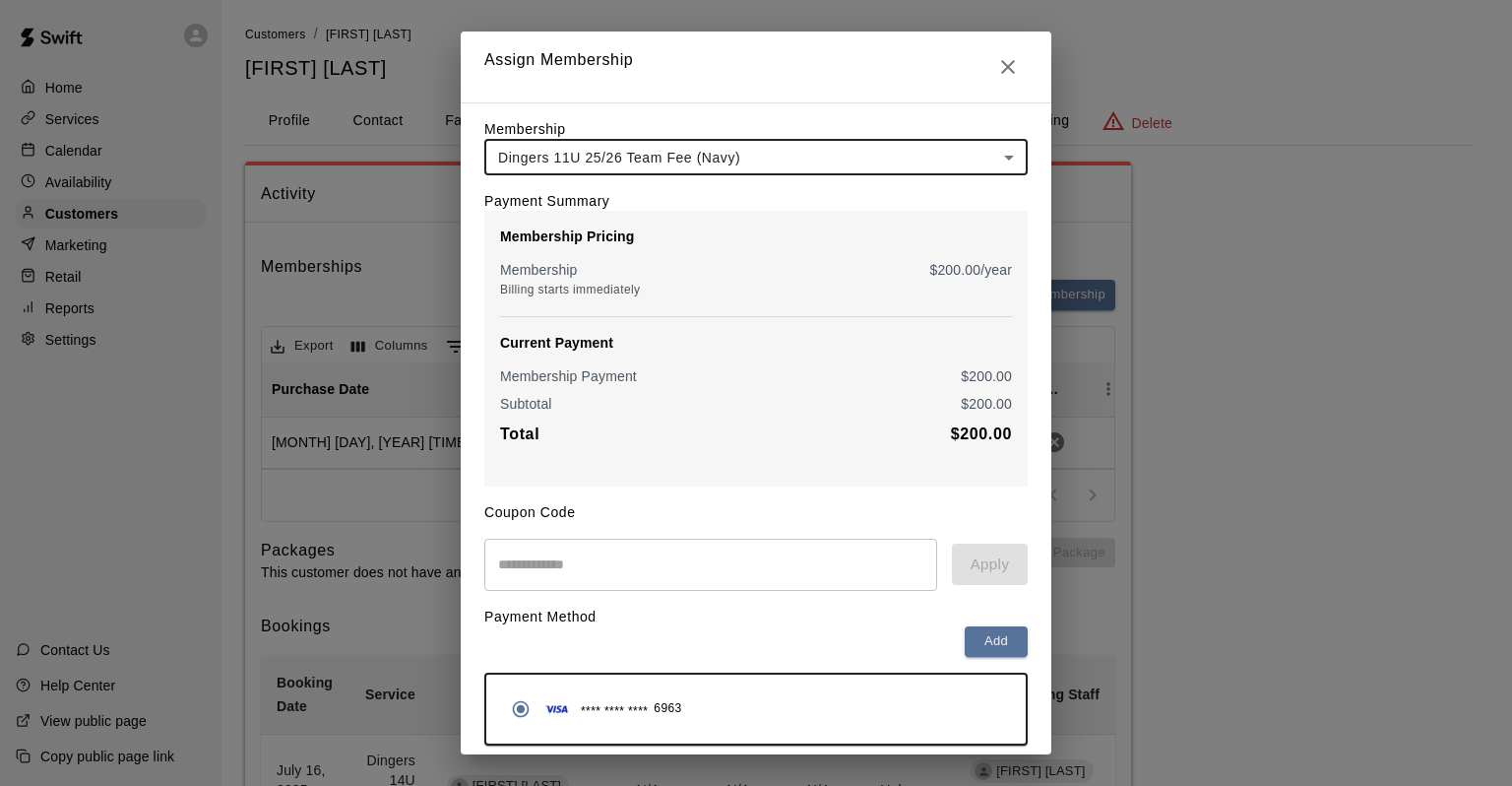 click on "**********" at bounding box center [756, 526] 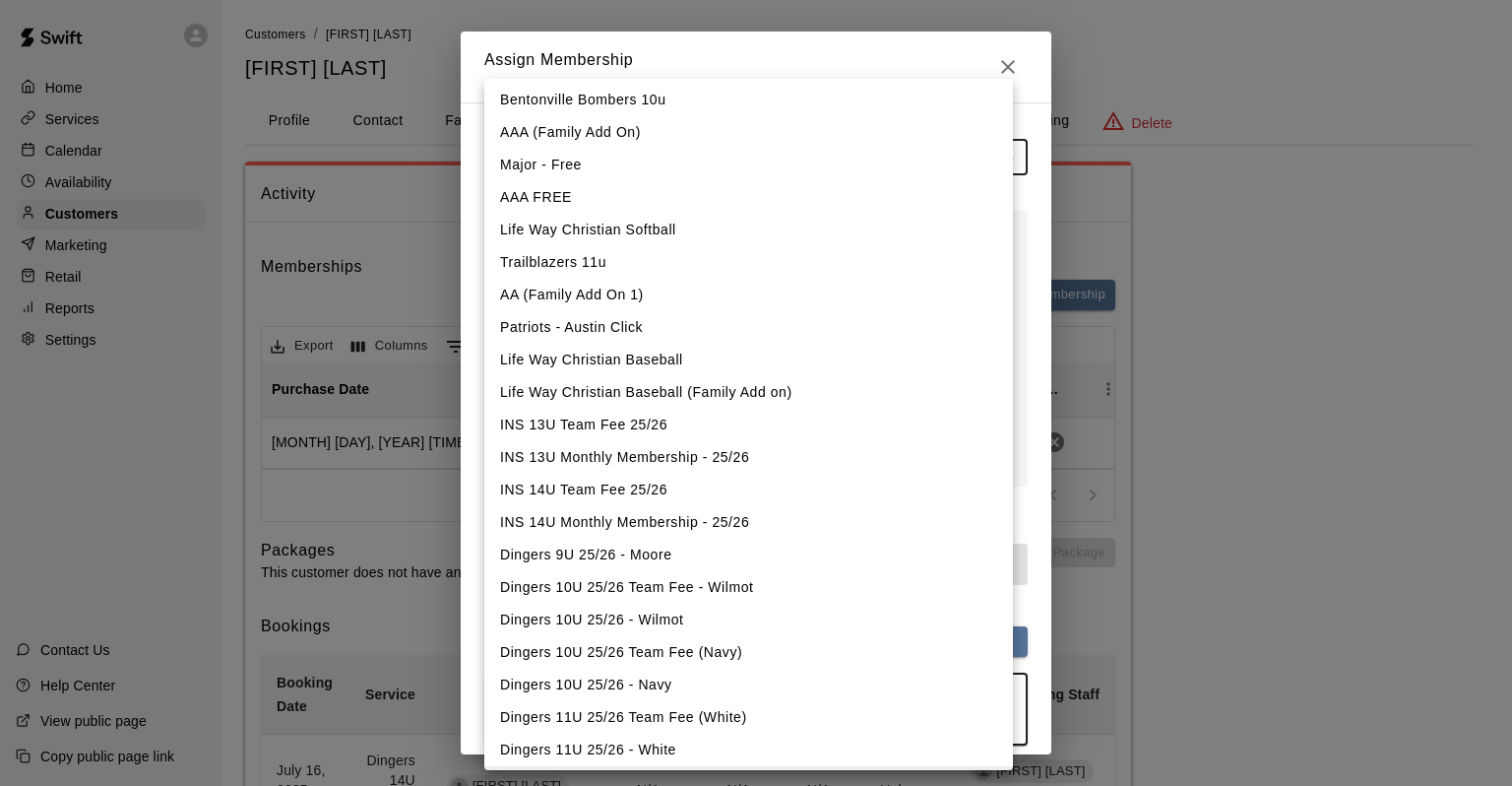 scroll, scrollTop: 455, scrollLeft: 0, axis: vertical 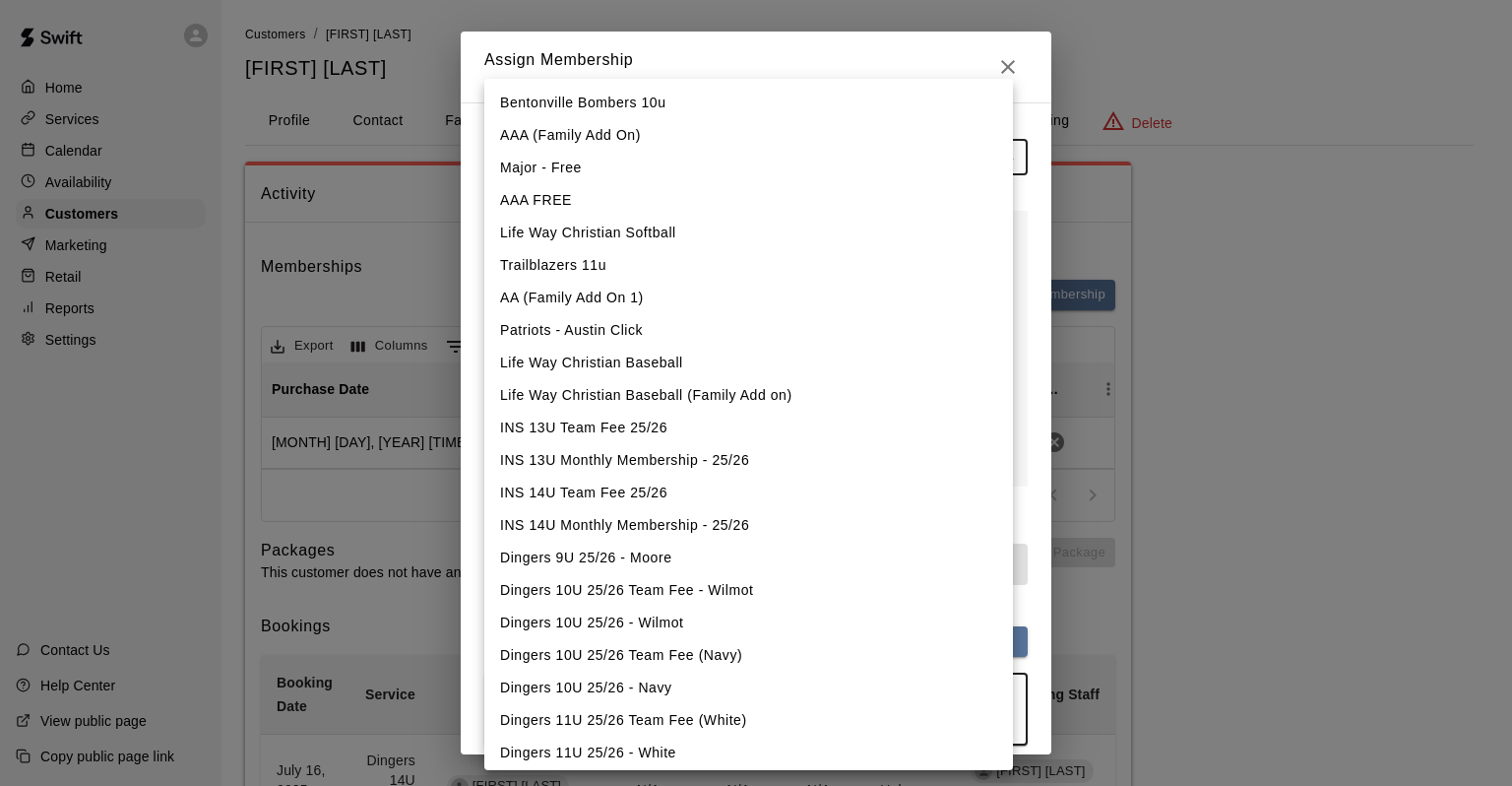 drag, startPoint x: 1507, startPoint y: 458, endPoint x: 1352, endPoint y: 365, distance: 180.75951 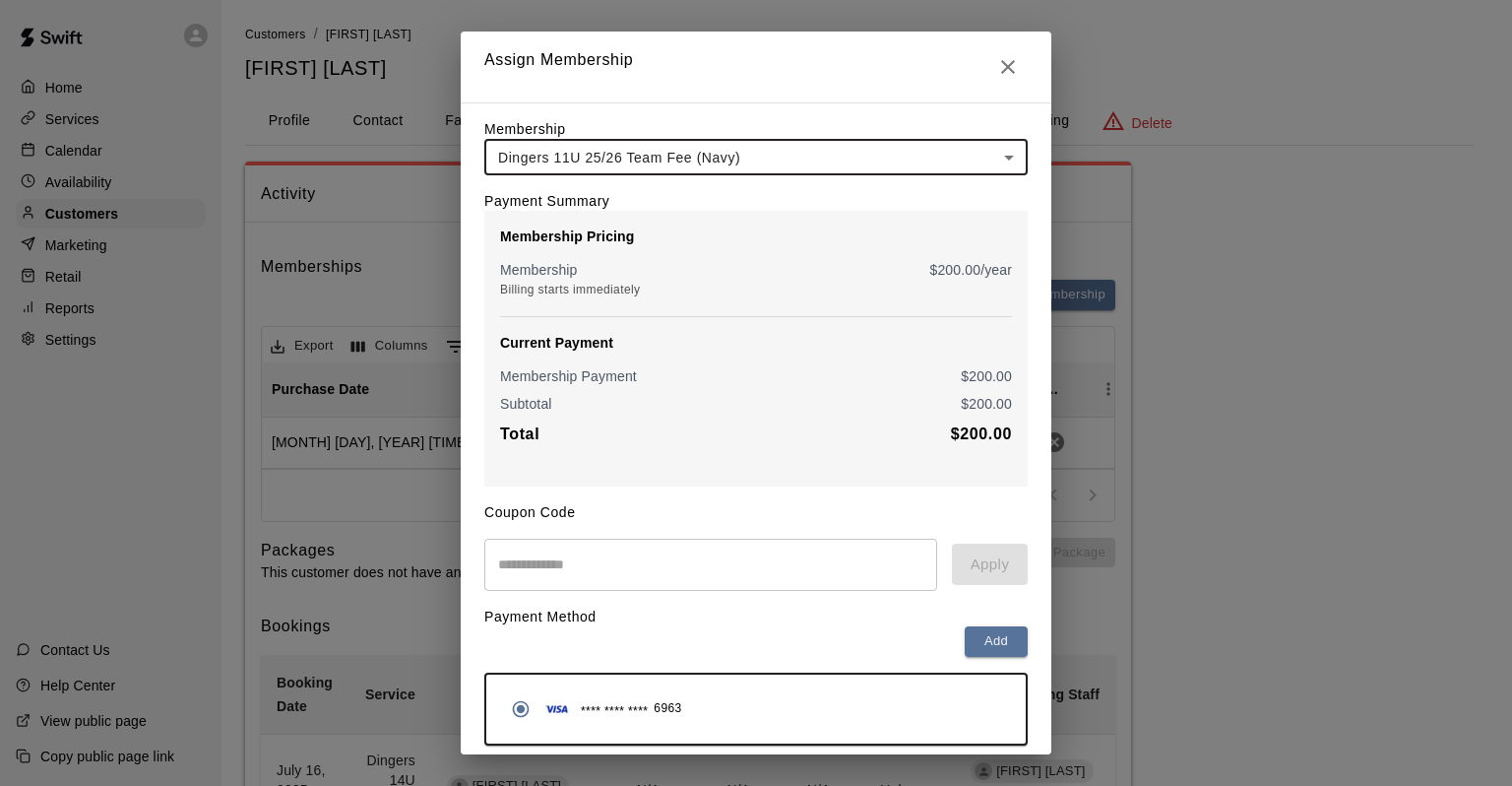 click on "**********" at bounding box center [756, 393] 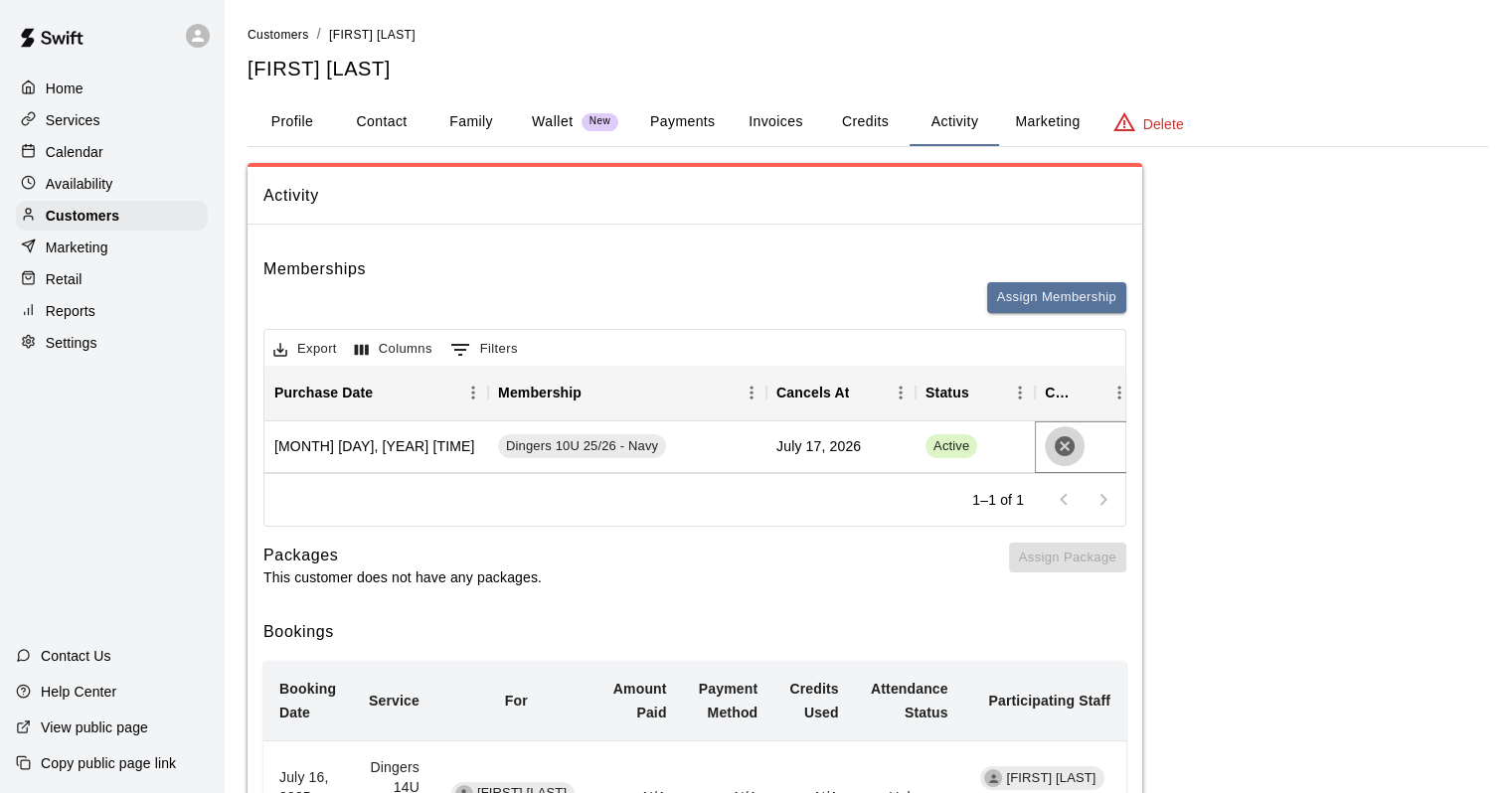 click 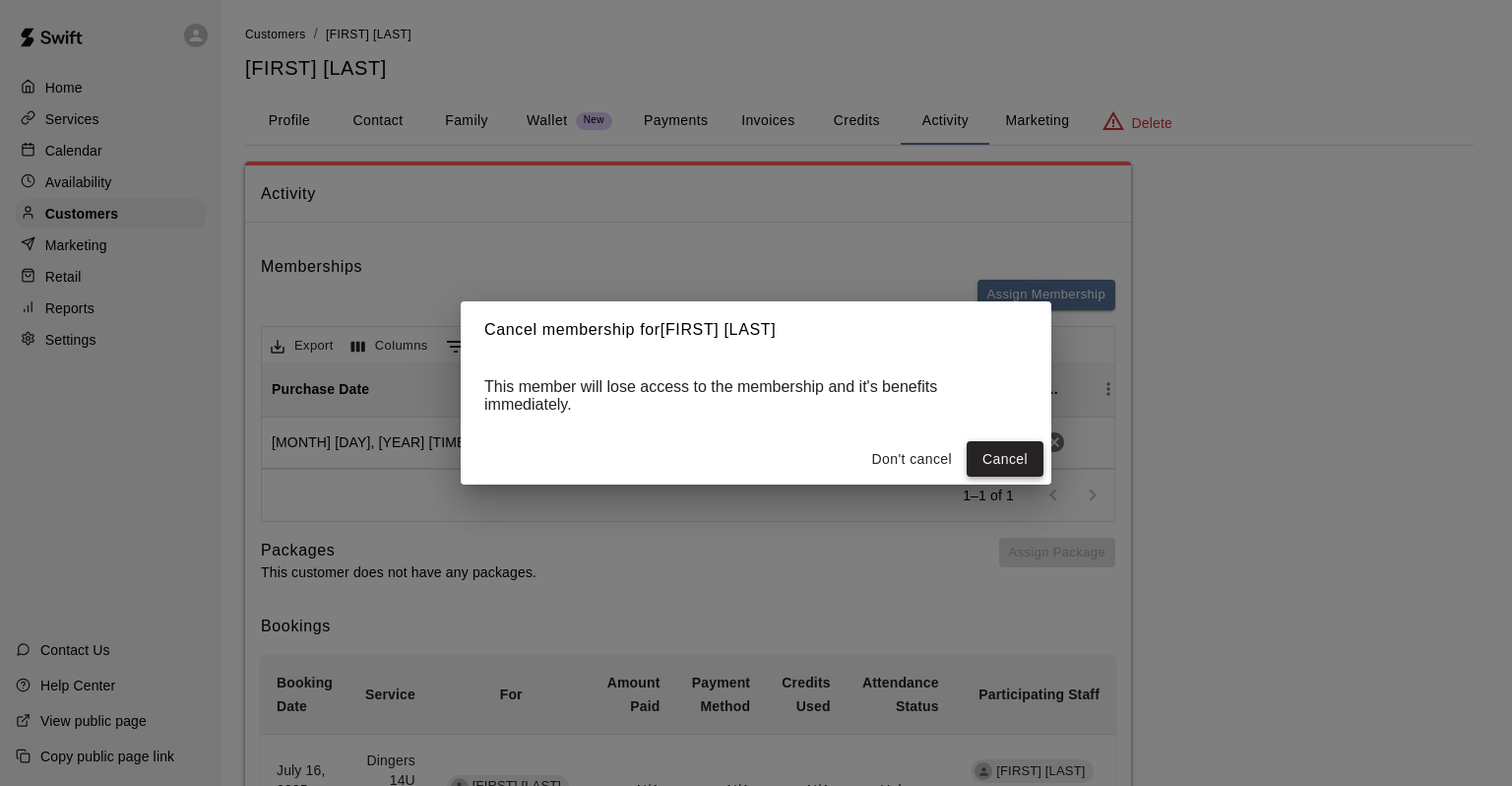 click on "Cancel" at bounding box center (1005, 459) 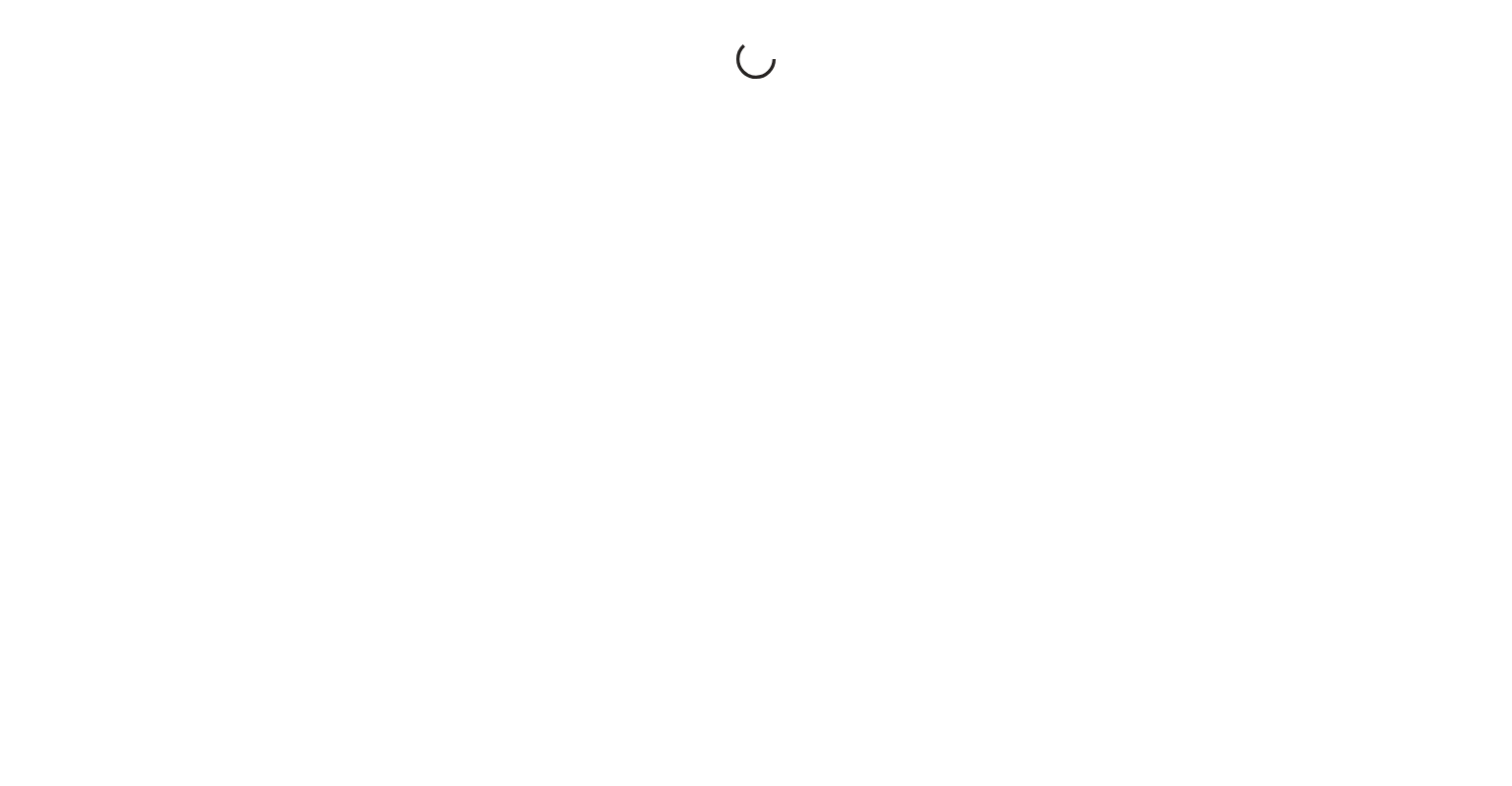 scroll, scrollTop: 0, scrollLeft: 0, axis: both 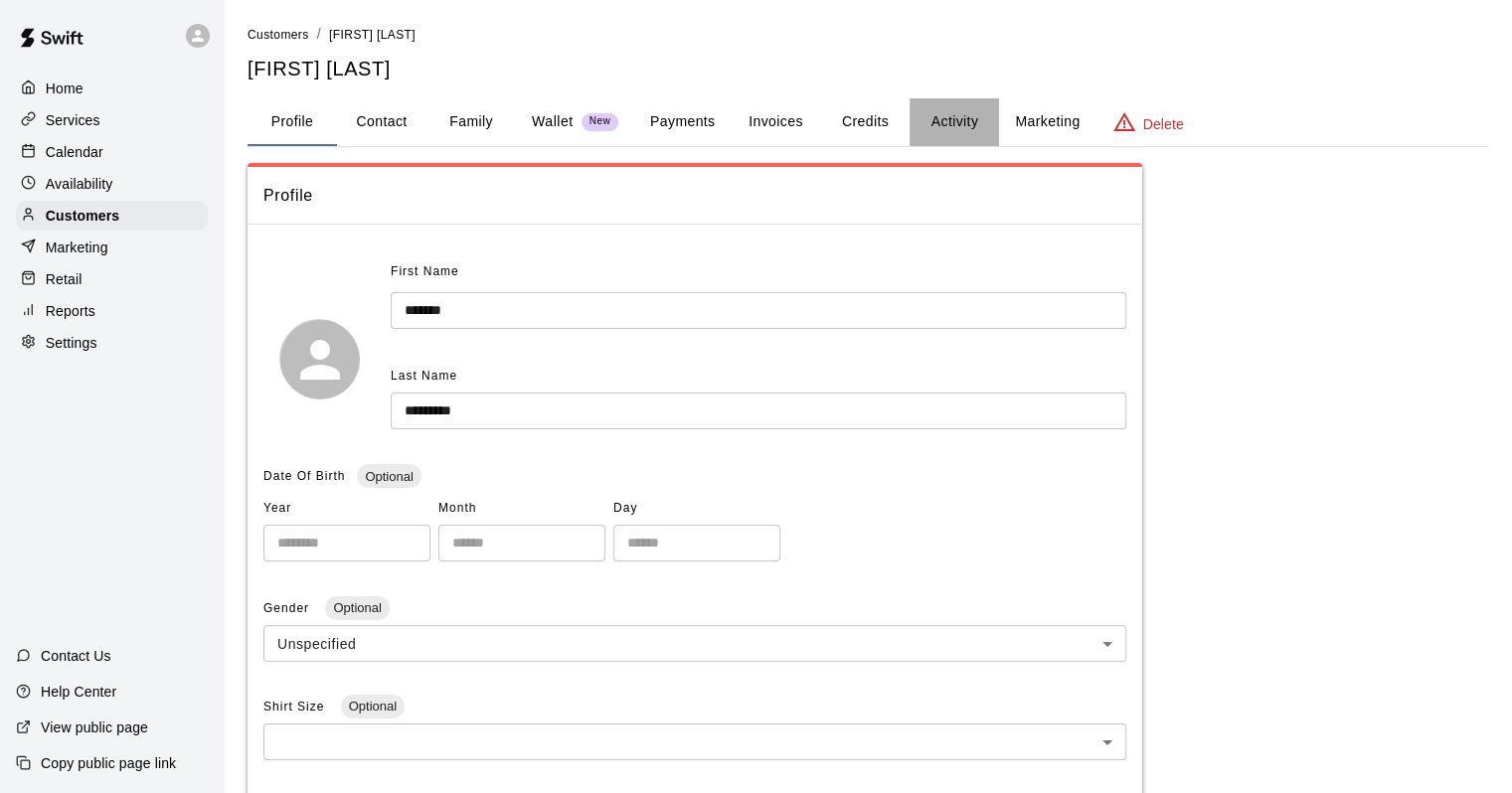 click on "Activity" at bounding box center (954, 122) 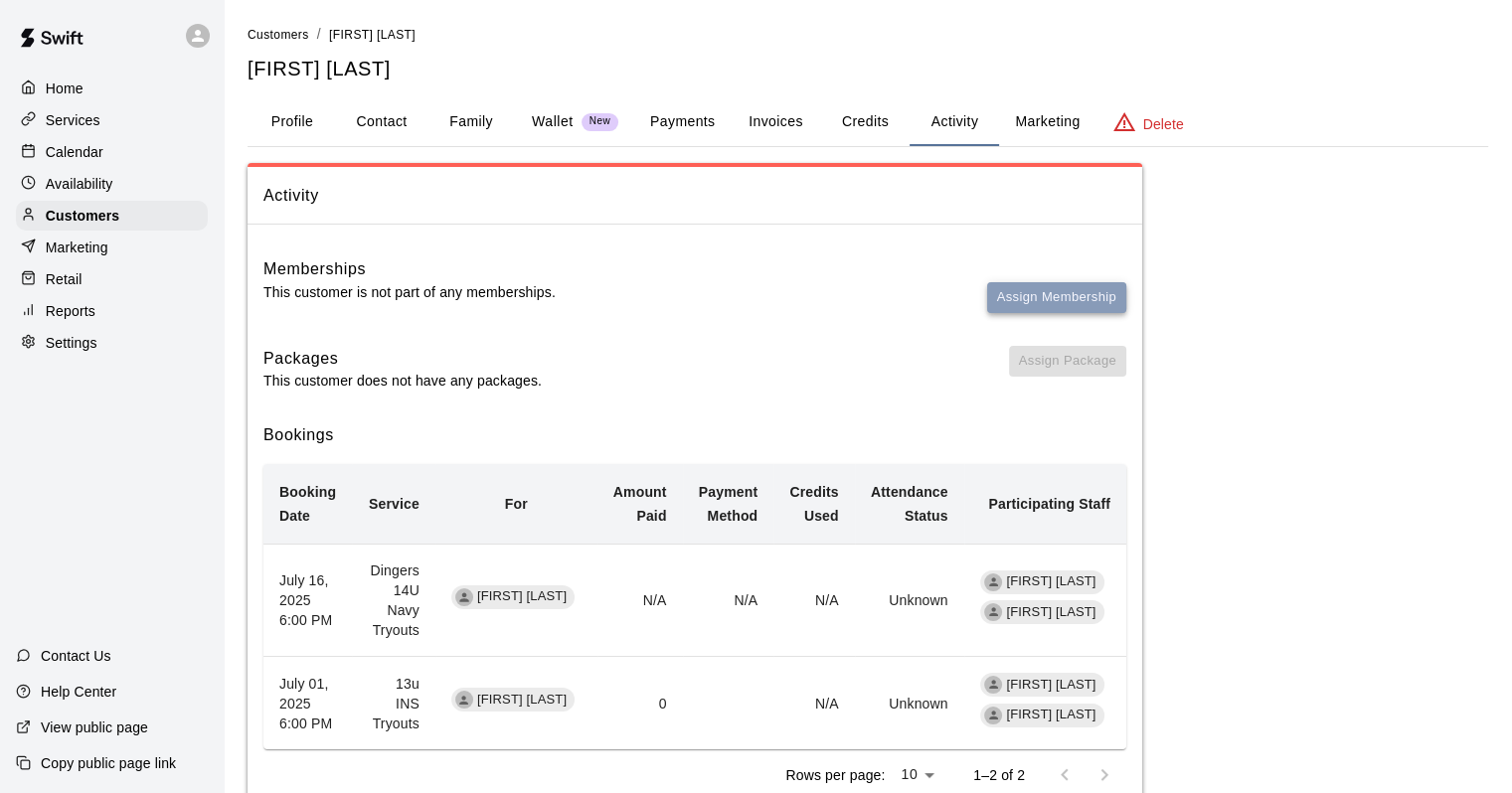 click on "Assign Membership" at bounding box center [1057, 297] 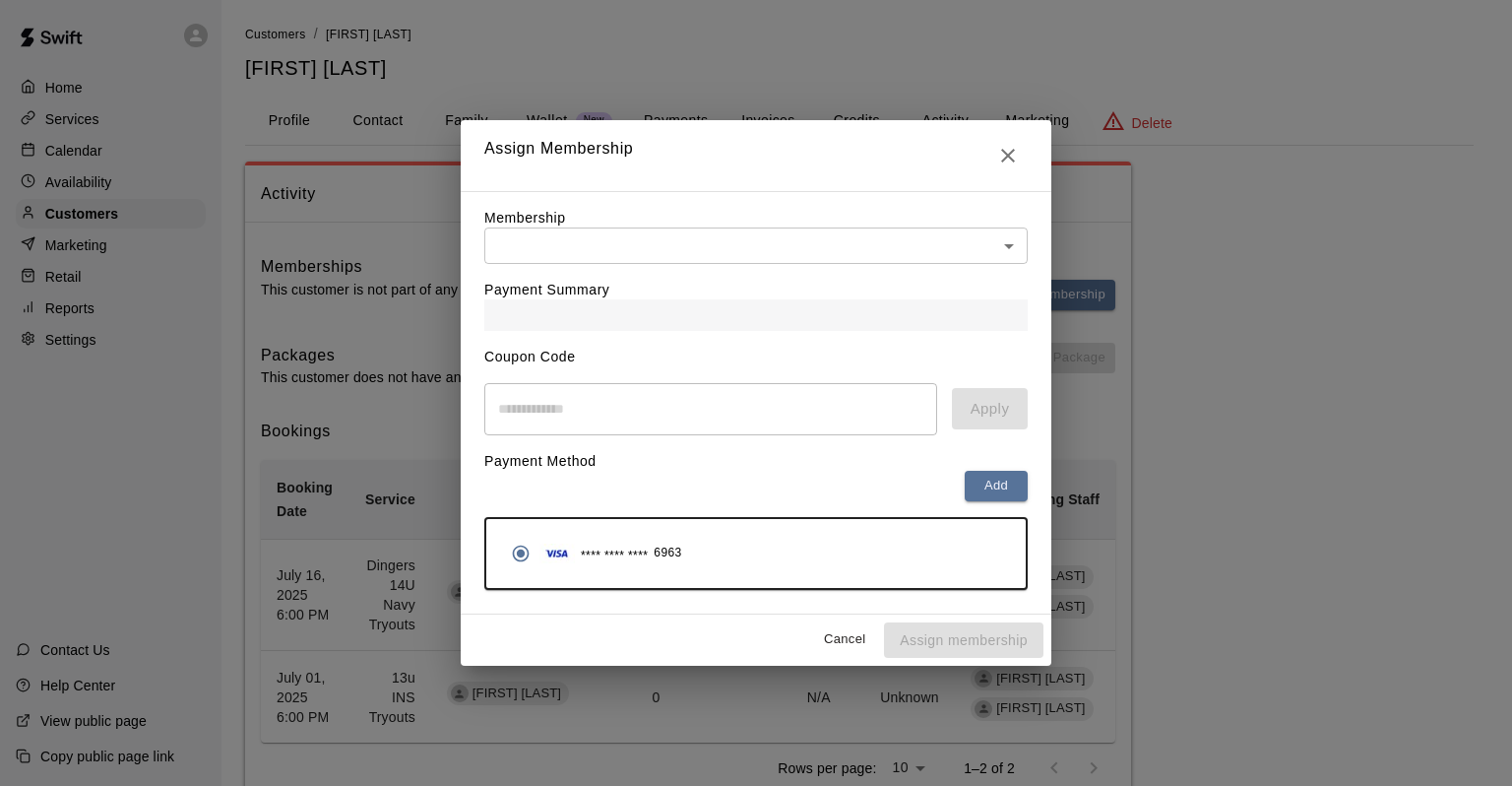 click on "Home Services Calendar Availability Customers Marketing Retail Reports Settings Contact Us Help Center View public page Copy public page link Customers / Whitney McClellan Whitney McClellan Profile Contact Family Wallet New Payments Invoices Credits Activity Marketing Delete Activity Memberships This customer is not part of any memberships. Assign Membership Packages This customer does not have any packages. Assign Package Bookings Booking Date   Service For Amount Paid Payment Method Credits Used Attendance Status Participating Staff July 16, 2025 6:00 PM Dingers 14U Navy Tryouts Sam McClellan N/A N/A N/A Unknown Matthew Jones Randy Dickey July 01, 2025 6:00 PM 13u INS Tryouts Sam McClellan 0 N/A Unknown Matthew Jones Randy Dickey Rows per page: 10 ** 1–2 of 2 /customers/158501 Close cross-small Assign Membership Membership ​ ​ Payment Summary Coupon Code ​ Apply Payment Method   Add **** **** **** 6963 Cancel Assign membership" at bounding box center [756, 428] 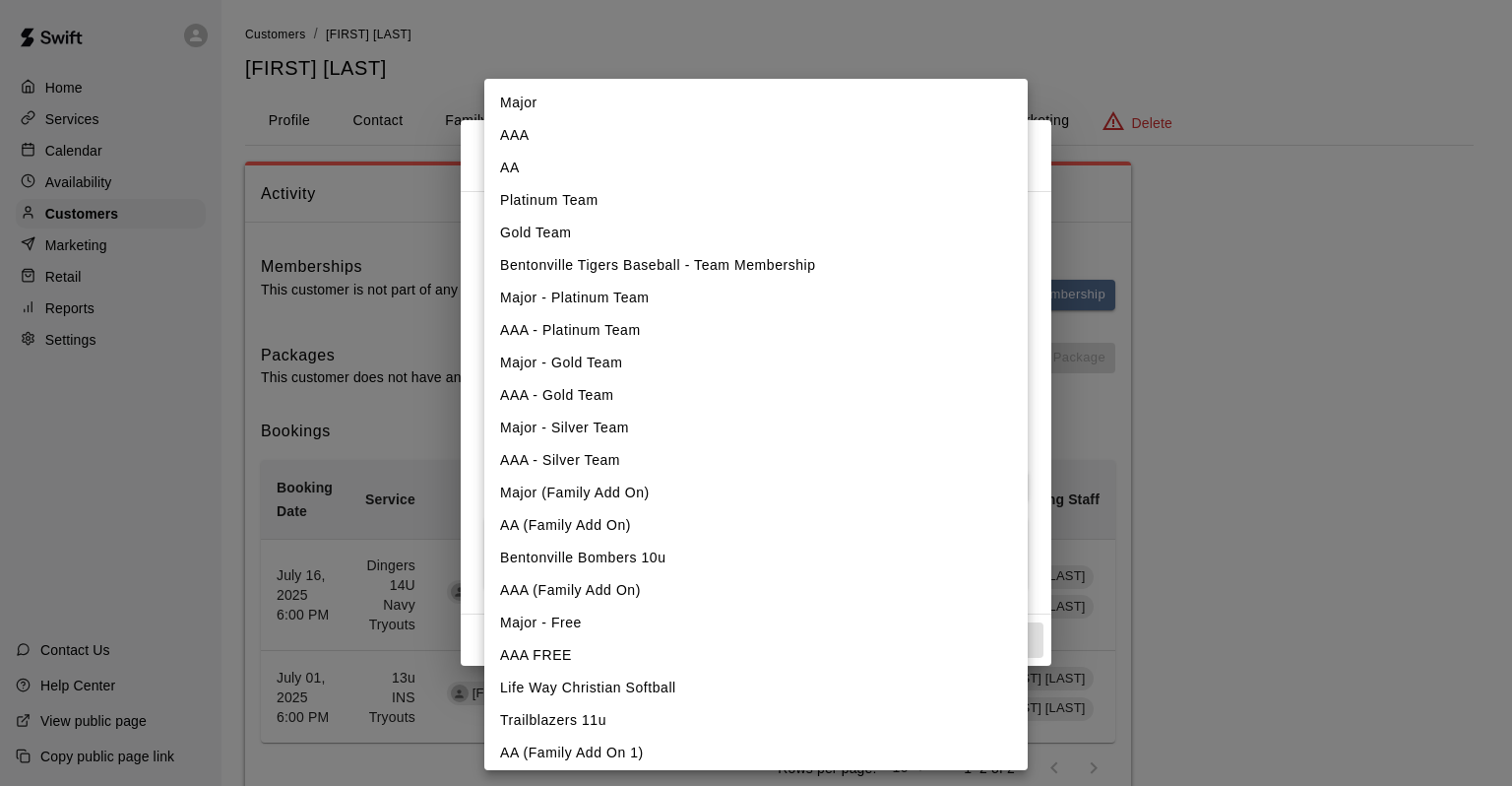 type 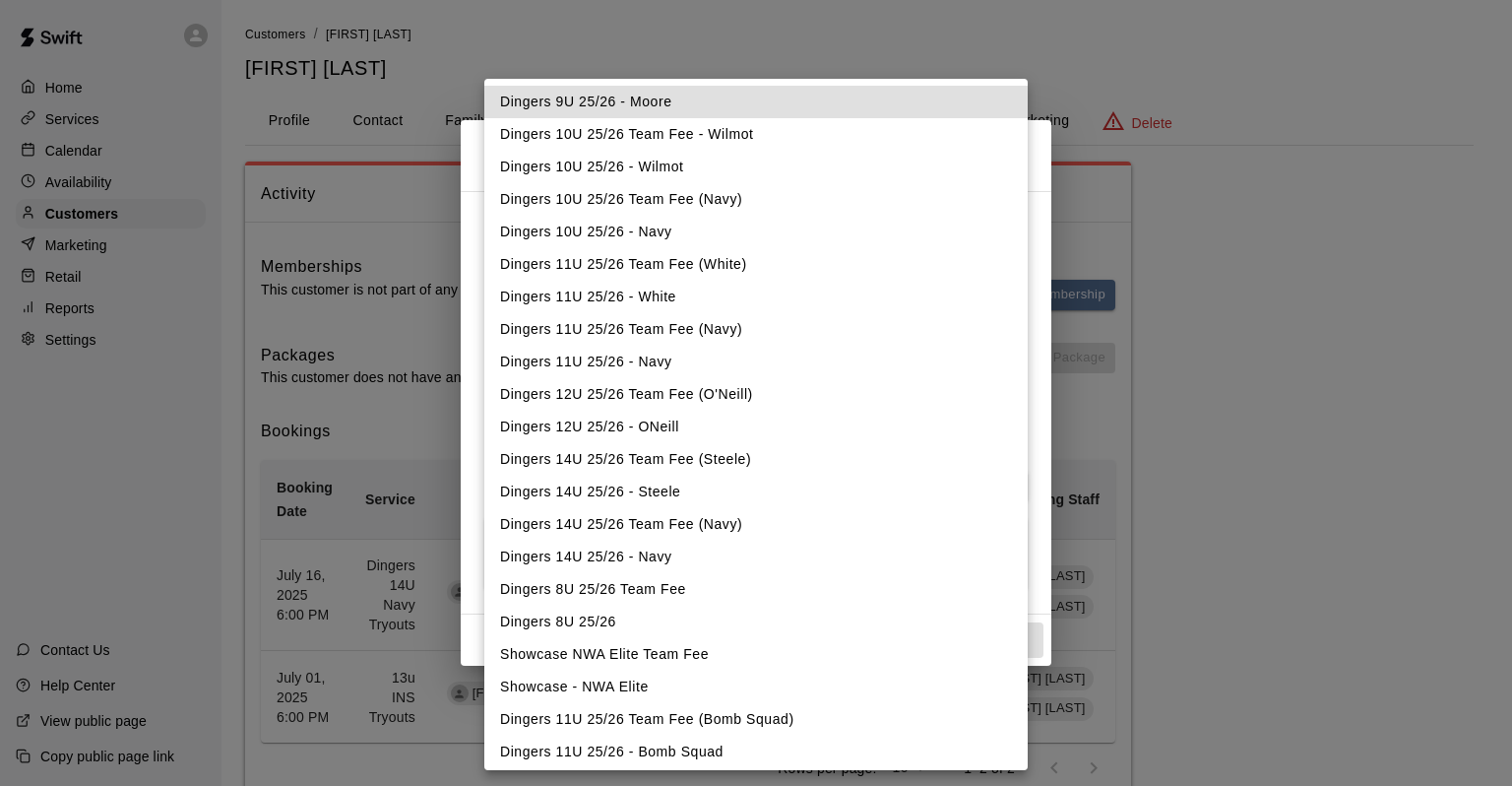 scroll, scrollTop: 982, scrollLeft: 0, axis: vertical 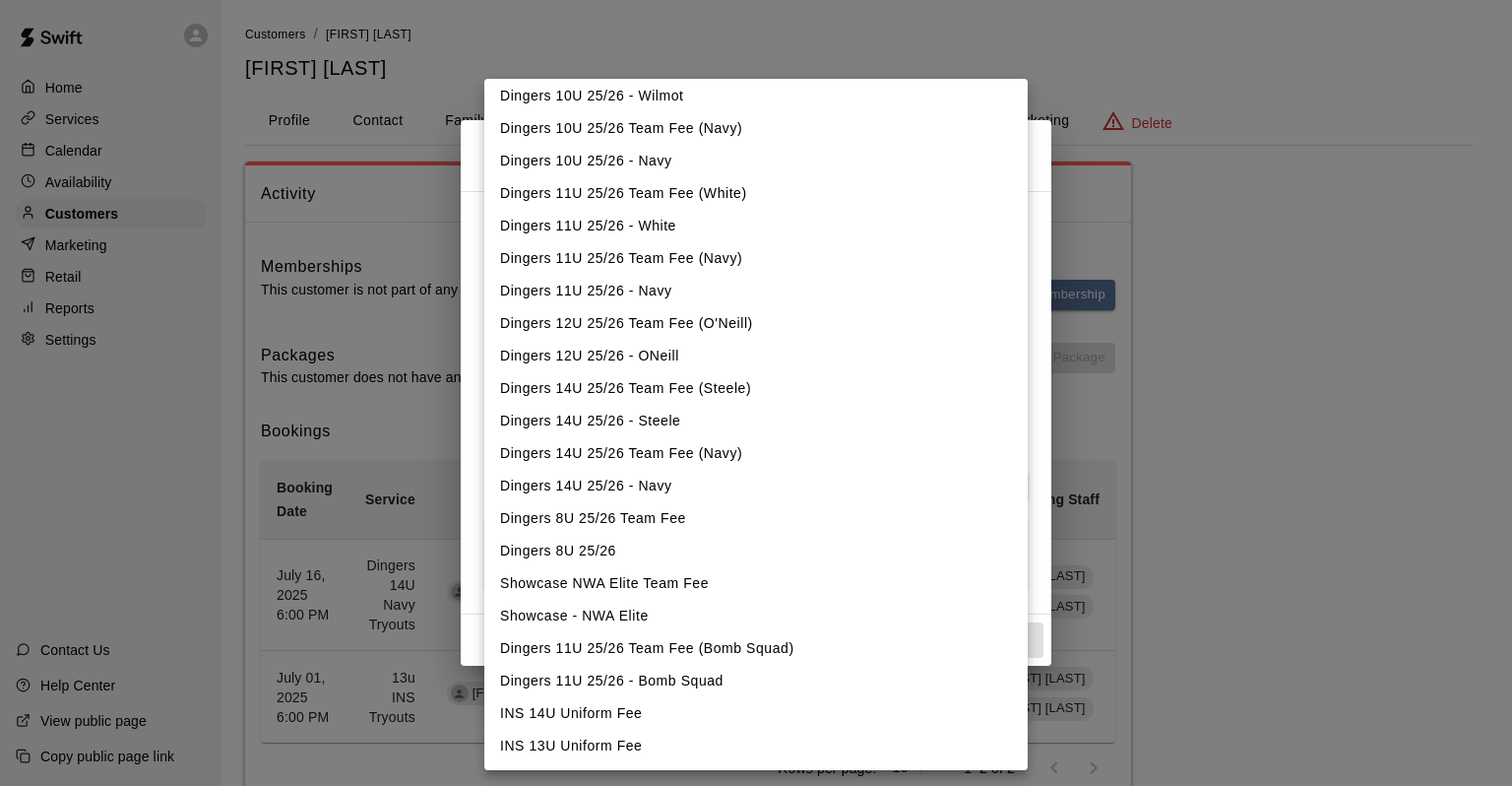 click on "Dingers 14U 25/26 Team Fee (Navy)" at bounding box center (756, 453) 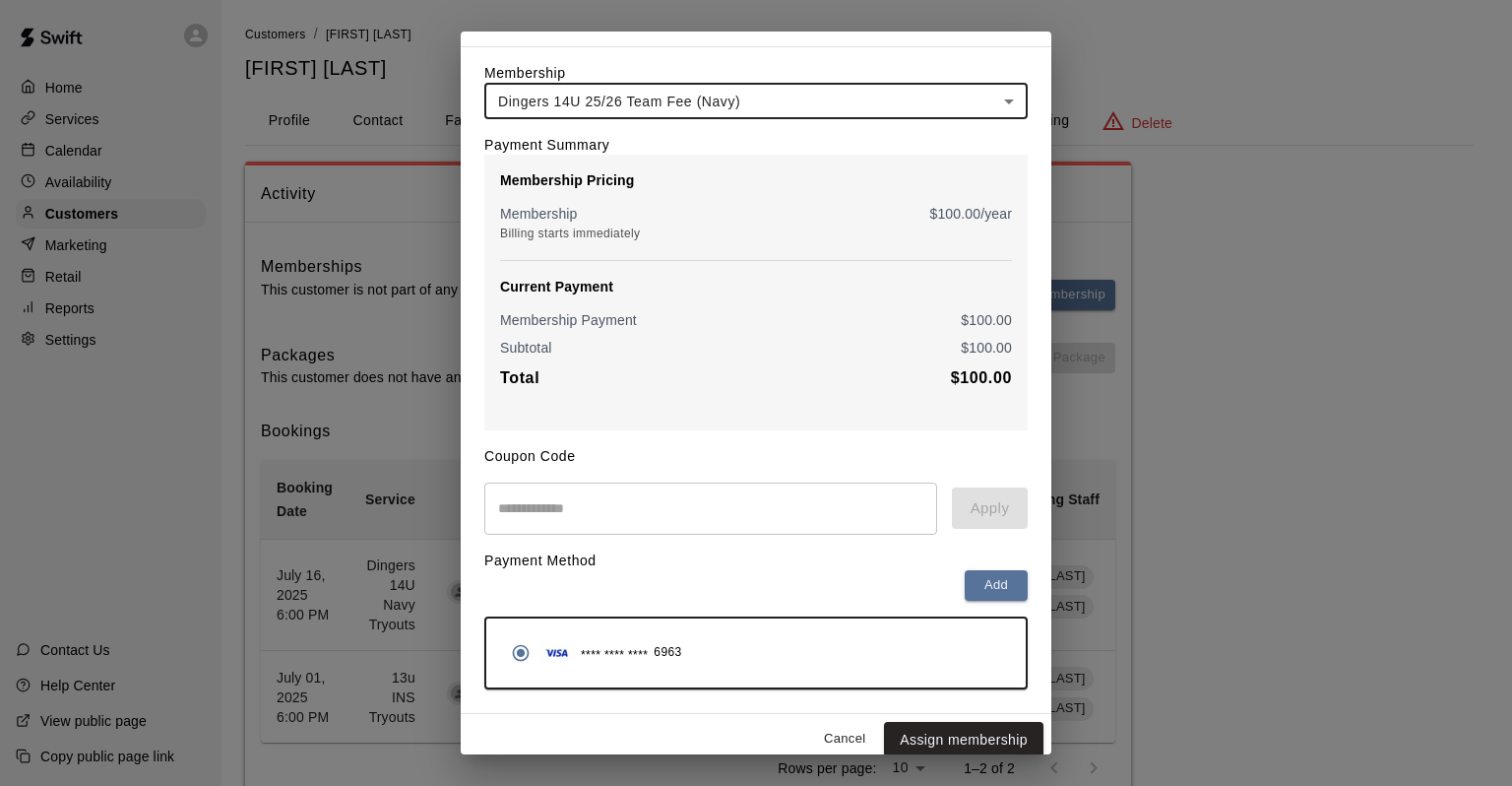 scroll, scrollTop: 78, scrollLeft: 0, axis: vertical 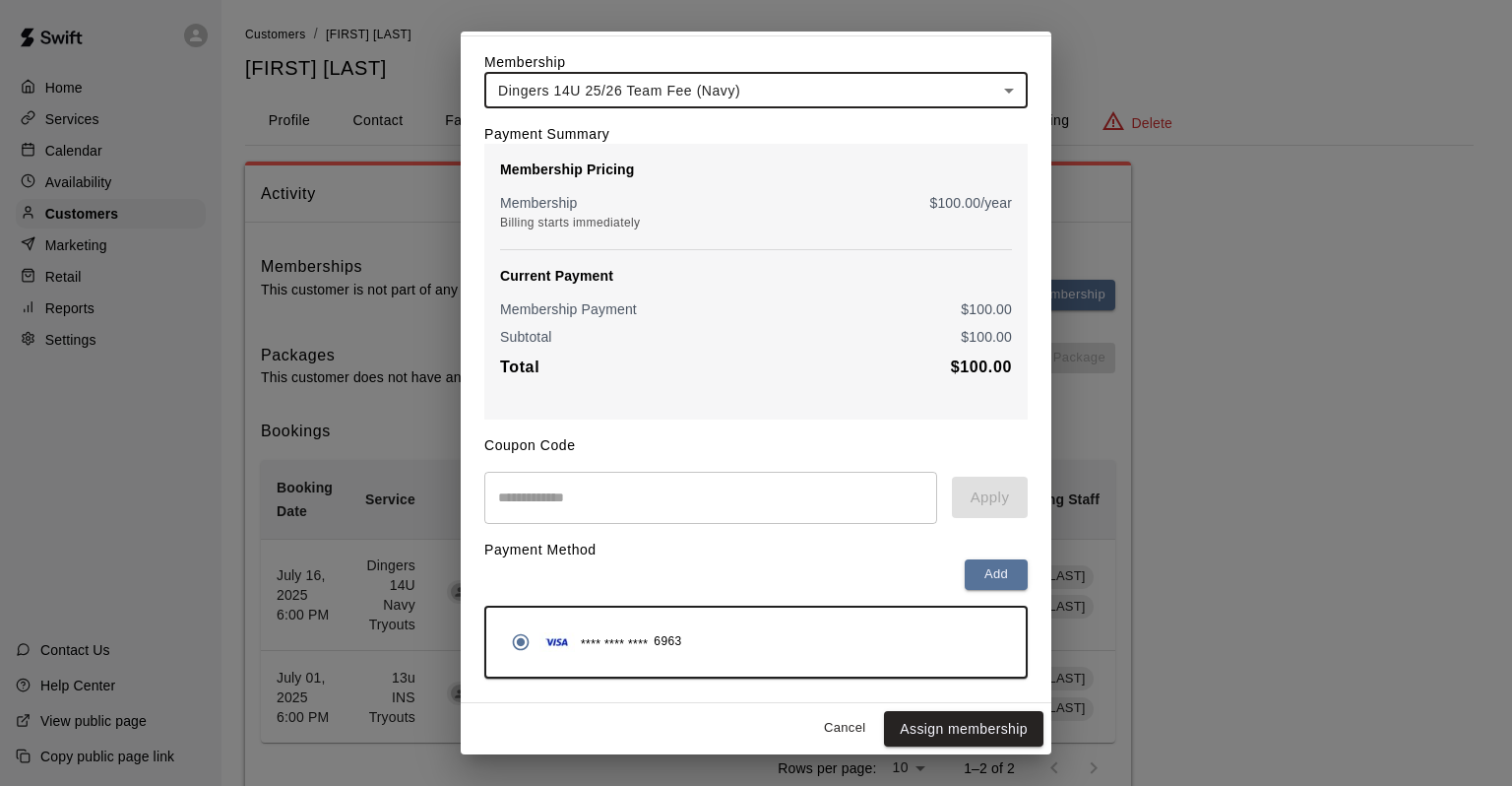 click on "Assign membership" at bounding box center (964, 729) 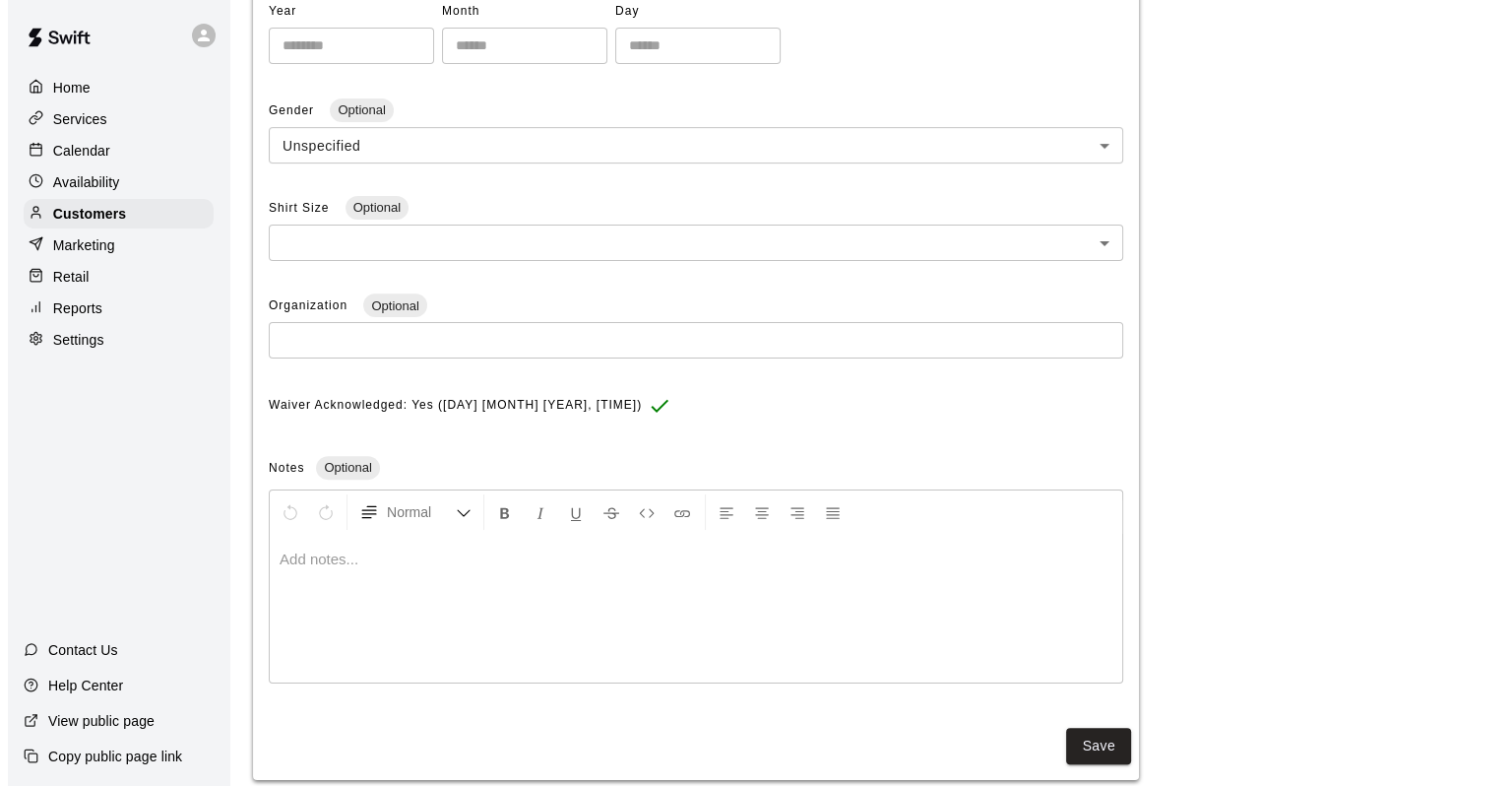 scroll, scrollTop: 0, scrollLeft: 0, axis: both 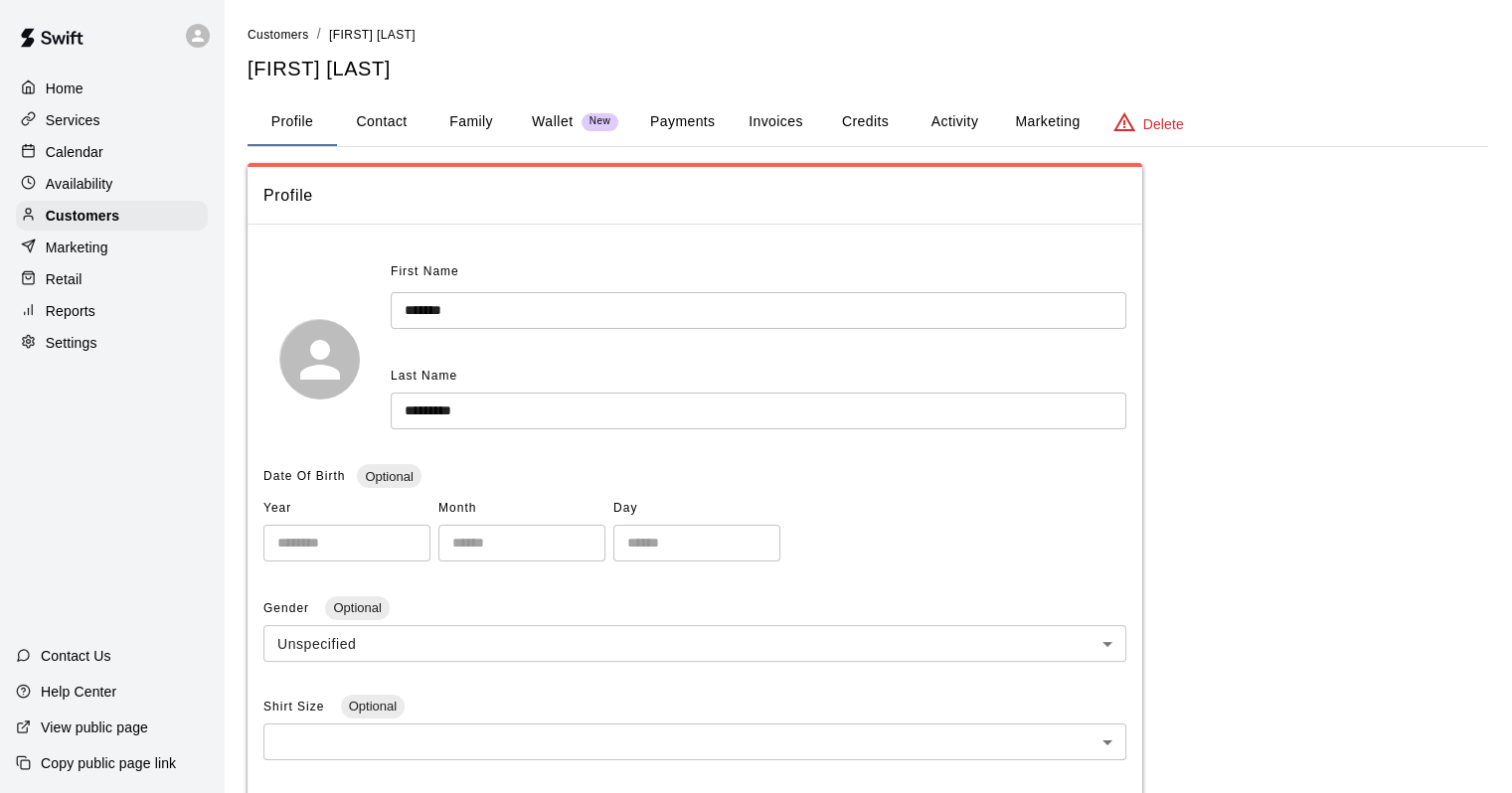 click on "Activity" at bounding box center [954, 122] 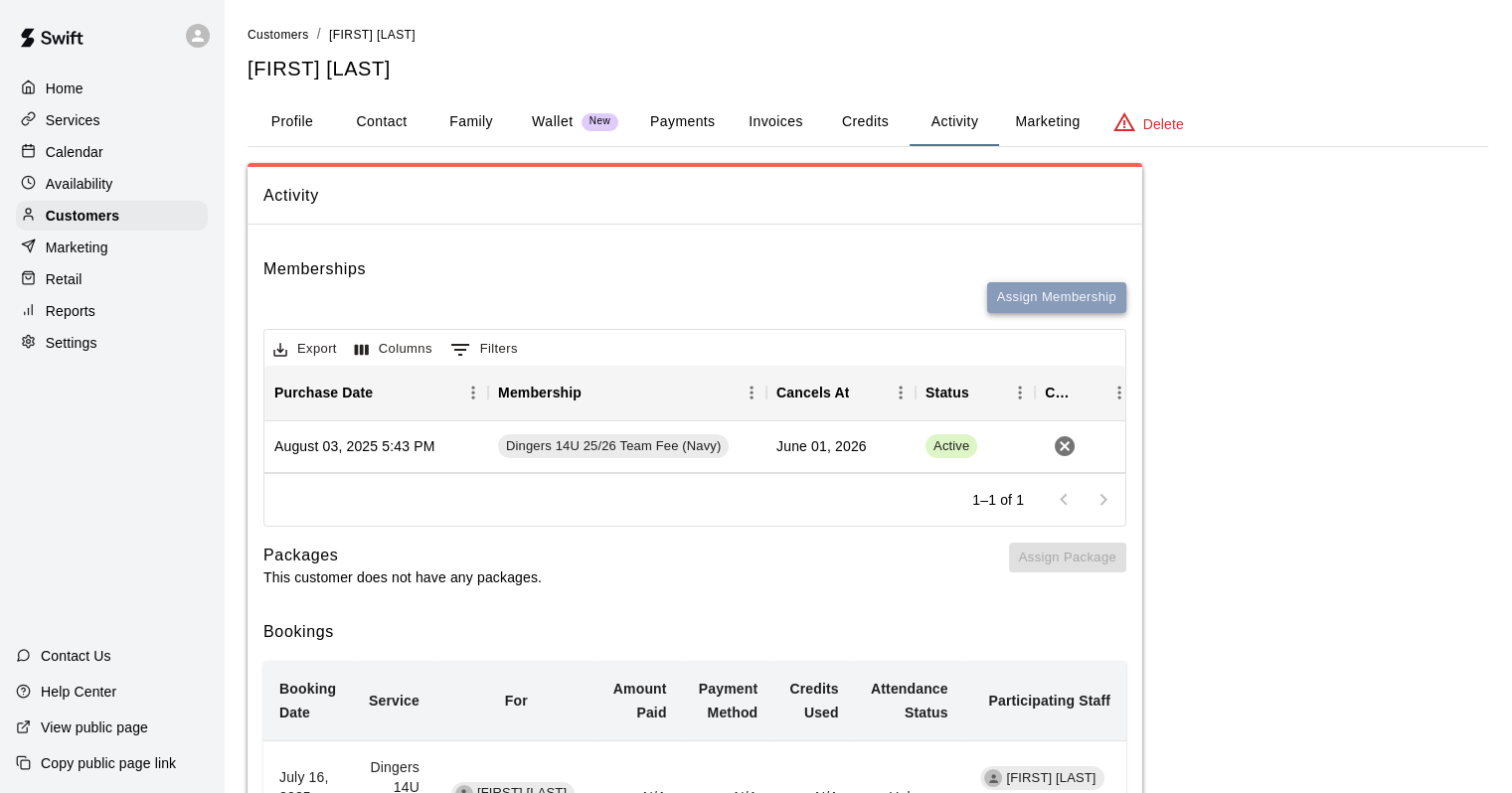 click on "Assign Membership" at bounding box center [1057, 297] 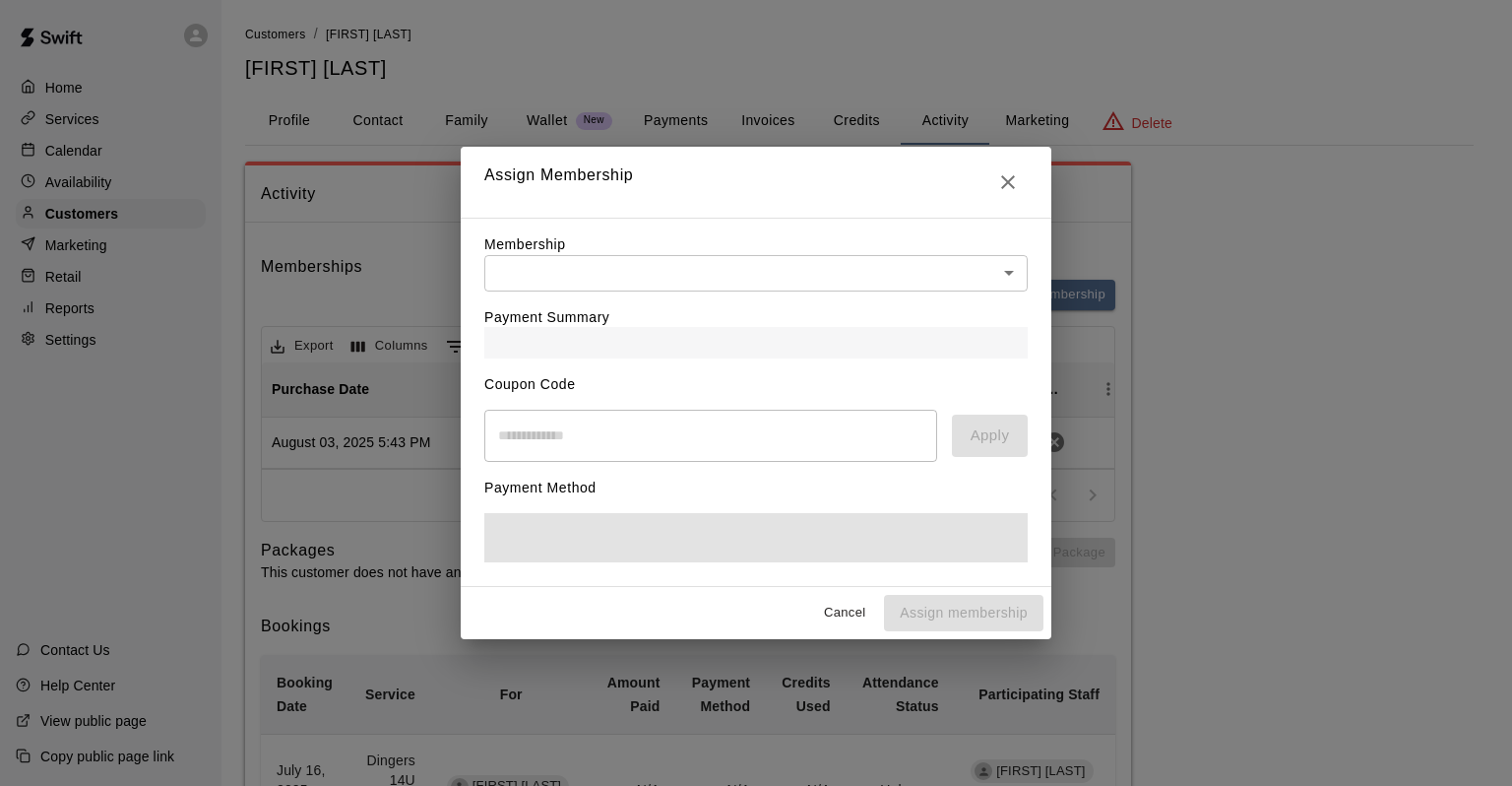 click on "Payment Summary" at bounding box center (756, 325) 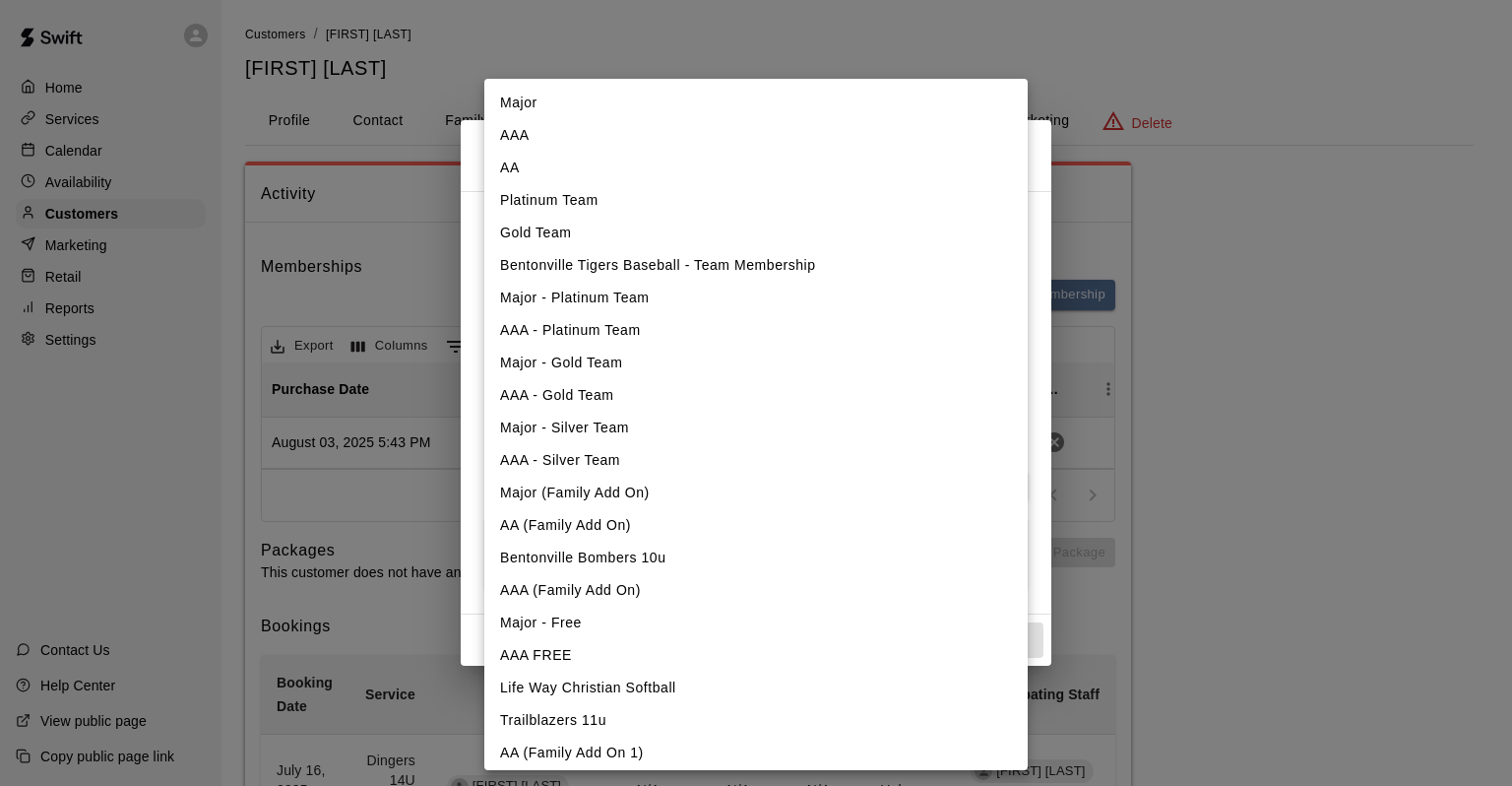 click on "Home Services Calendar Availability Customers Marketing Retail Reports Settings Contact Us Help Center View public page Copy public page link Customers / Whitney McClellan Whitney McClellan Profile Contact Family Wallet New Payments Invoices Credits Activity Marketing Delete Activity Memberships Assign Membership Export Columns 0 Filters Purchase Date Membership Cancels At Status Cancel August 03, 2025 5:43 PM Dingers 14U 25/26 Team Fee (Navy)  June 01, 2026 Active 1–1 of 1 Packages This customer does not have any packages. Assign Package Bookings Booking Date   Service For Amount Paid Payment Method Credits Used Attendance Status Participating Staff July 16, 2025 6:00 PM Dingers 14U Navy Tryouts Sam McClellan N/A N/A N/A Unknown Matthew Jones Randy Dickey July 01, 2025 6:00 PM 13u INS Tryouts Sam McClellan 0 N/A Unknown Matthew Jones Randy Dickey Rows per page: 10 ** 1–2 of 2 /customers/158501 Close cross-small Assign Membership Membership ​ ​ Payment Summary Coupon Code ​ Apply Payment Method   AA" at bounding box center [756, 526] 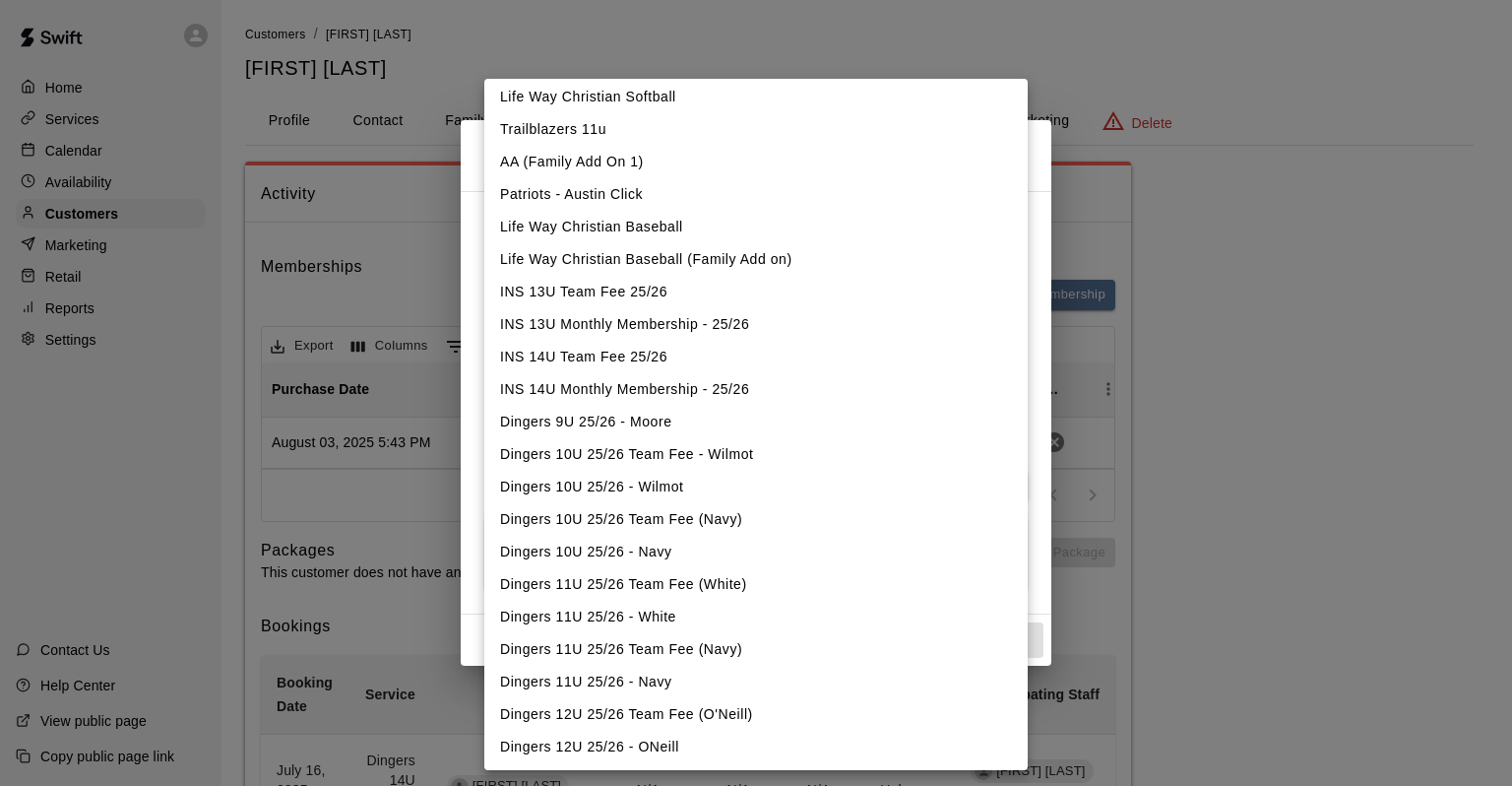 scroll, scrollTop: 1046, scrollLeft: 0, axis: vertical 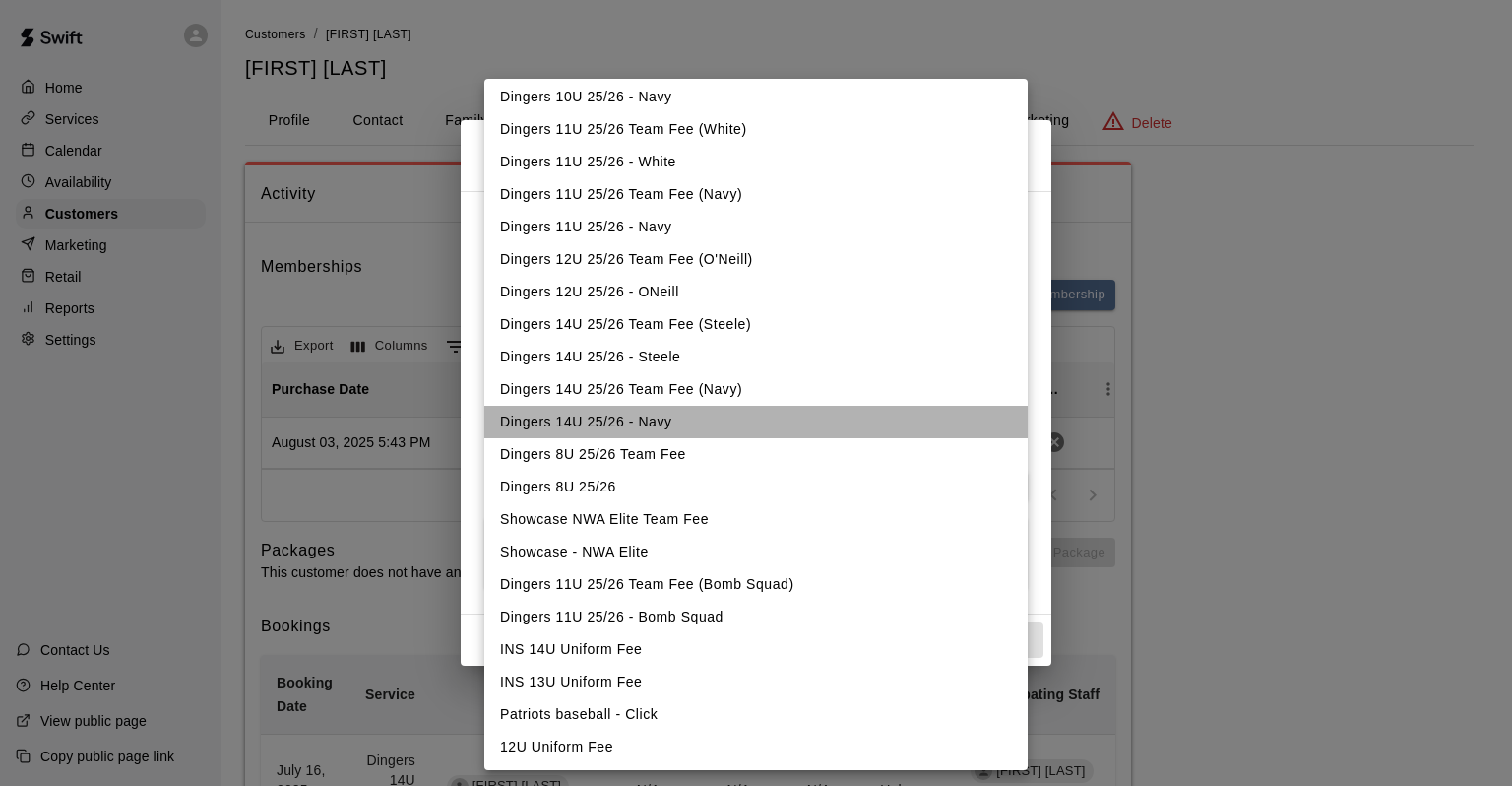 drag, startPoint x: 783, startPoint y: 423, endPoint x: 833, endPoint y: 424, distance: 50.009999 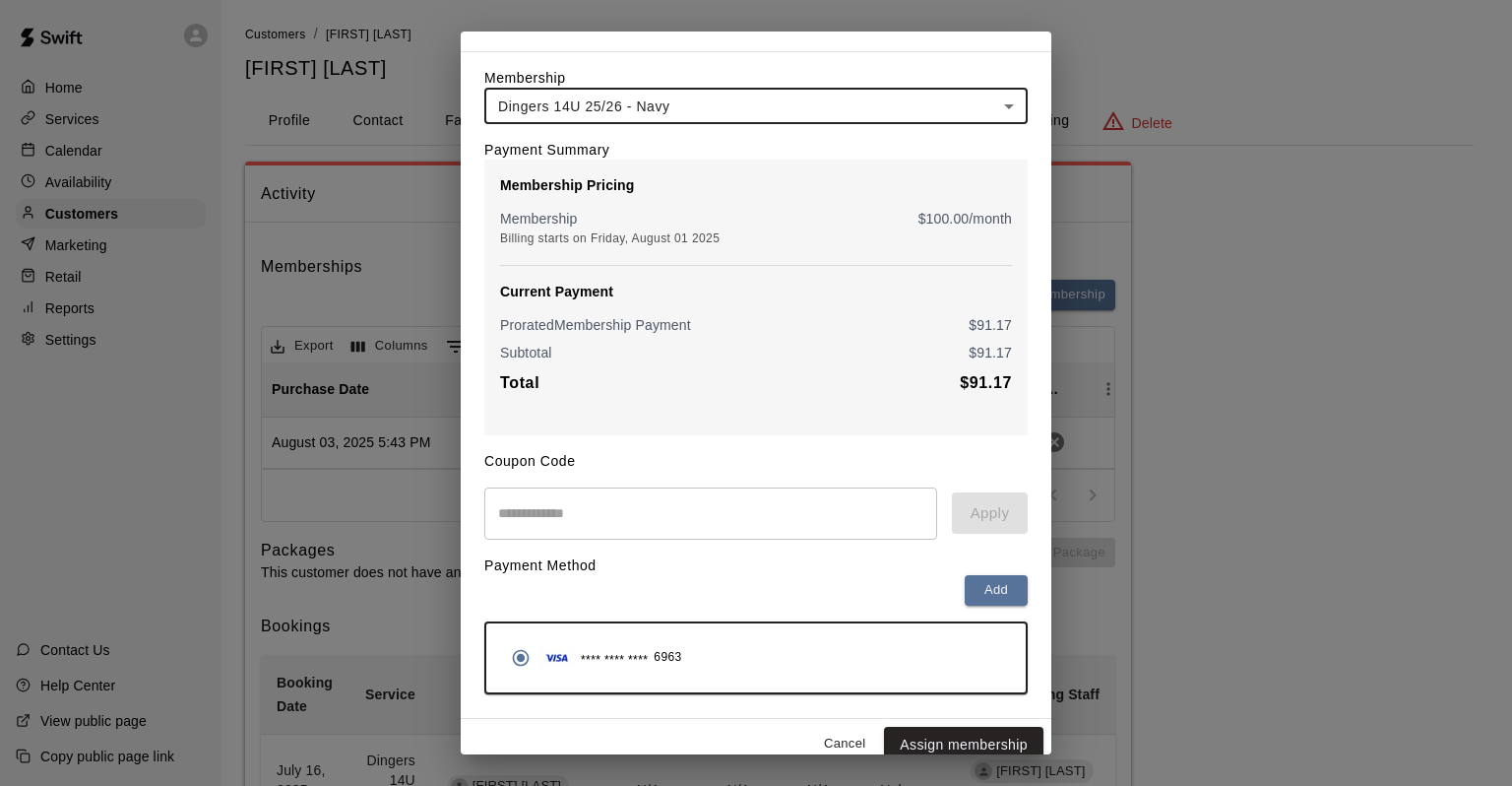scroll, scrollTop: 78, scrollLeft: 0, axis: vertical 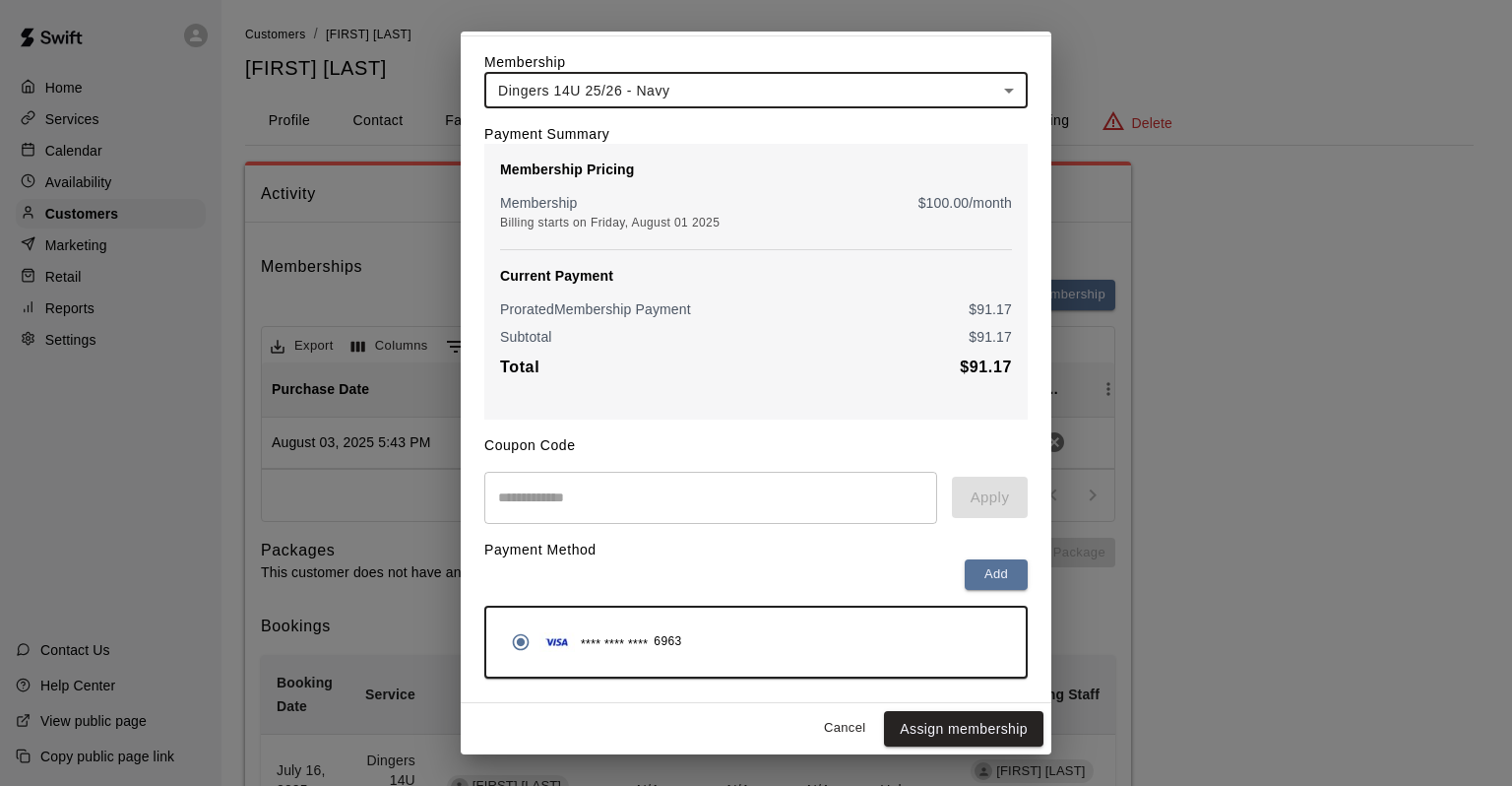 click on "**********" at bounding box center [756, 393] 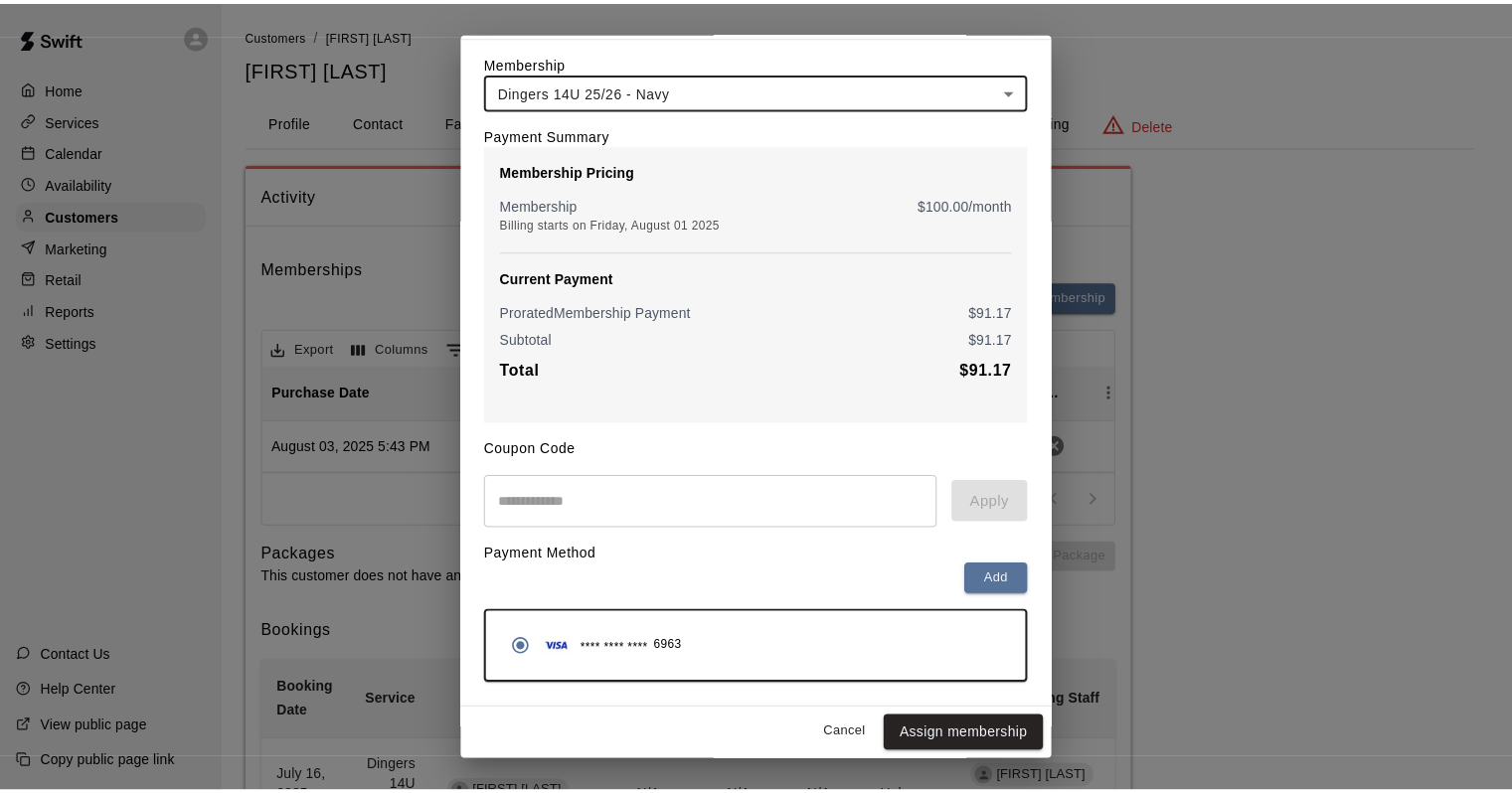 scroll, scrollTop: 0, scrollLeft: 0, axis: both 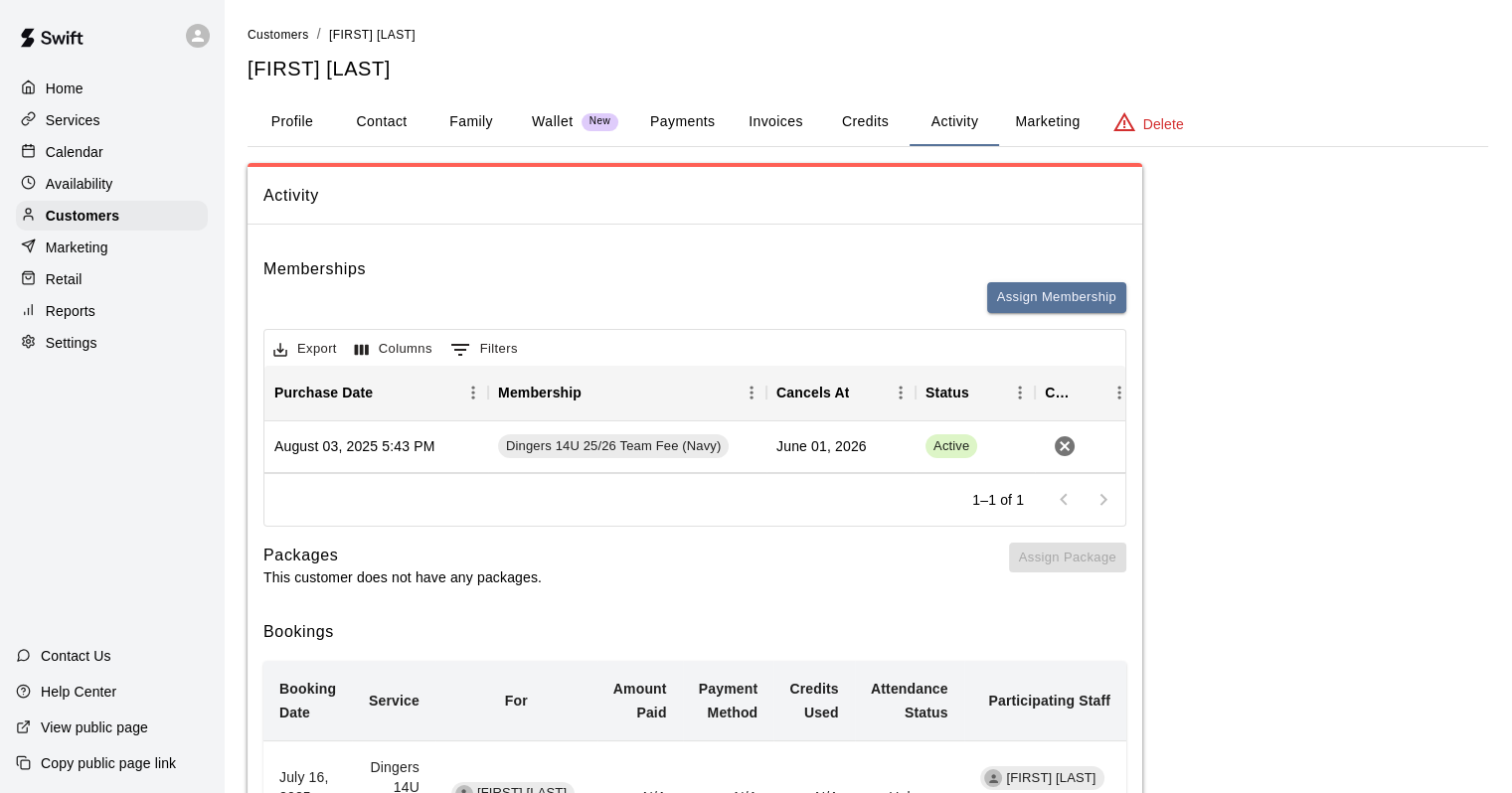 click on "Payments" at bounding box center (682, 122) 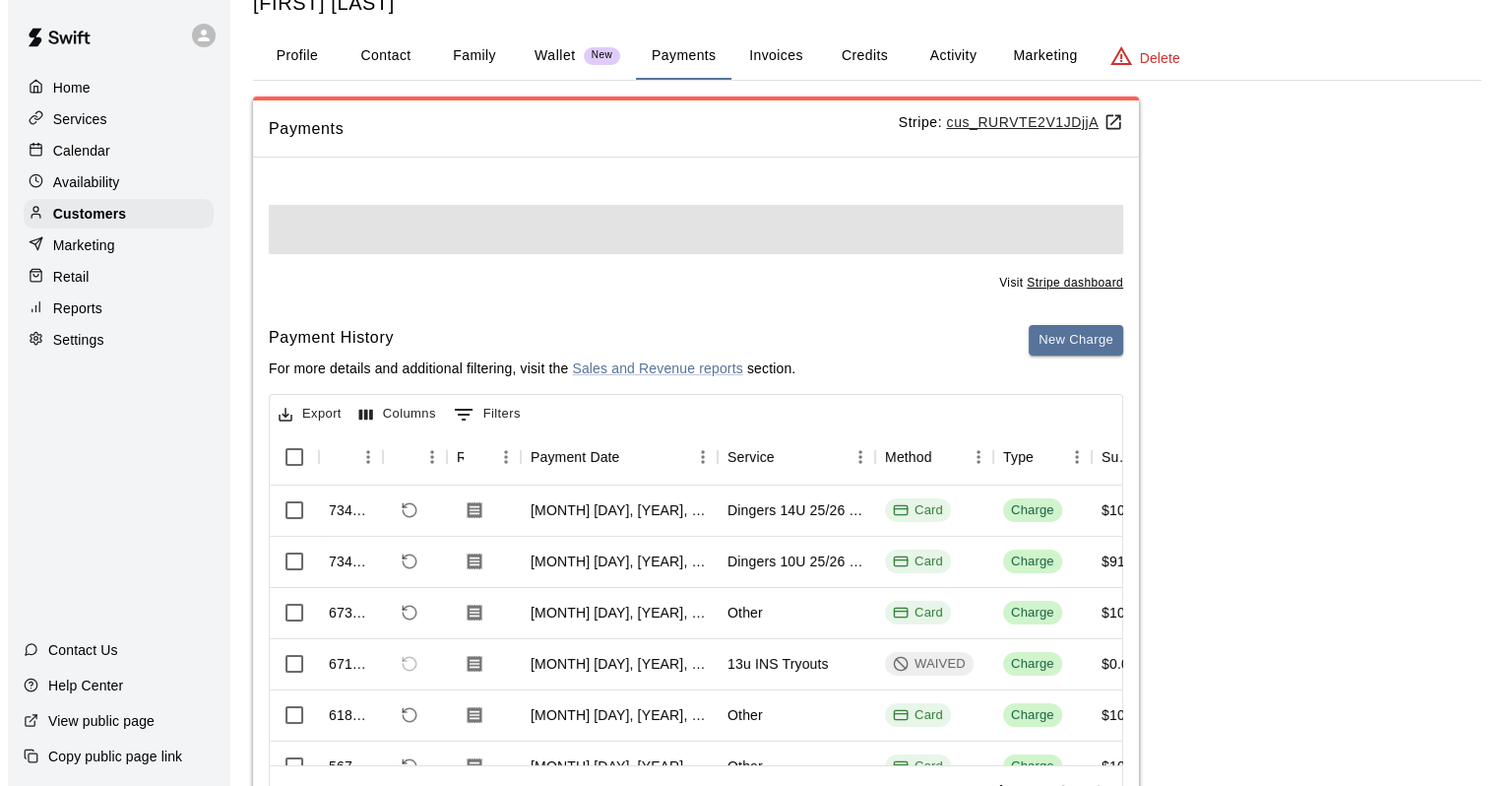 scroll, scrollTop: 98, scrollLeft: 0, axis: vertical 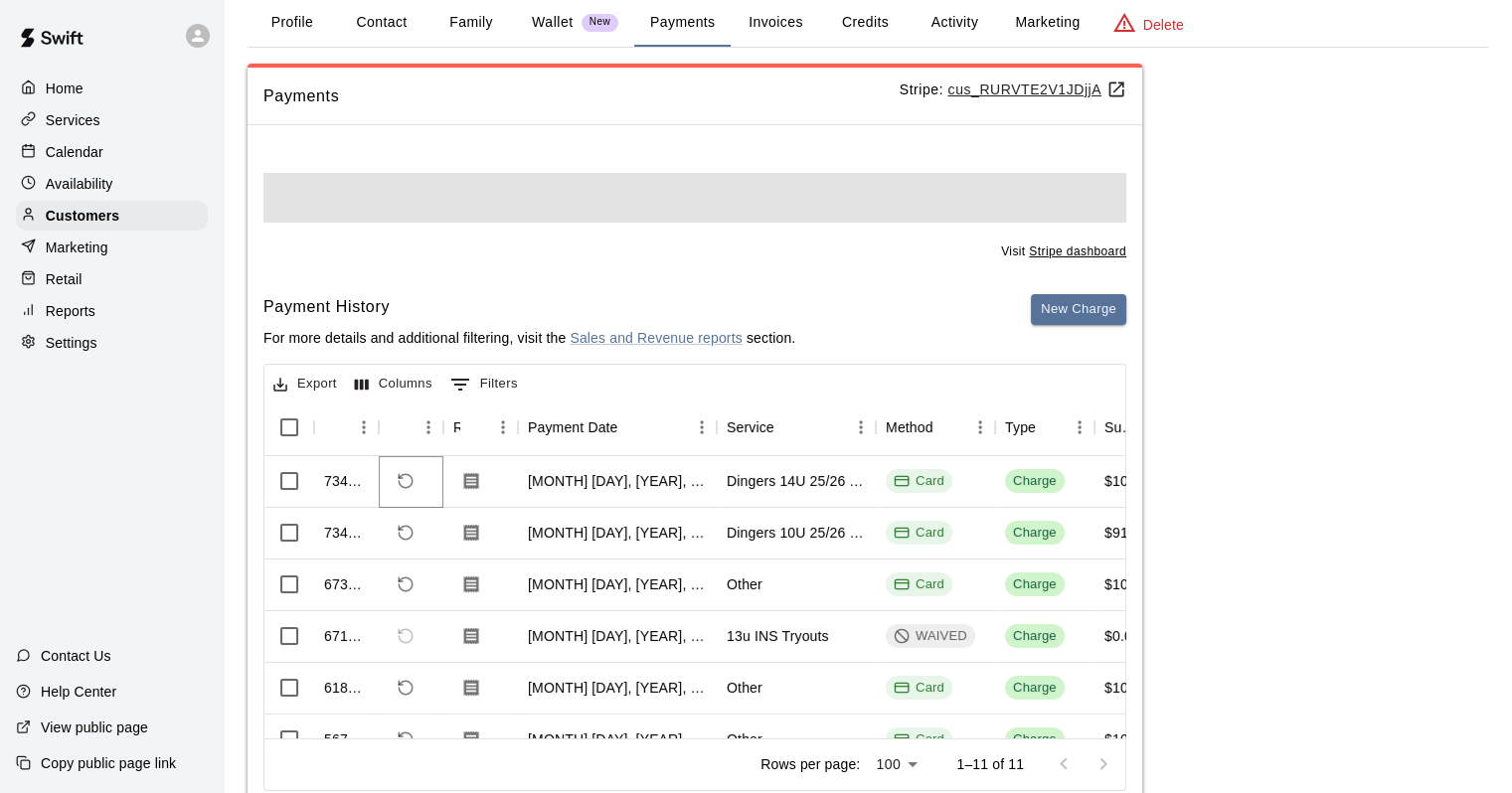 click 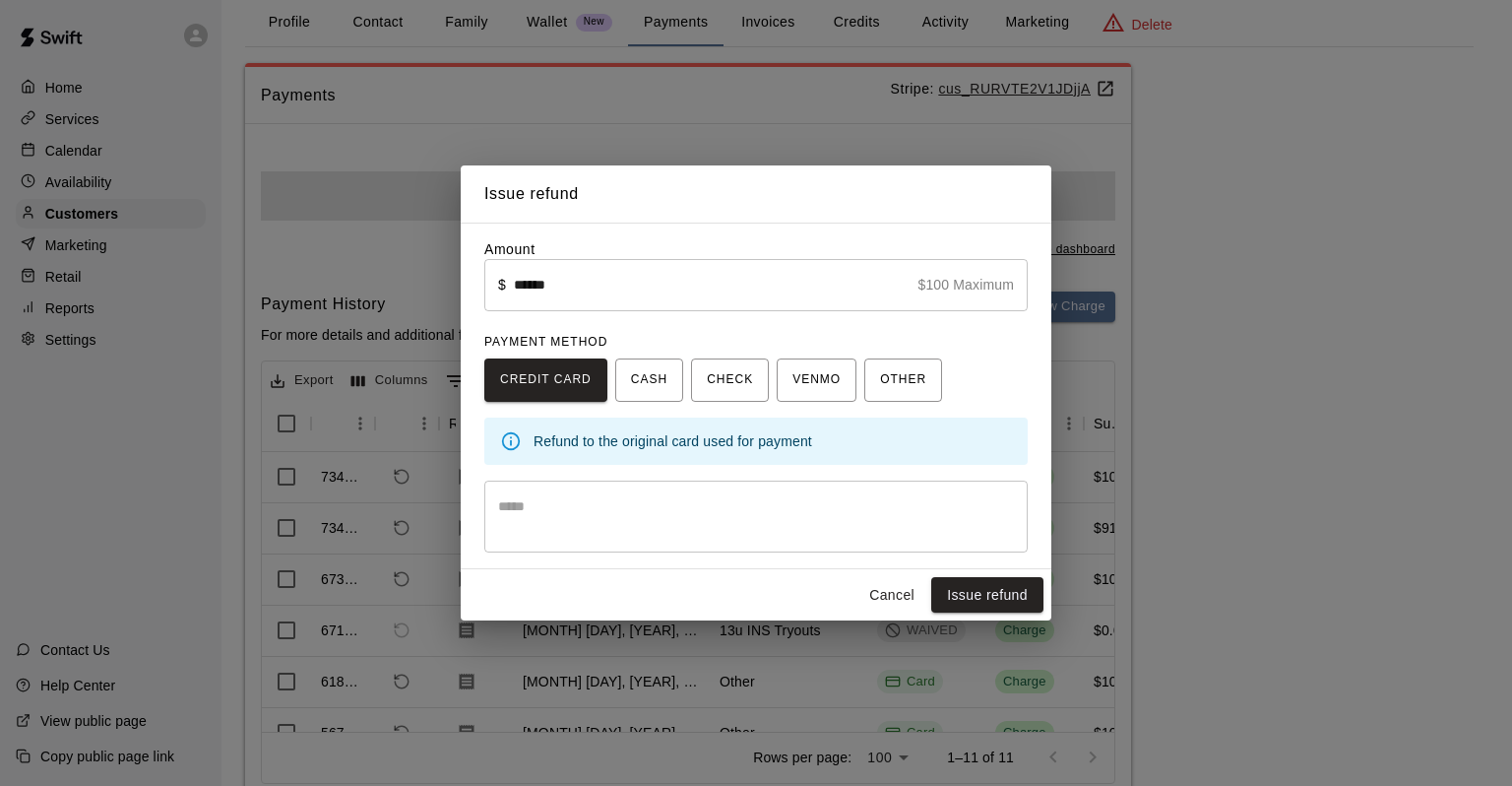 drag, startPoint x: 659, startPoint y: 487, endPoint x: 608, endPoint y: 470, distance: 53.75872 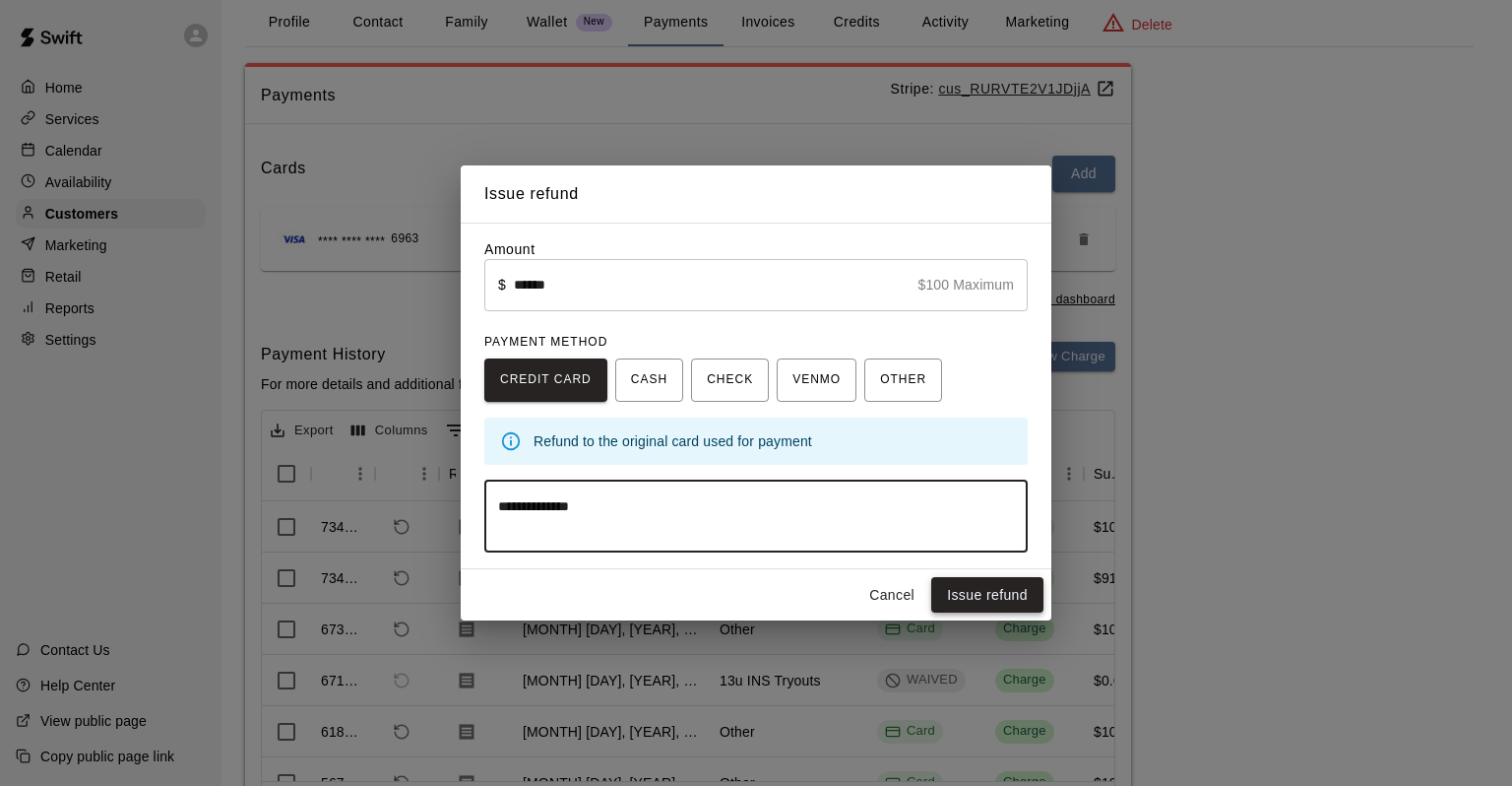 type on "**********" 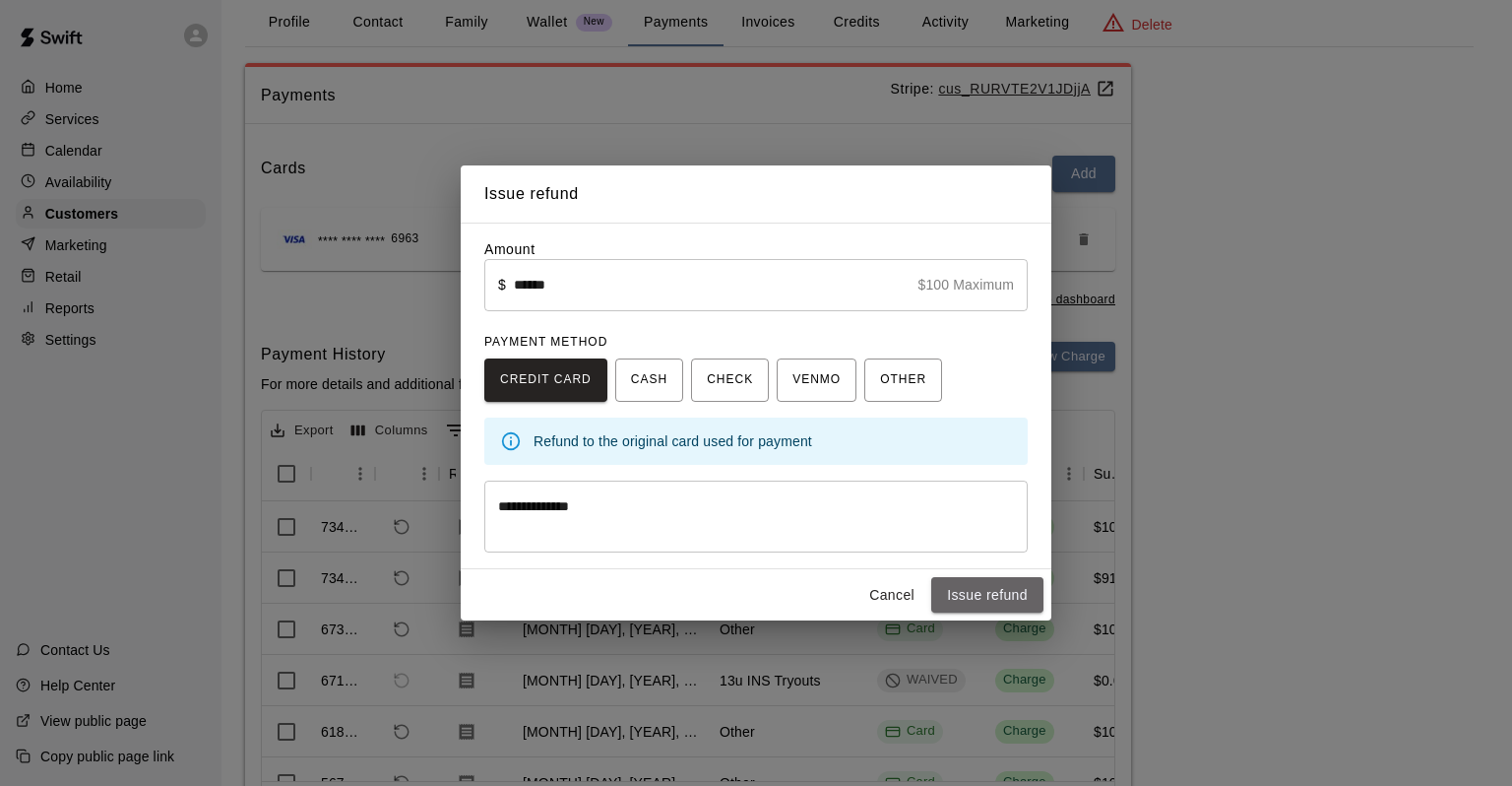 click on "Issue refund" at bounding box center (987, 595) 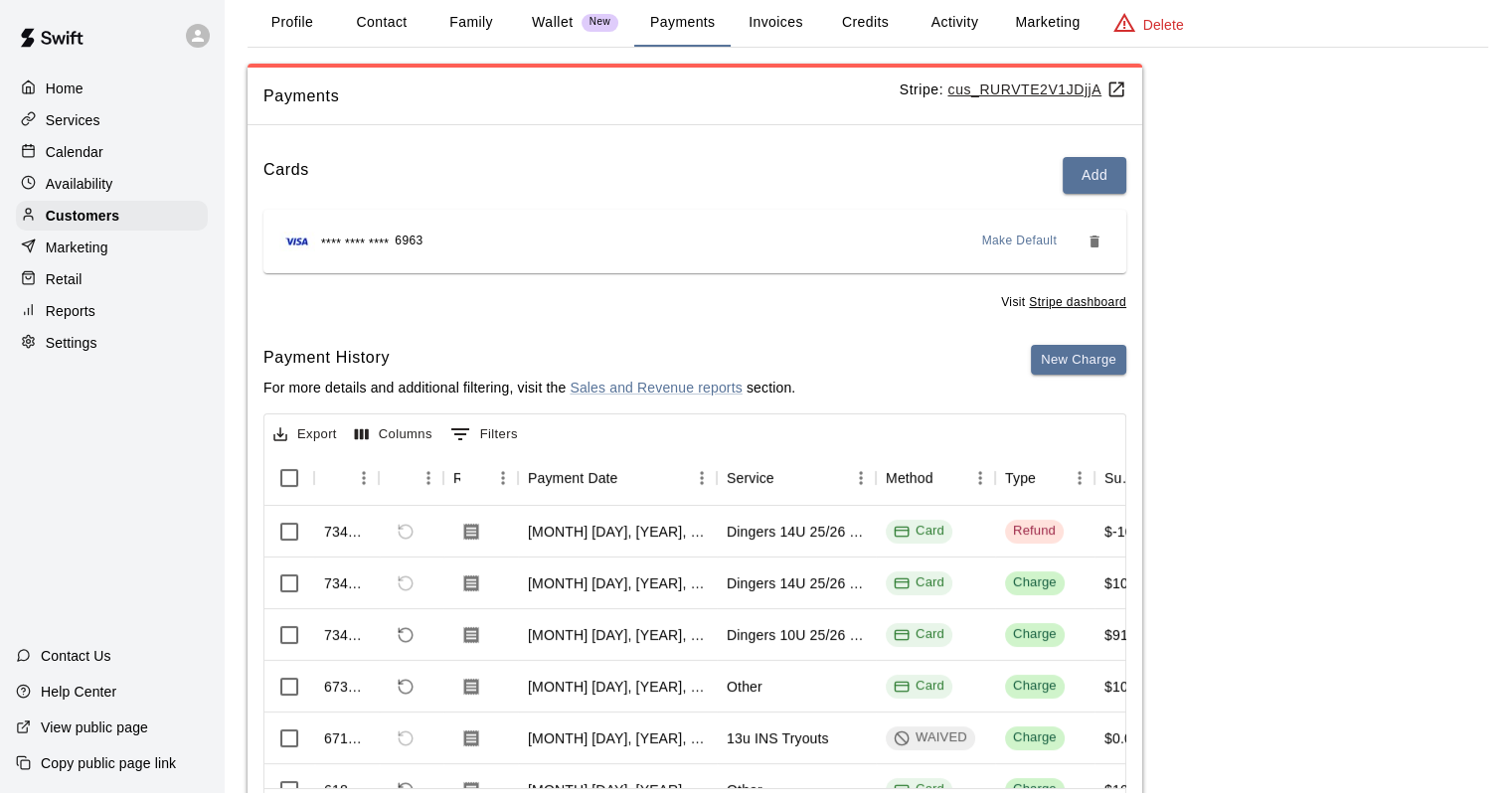 click on "Activity" at bounding box center (954, 23) 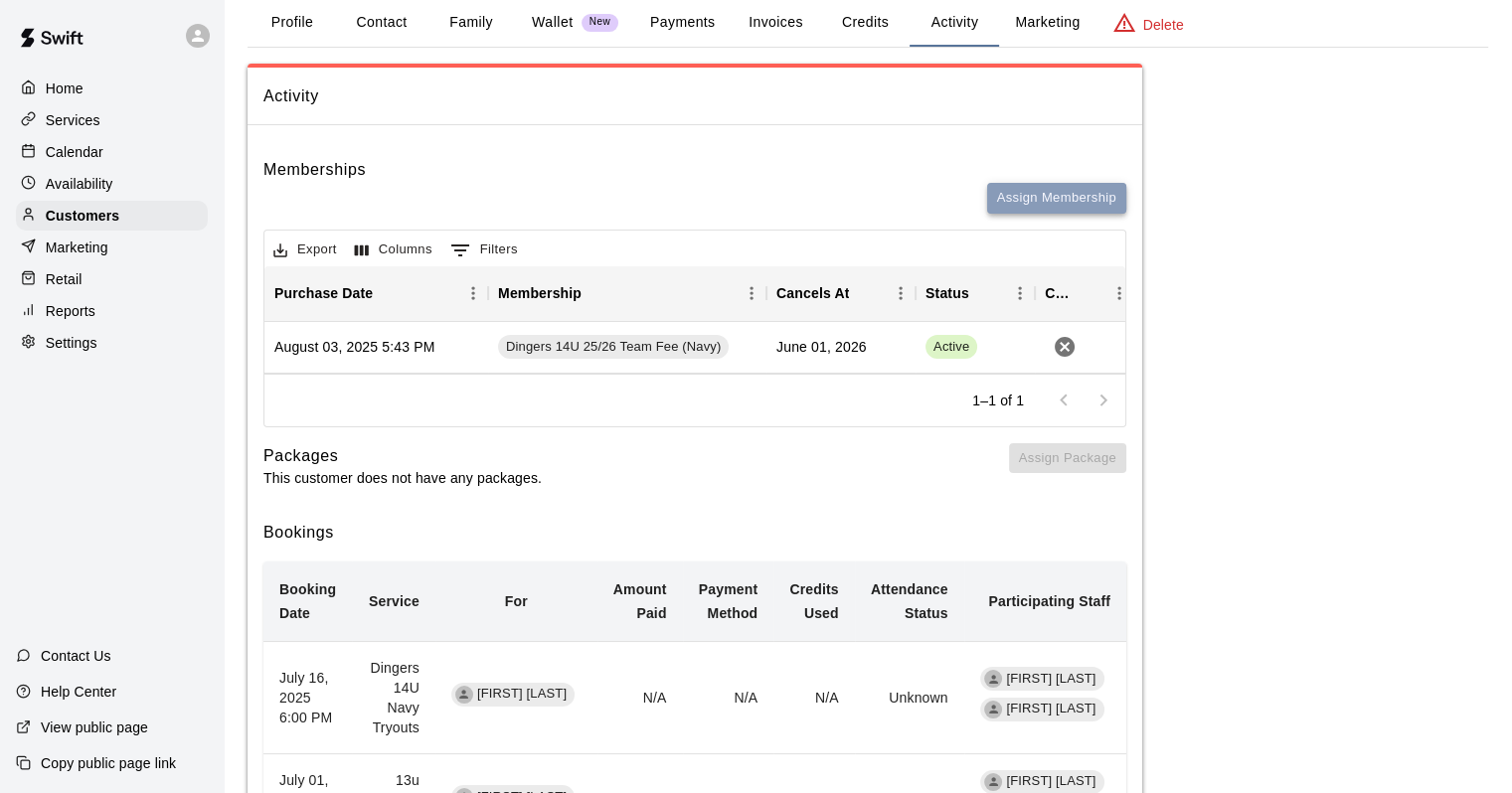 click on "Assign Membership" at bounding box center [1057, 198] 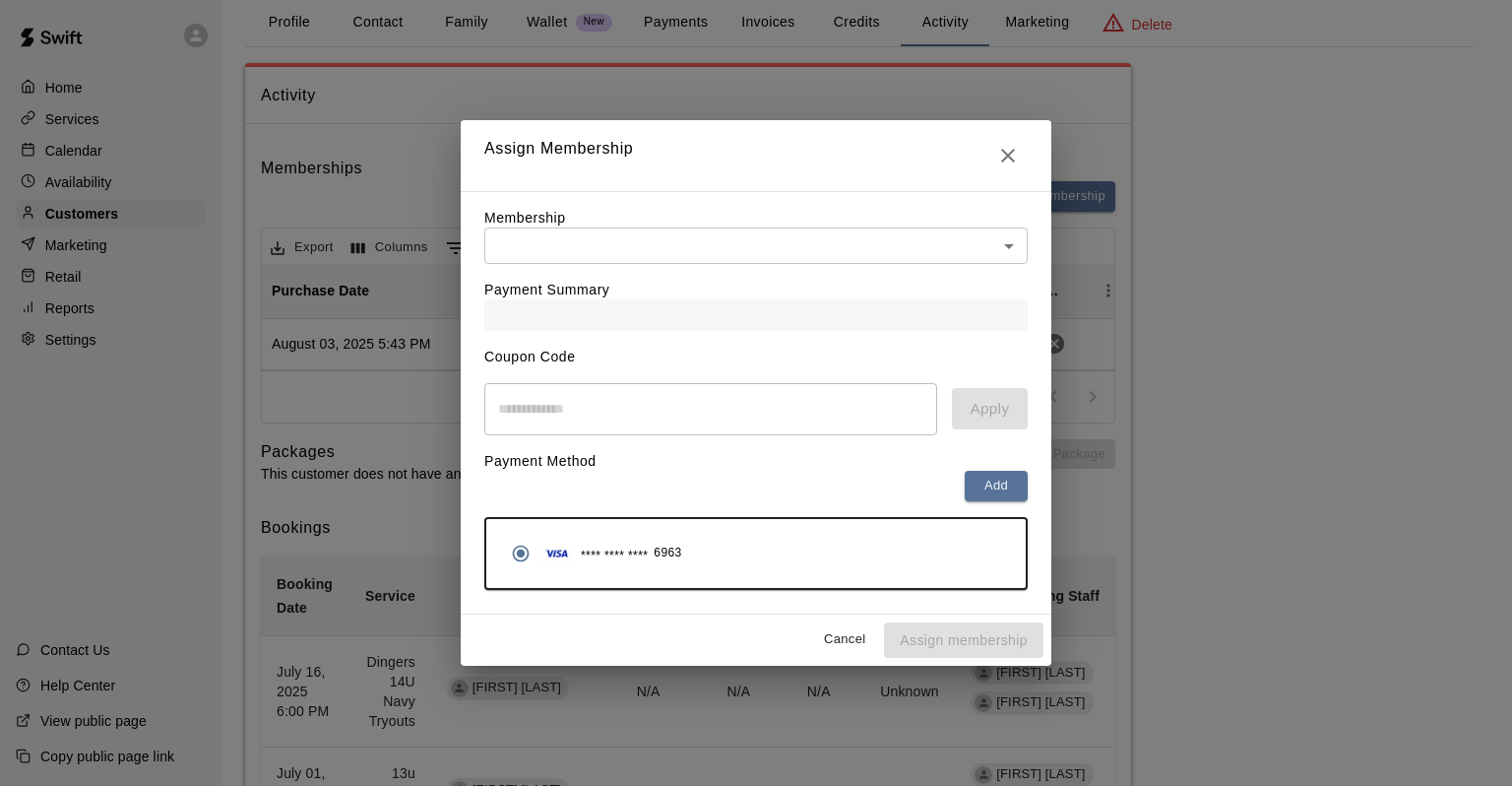 click on "Home Services Calendar Availability Customers Marketing Retail Reports Settings Contact Us Help Center View public page Copy public page link Customers / Whitney McClellan Whitney McClellan Profile Contact Family Wallet New Payments Invoices Credits Activity Marketing Delete Activity Memberships Assign Membership Export Columns 0 Filters Purchase Date Membership Cancels At Status Cancel August 03, 2025 5:43 PM Dingers 14U 25/26 Team Fee (Navy)  June 01, 2026 Active 1–1 of 1 Packages This customer does not have any packages. Assign Package Bookings Booking Date   Service For Amount Paid Payment Method Credits Used Attendance Status Participating Staff July 16, 2025 6:00 PM Dingers 14U Navy Tryouts Sam McClellan N/A N/A N/A Unknown Matthew Jones Randy Dickey July 01, 2025 6:00 PM 13u INS Tryouts Sam McClellan 0 N/A Unknown Matthew Jones Randy Dickey Rows per page: 10 ** 1–2 of 2 /customers/158501 Close cross-small Assign Membership Membership ​ ​ Payment Summary Coupon Code ​ Apply Payment Method" at bounding box center (756, 427) 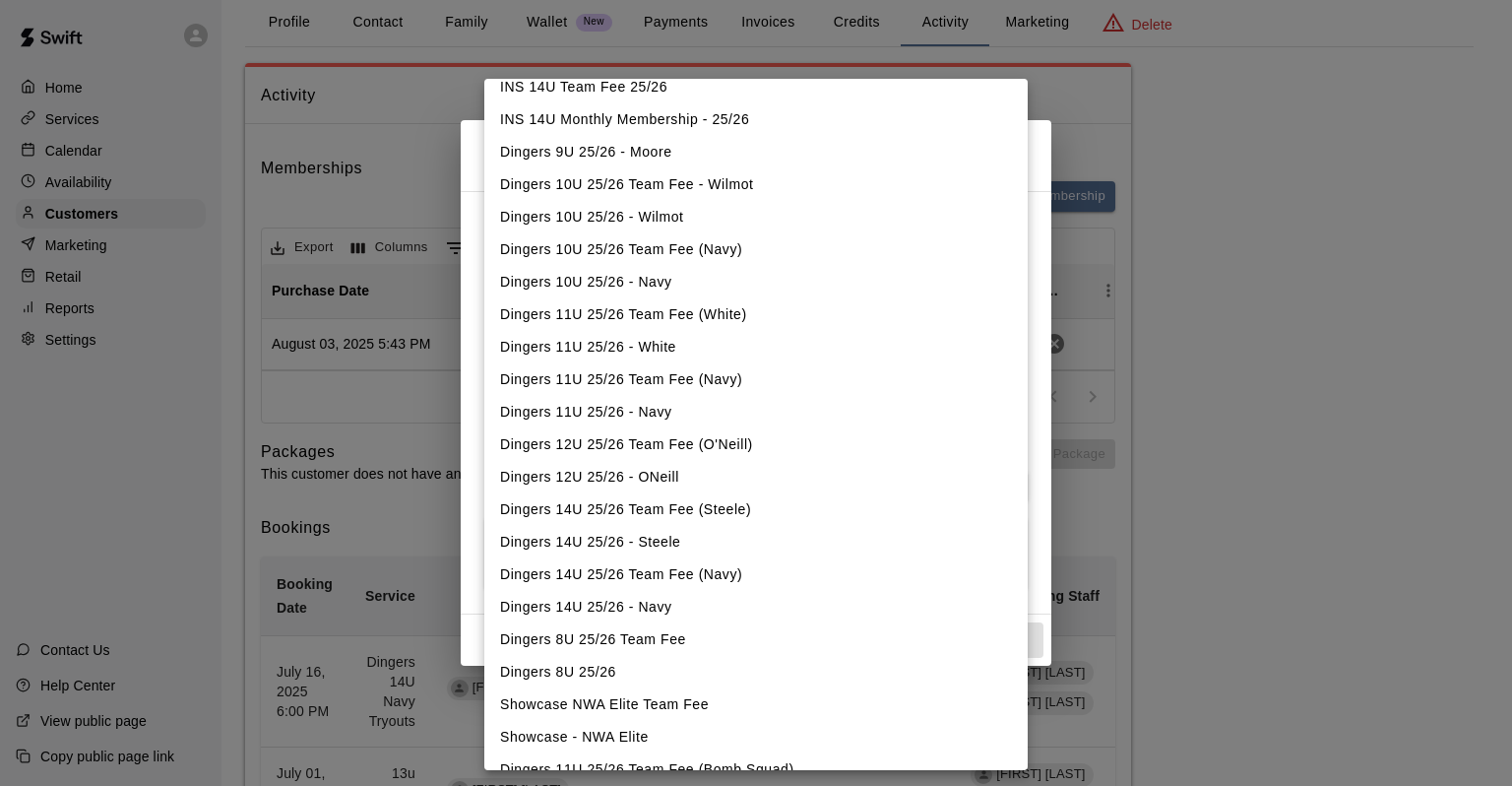 scroll, scrollTop: 886, scrollLeft: 0, axis: vertical 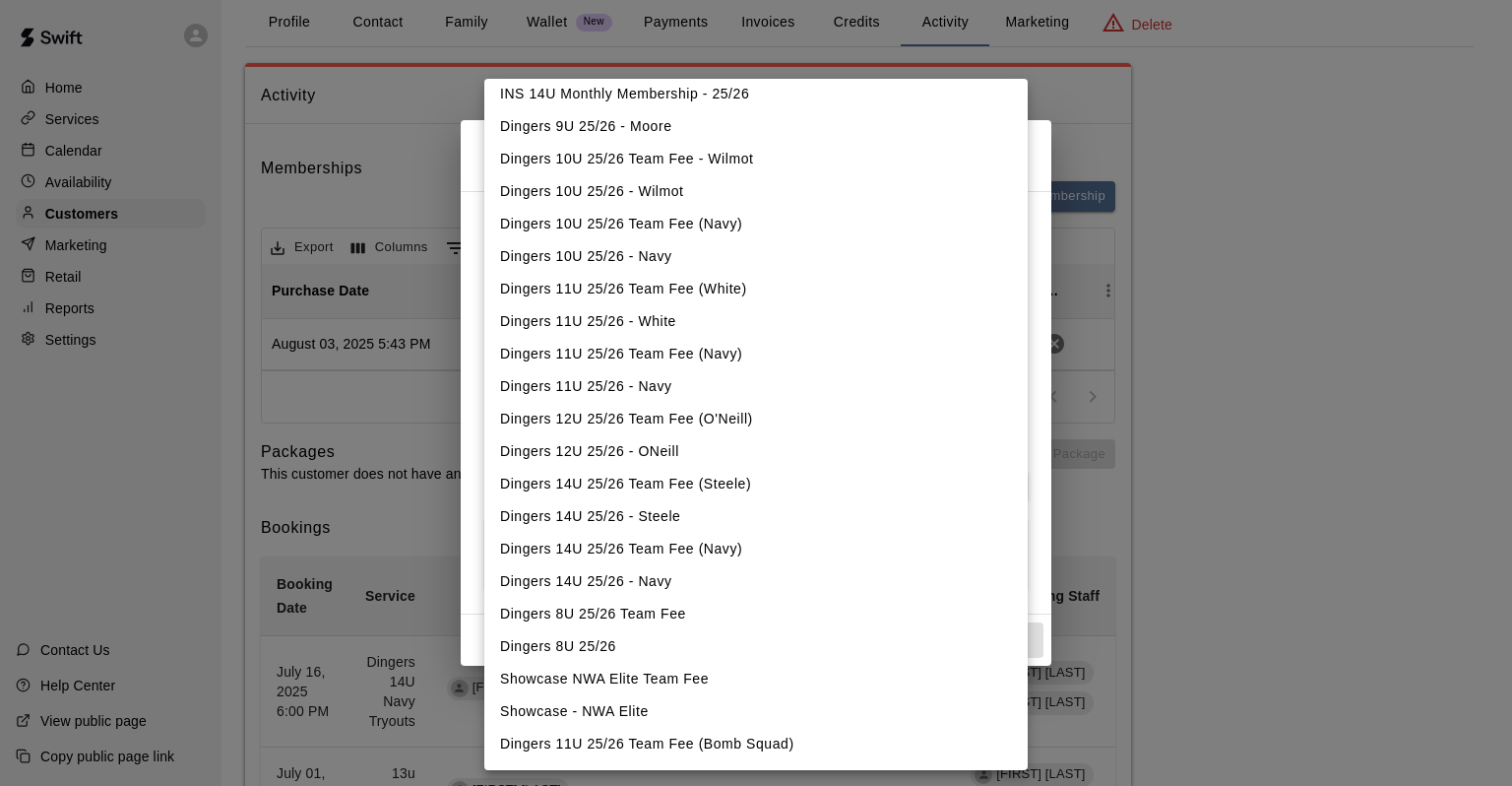 click on "Dingers 14U 25/26 - Navy" at bounding box center [756, 581] 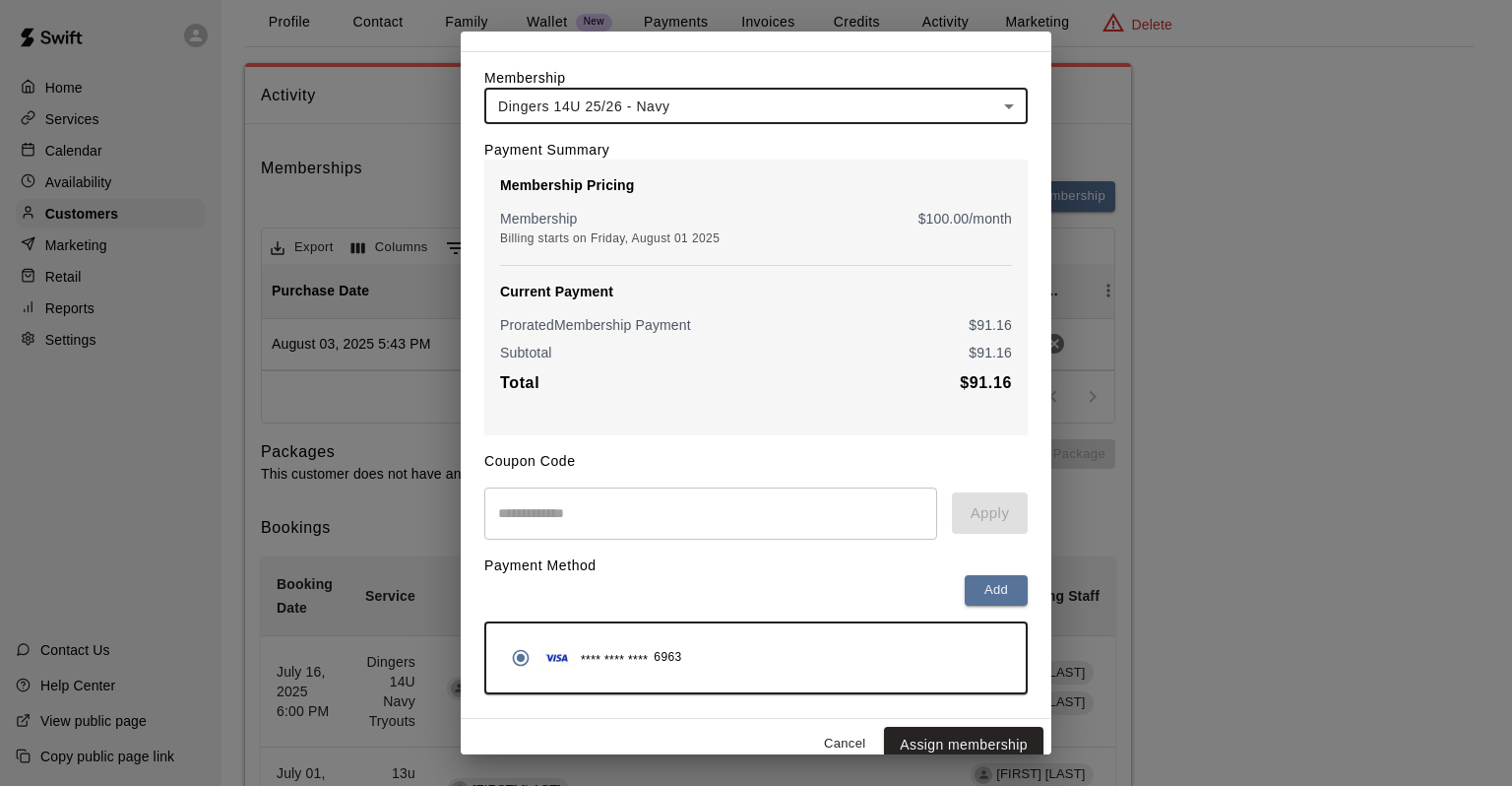 scroll, scrollTop: 78, scrollLeft: 0, axis: vertical 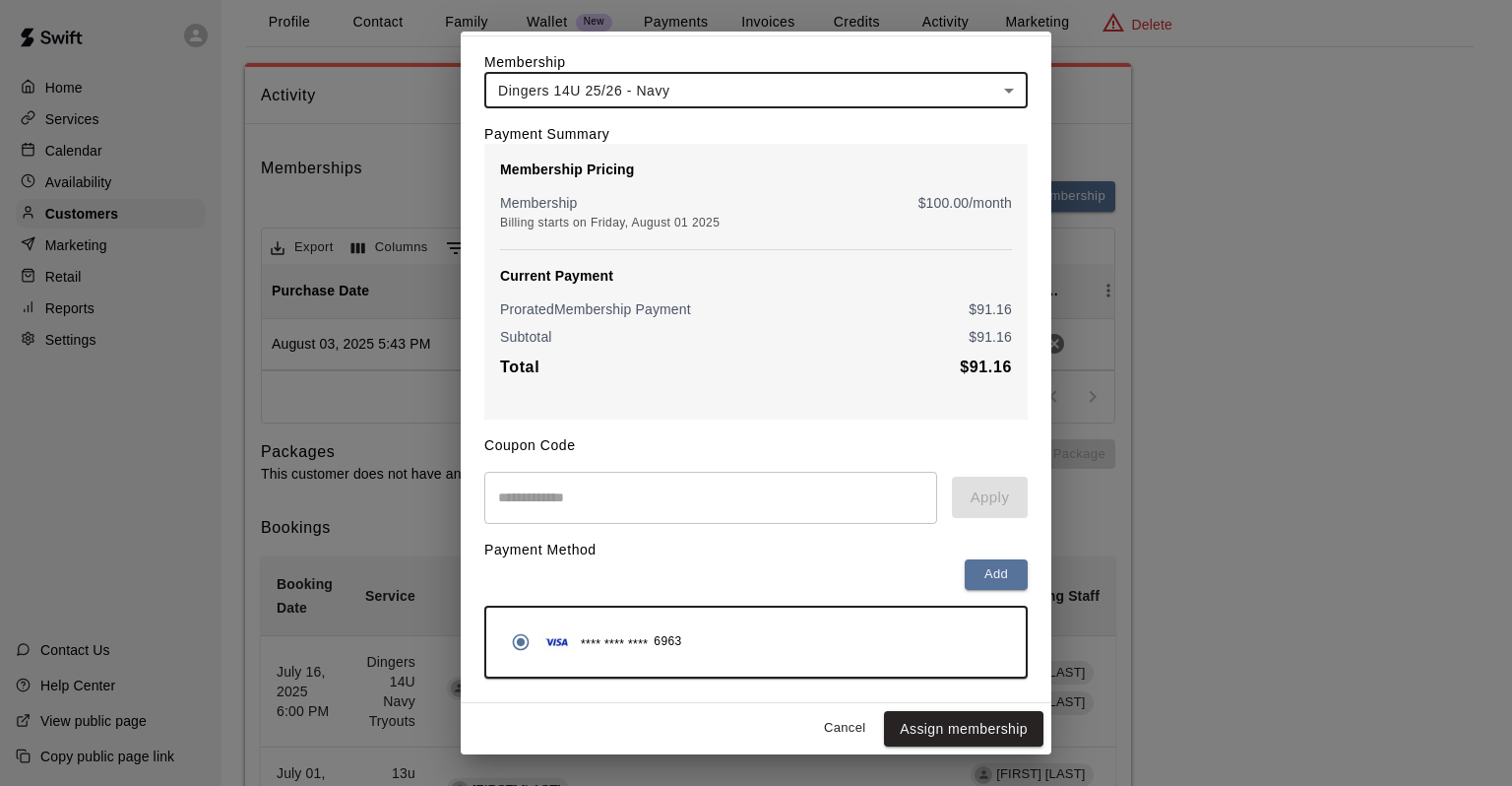drag, startPoint x: 942, startPoint y: 719, endPoint x: 982, endPoint y: 729, distance: 41.231056 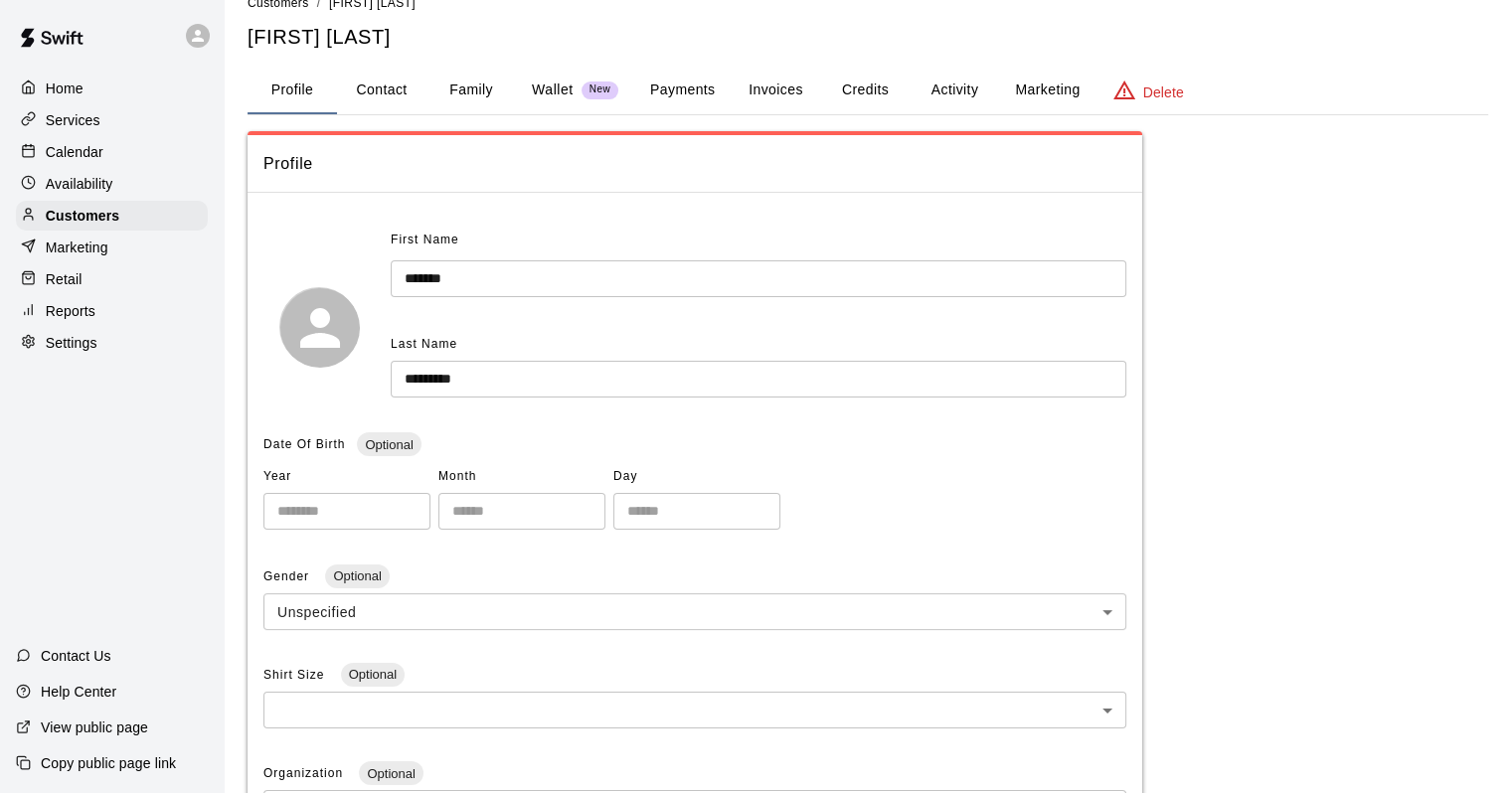 scroll, scrollTop: 0, scrollLeft: 0, axis: both 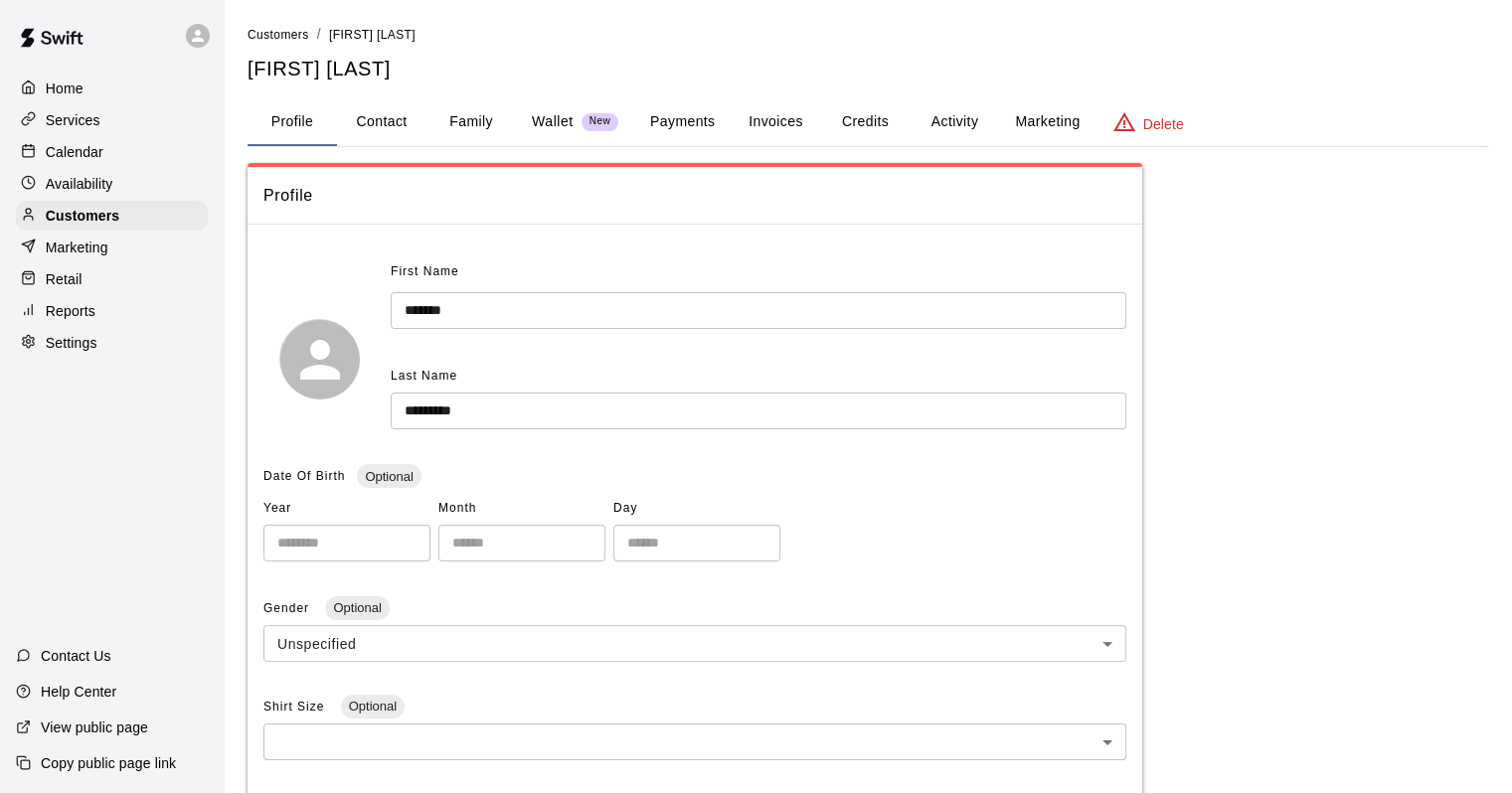 click on "Activity" at bounding box center (954, 122) 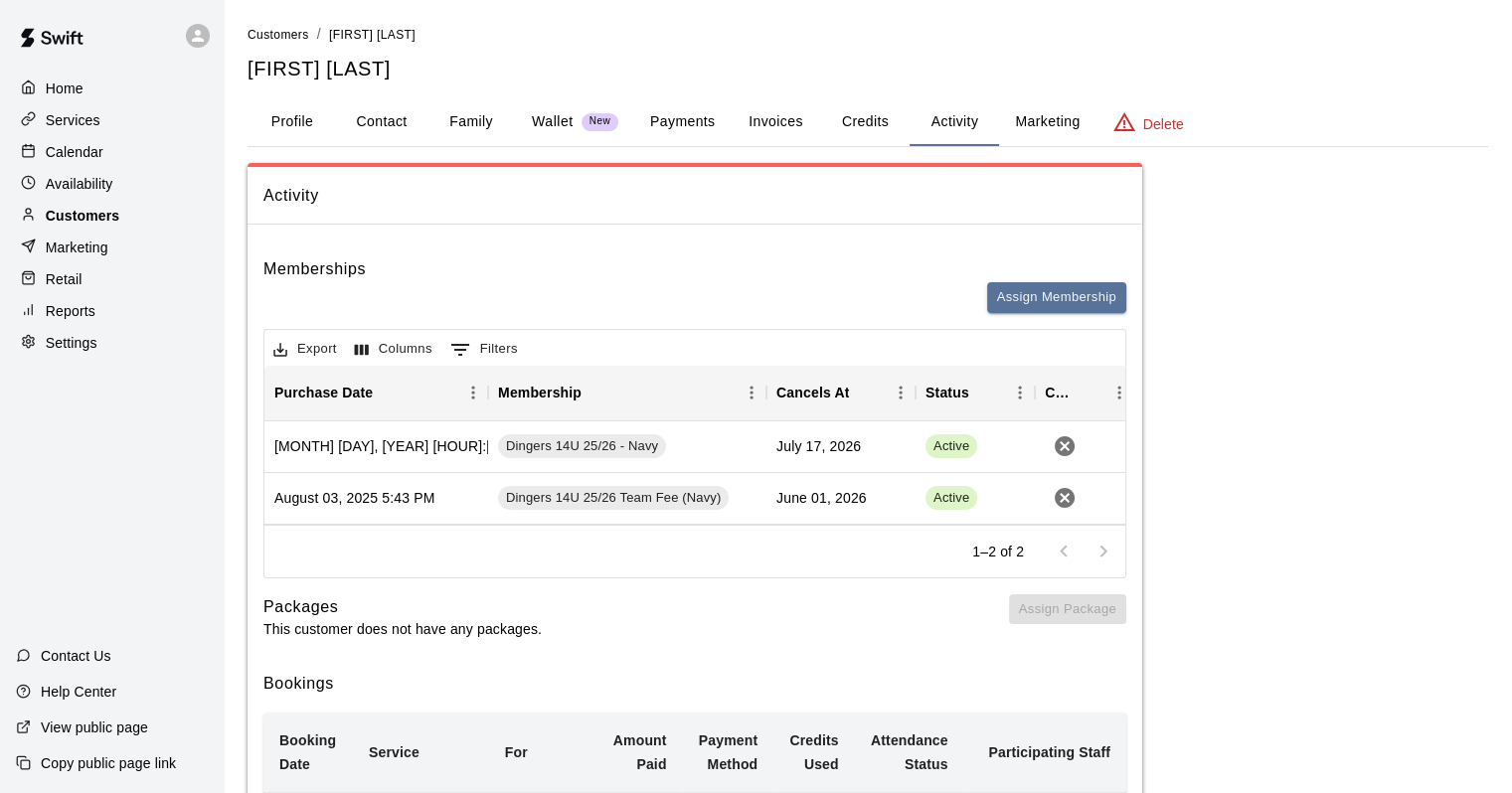 click on "Customers" at bounding box center (83, 216) 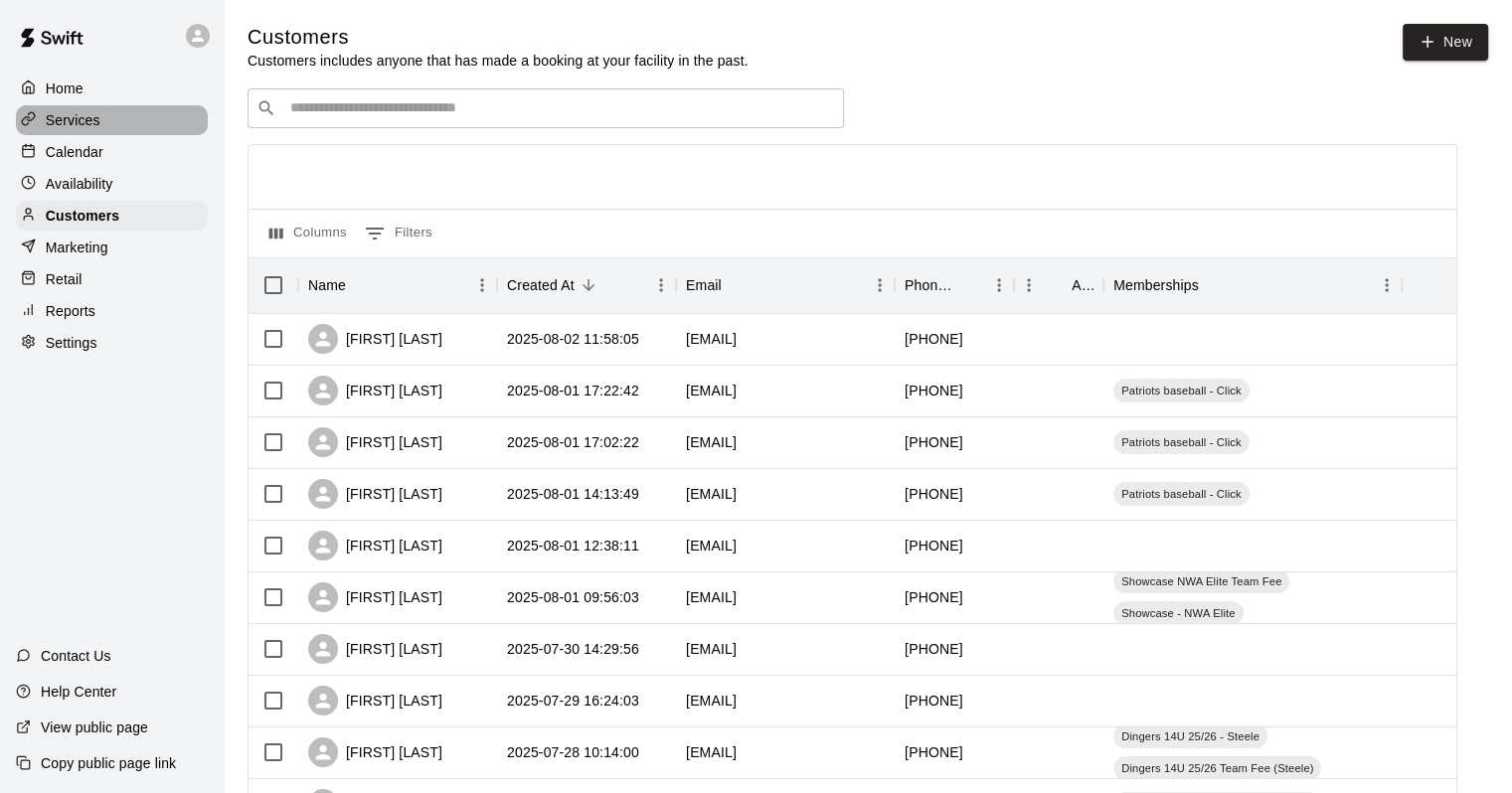 click on "Services" at bounding box center [111, 120] 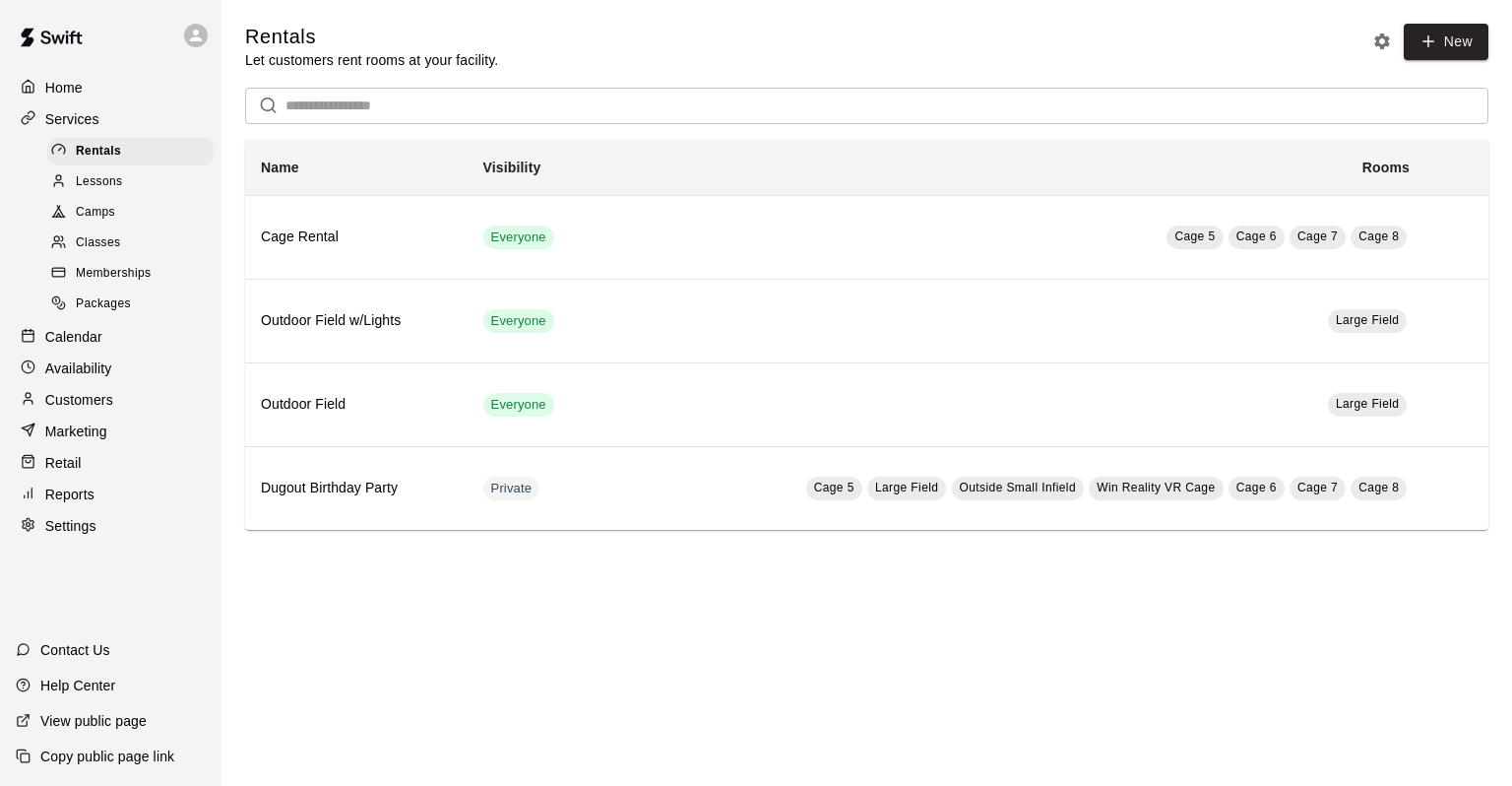 drag, startPoint x: 122, startPoint y: 283, endPoint x: 142, endPoint y: 271, distance: 23.323808 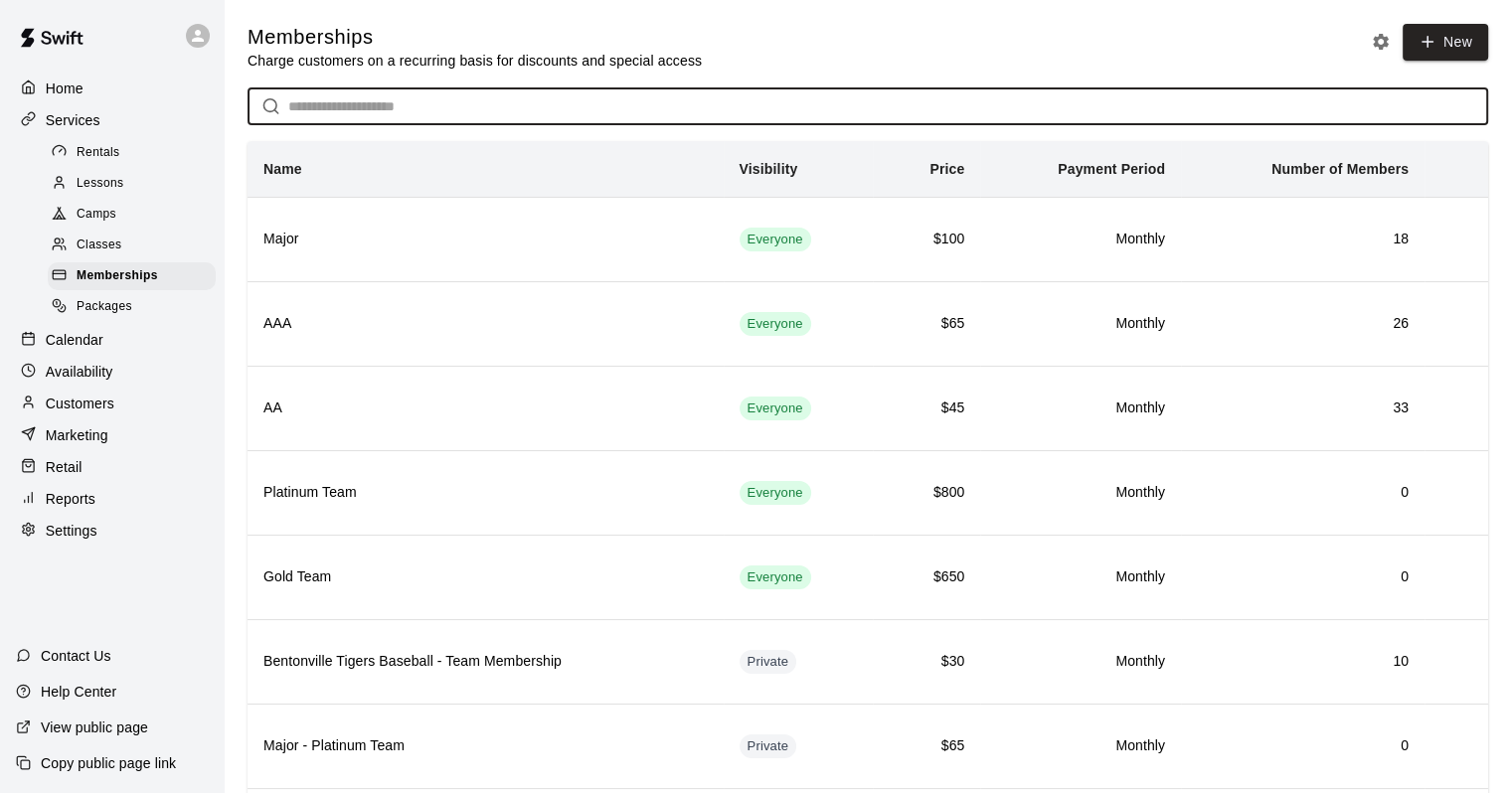click at bounding box center [888, 106] 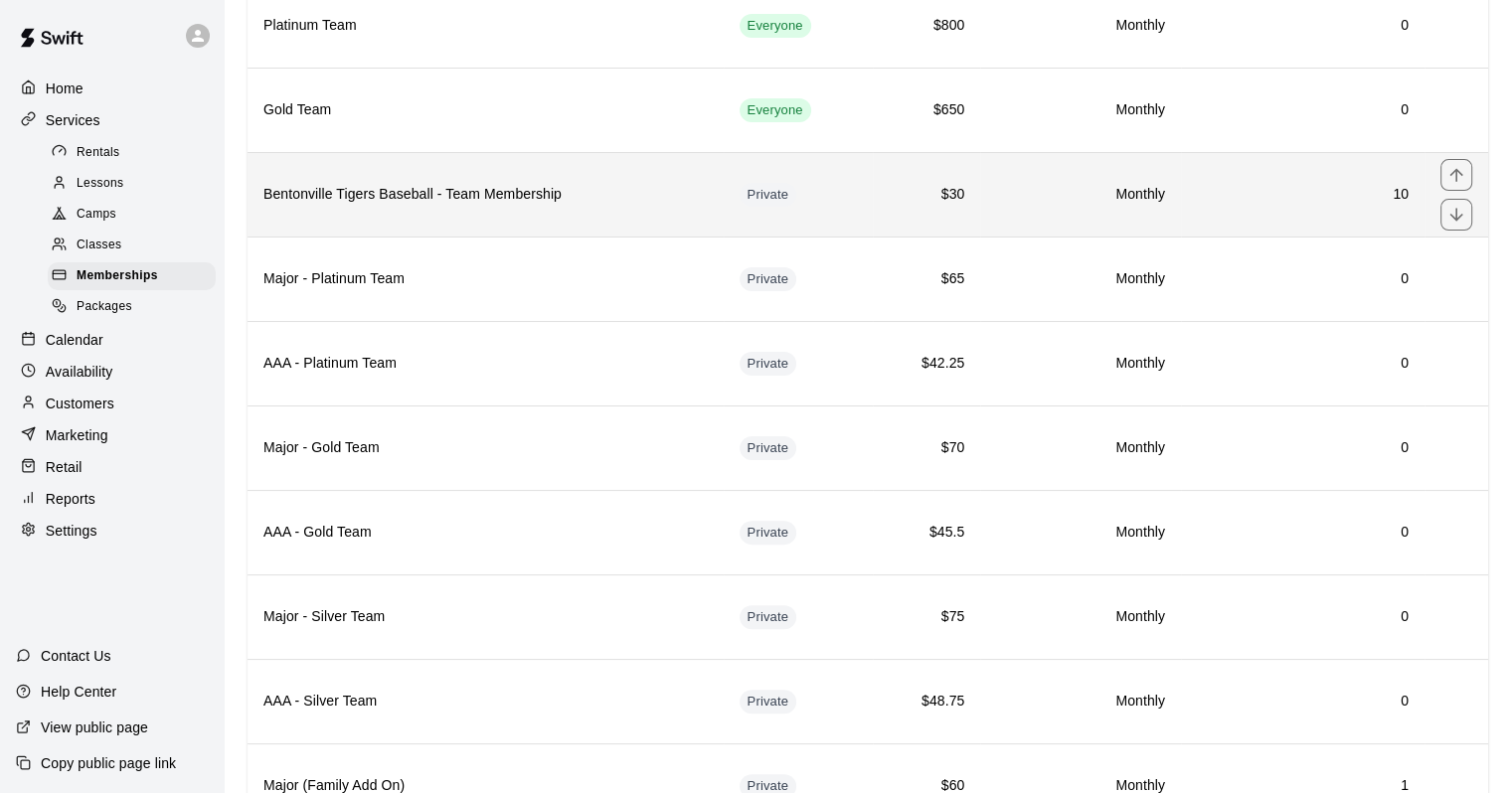 scroll, scrollTop: 497, scrollLeft: 0, axis: vertical 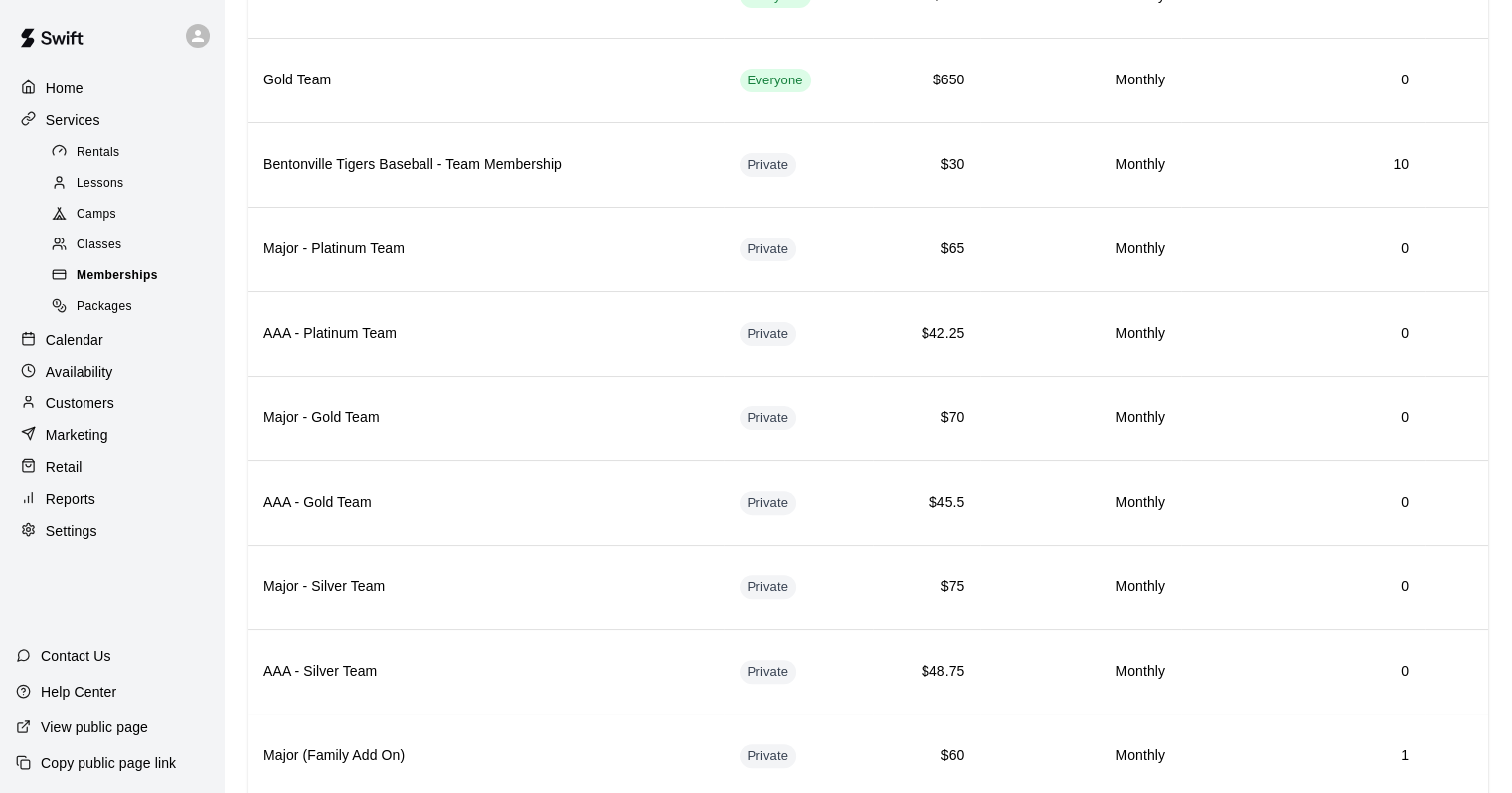 click on "Memberships" at bounding box center [117, 276] 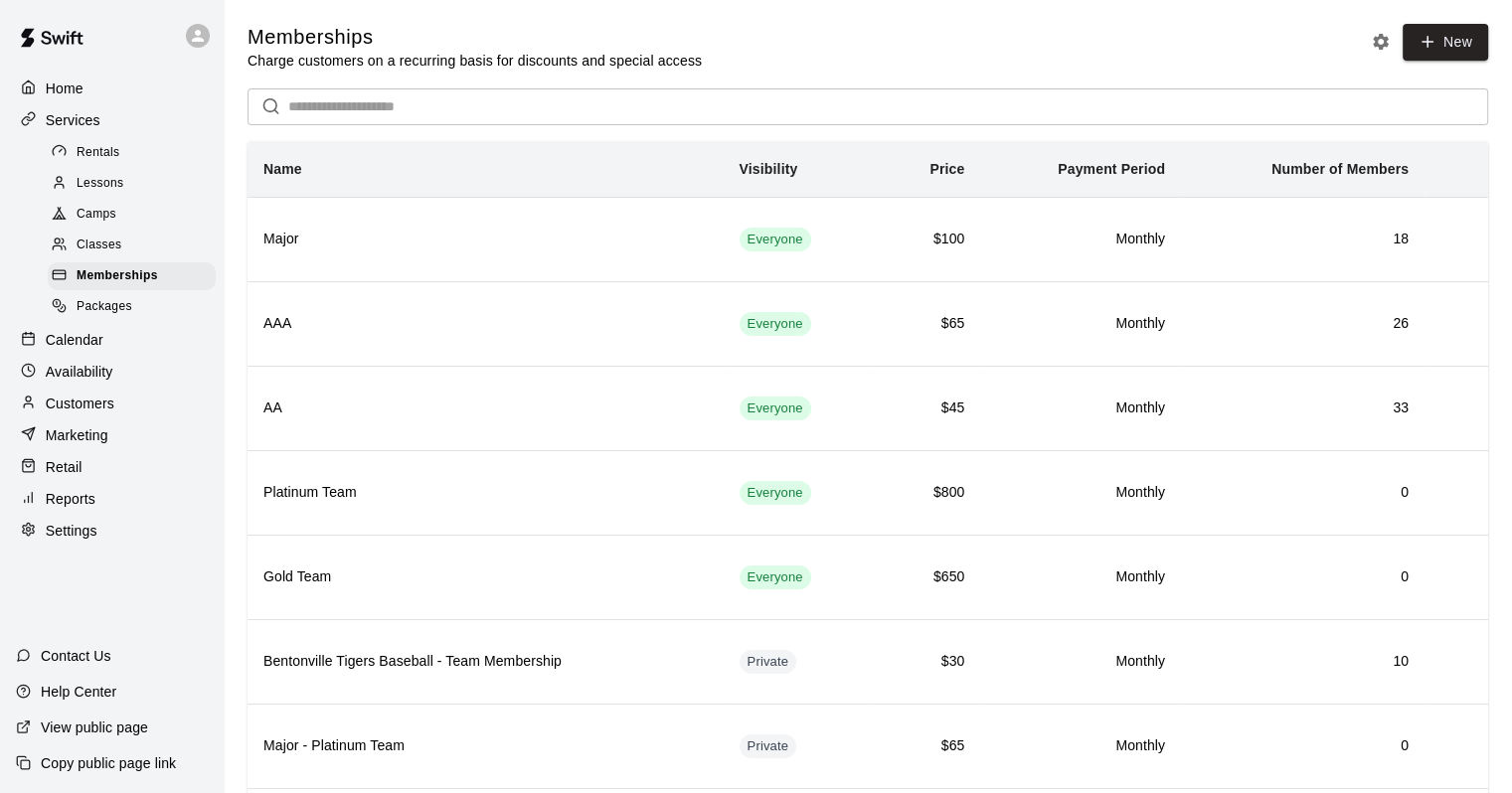 click at bounding box center [888, 106] 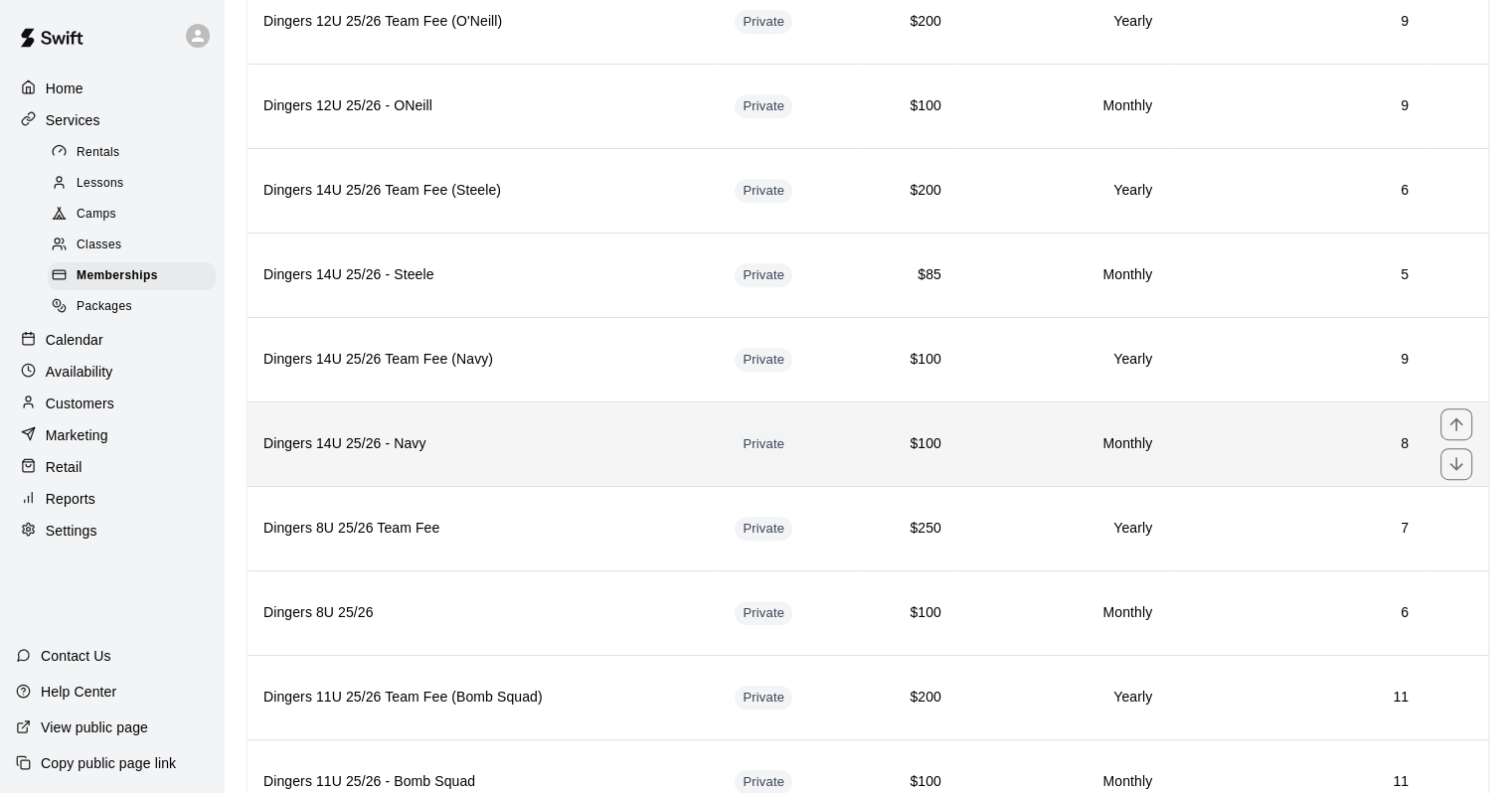 scroll, scrollTop: 994, scrollLeft: 0, axis: vertical 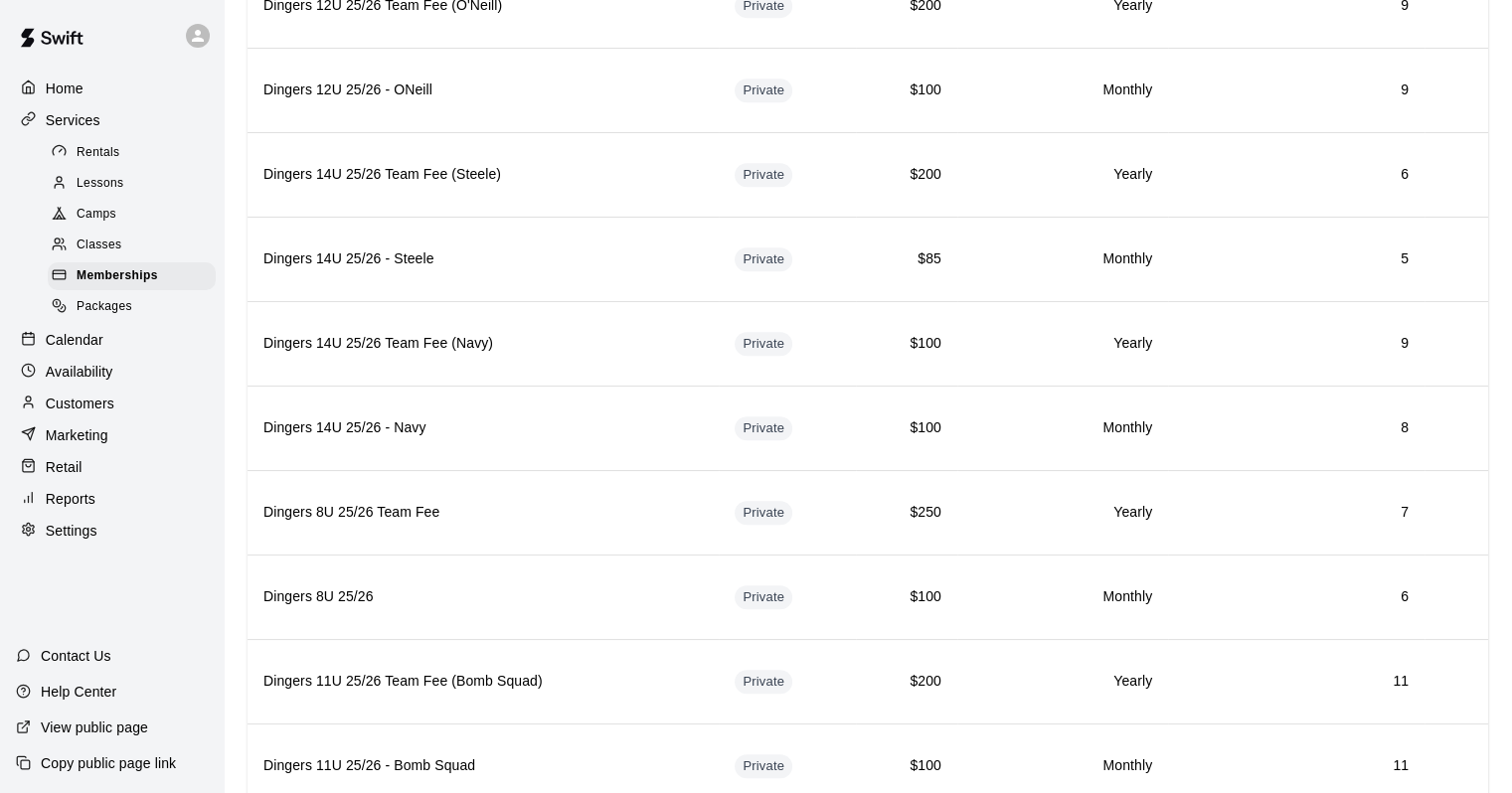 type on "****" 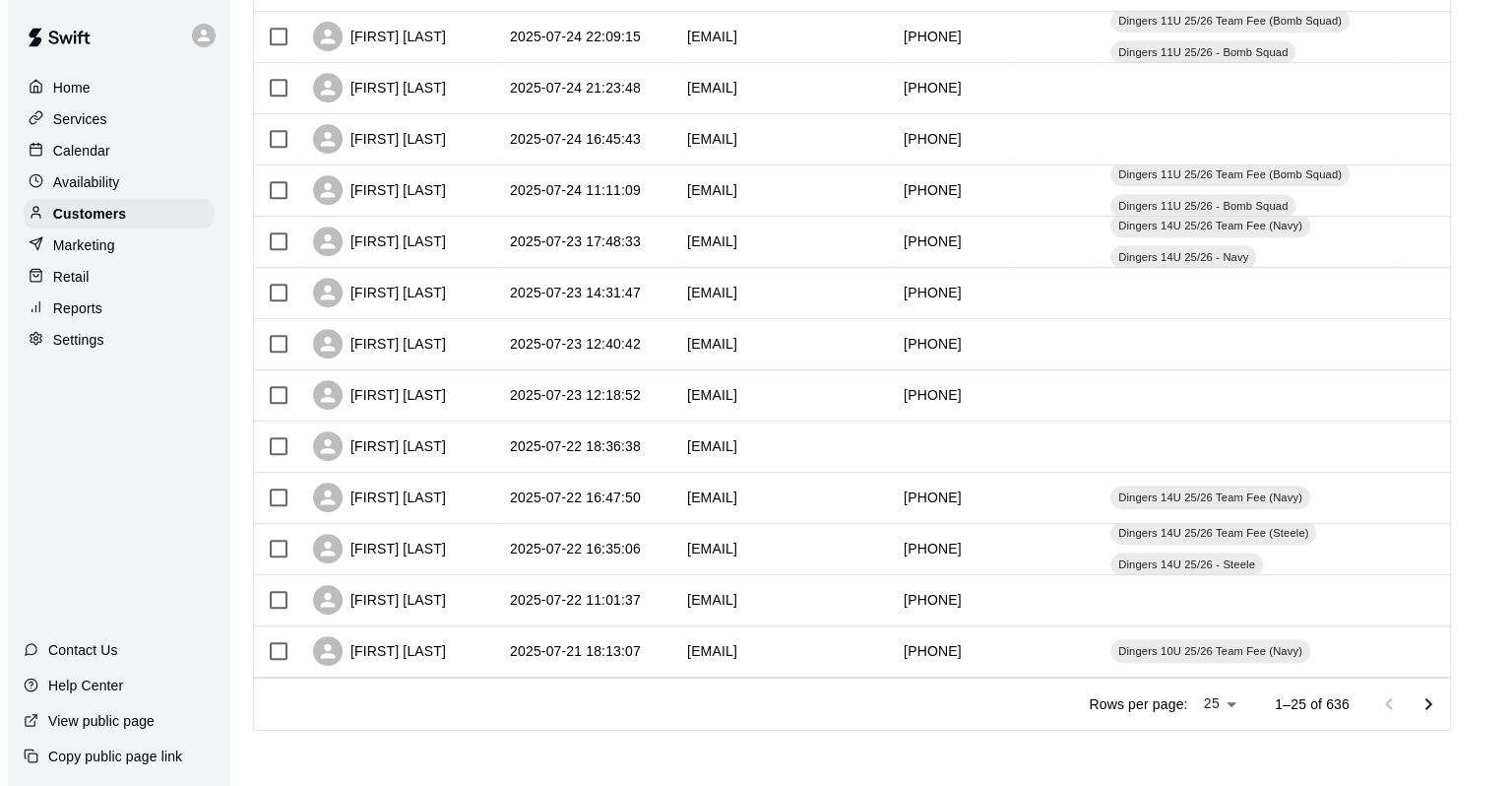 scroll, scrollTop: 0, scrollLeft: 0, axis: both 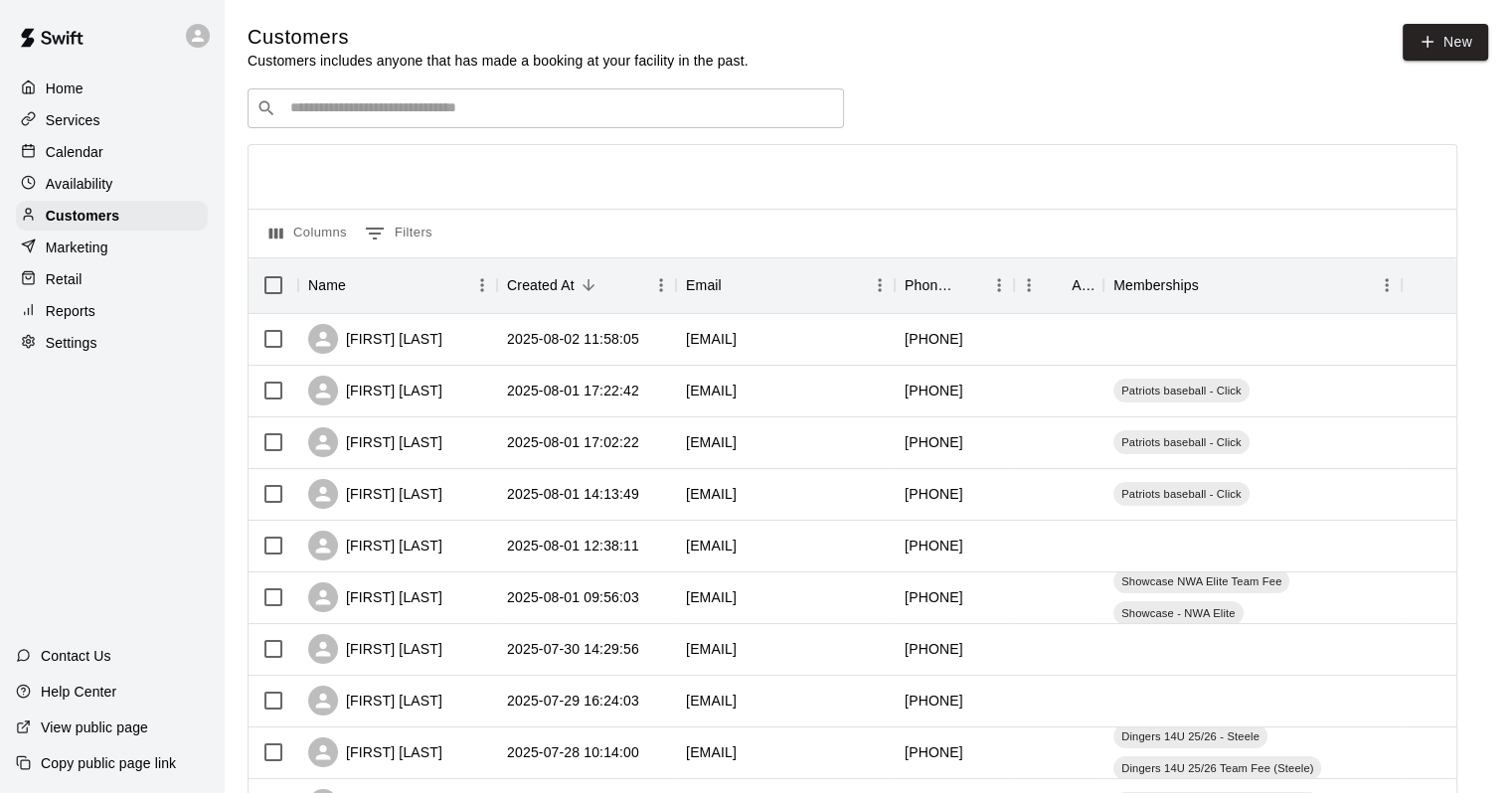 click at bounding box center [560, 108] 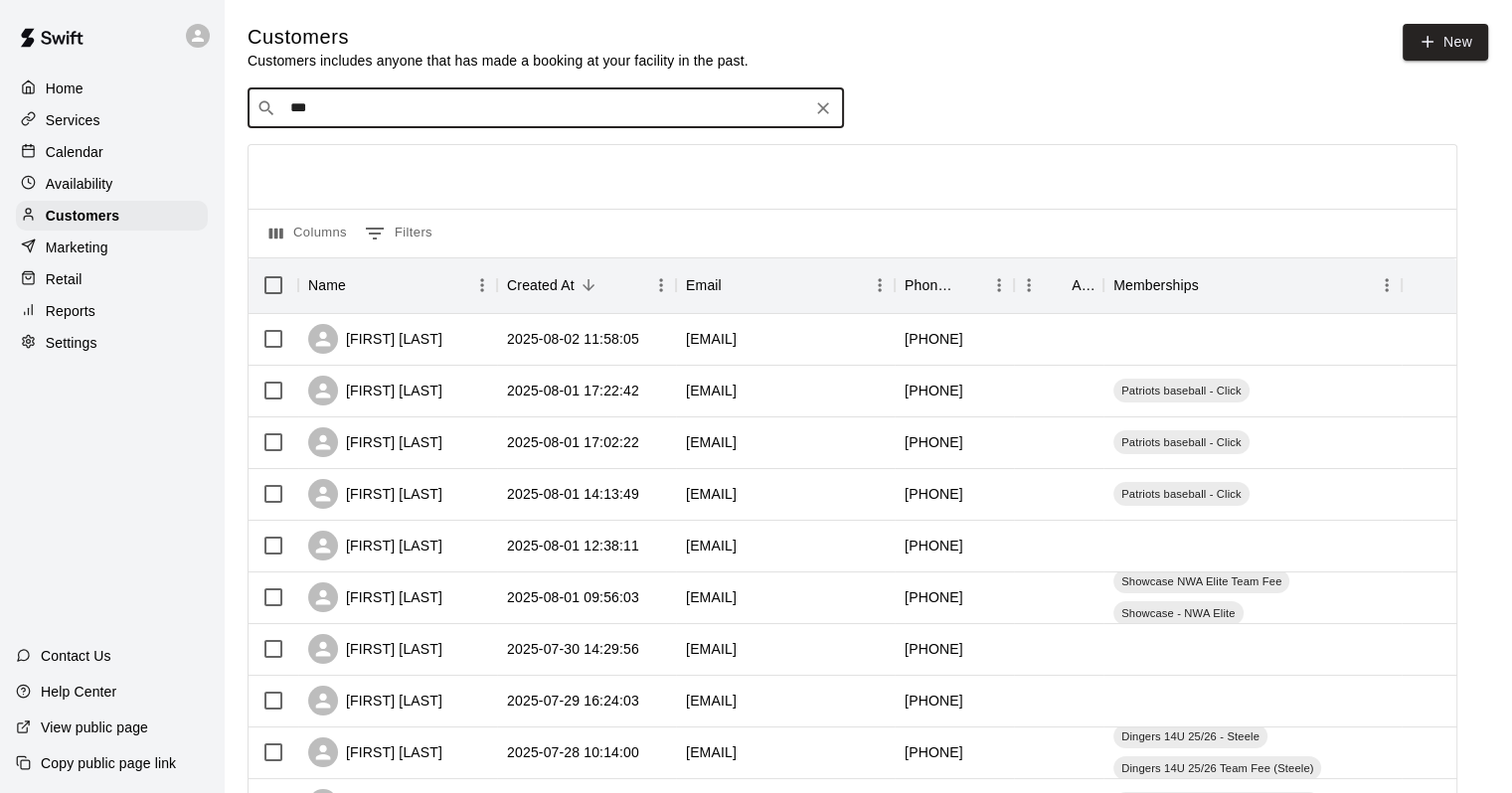 type on "****" 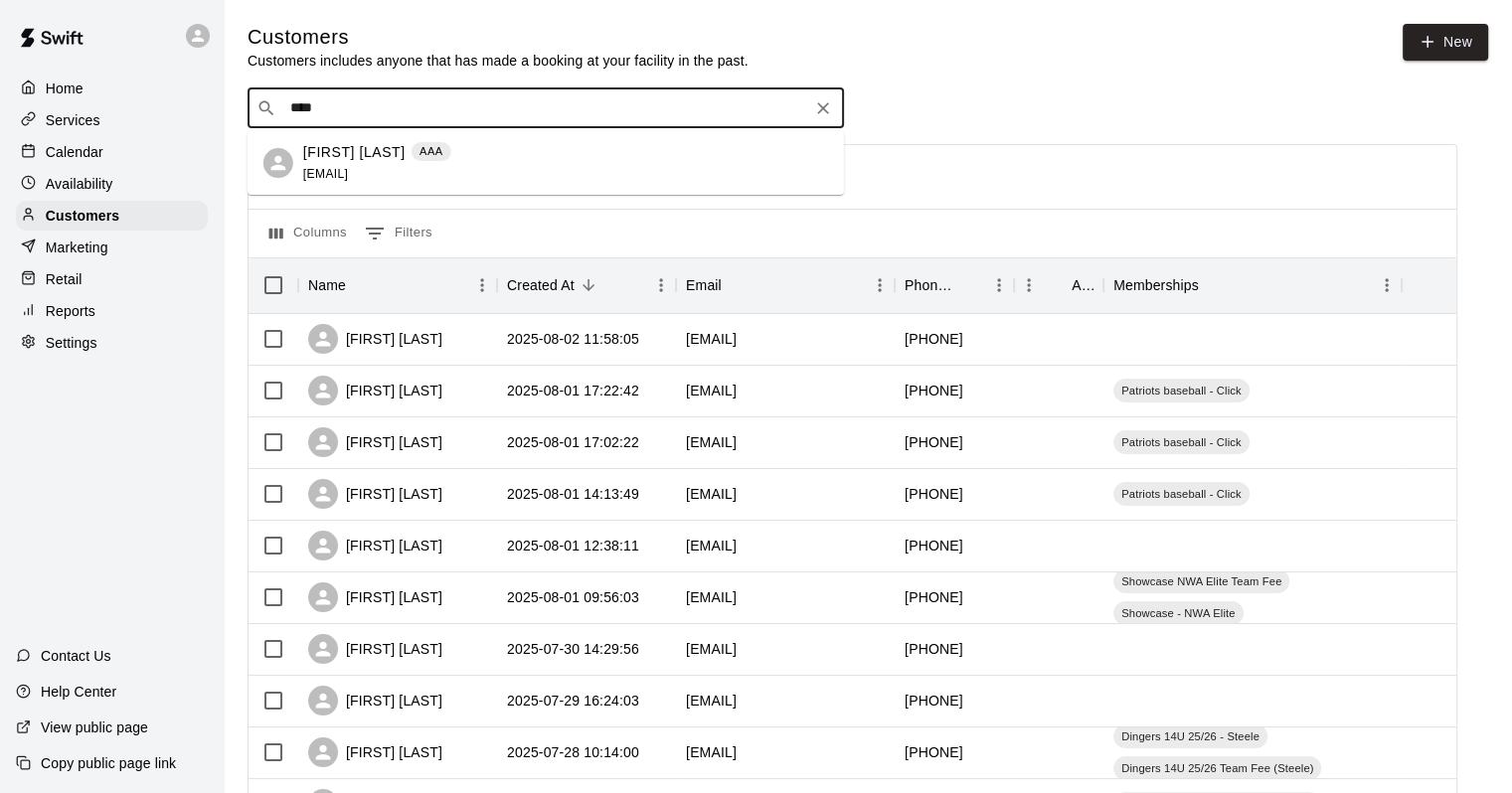 click on "Colt  Mathis  AAA bmathis@lwcsar.com" at bounding box center [566, 163] 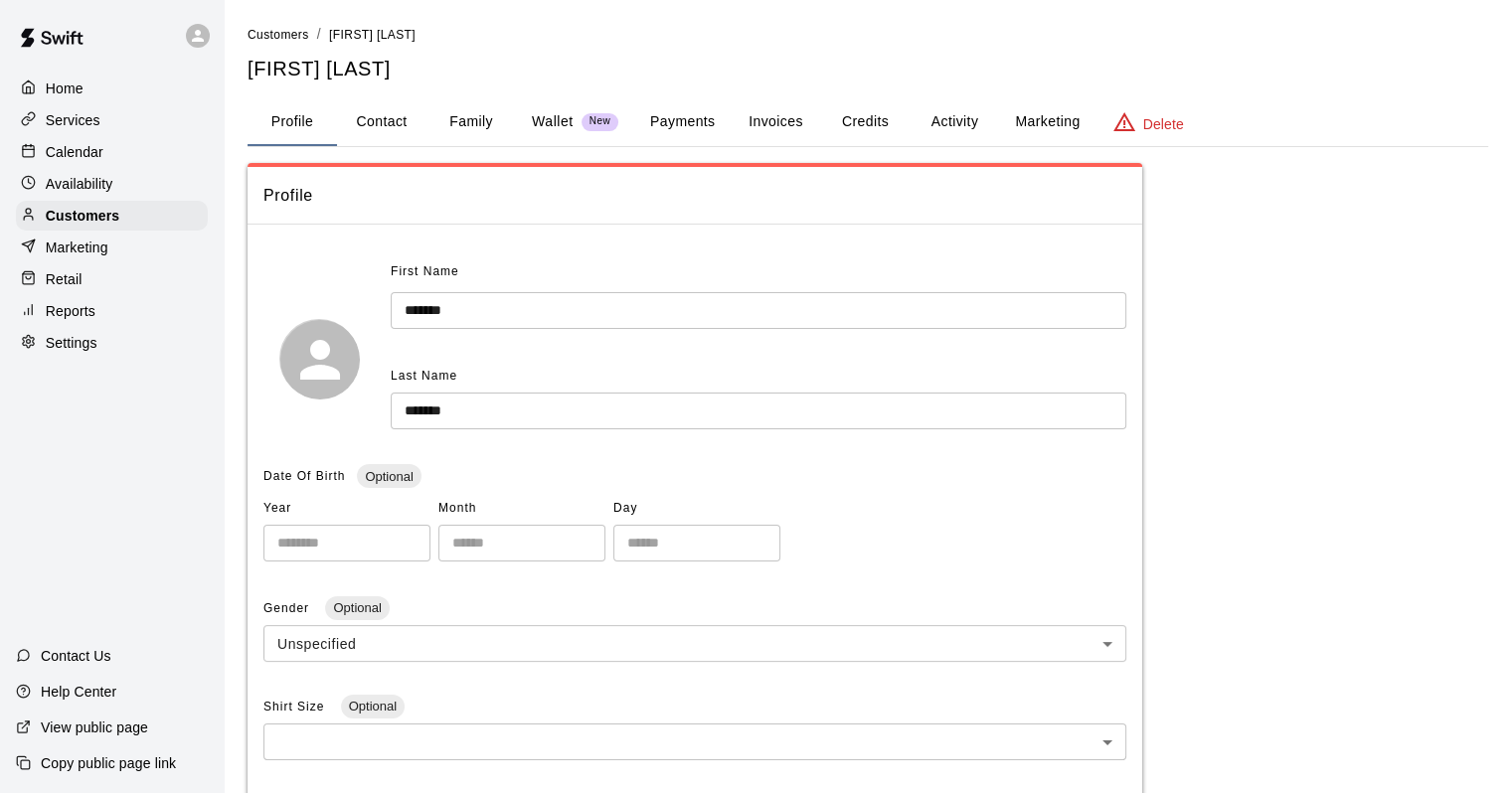 click on "Activity" at bounding box center [954, 122] 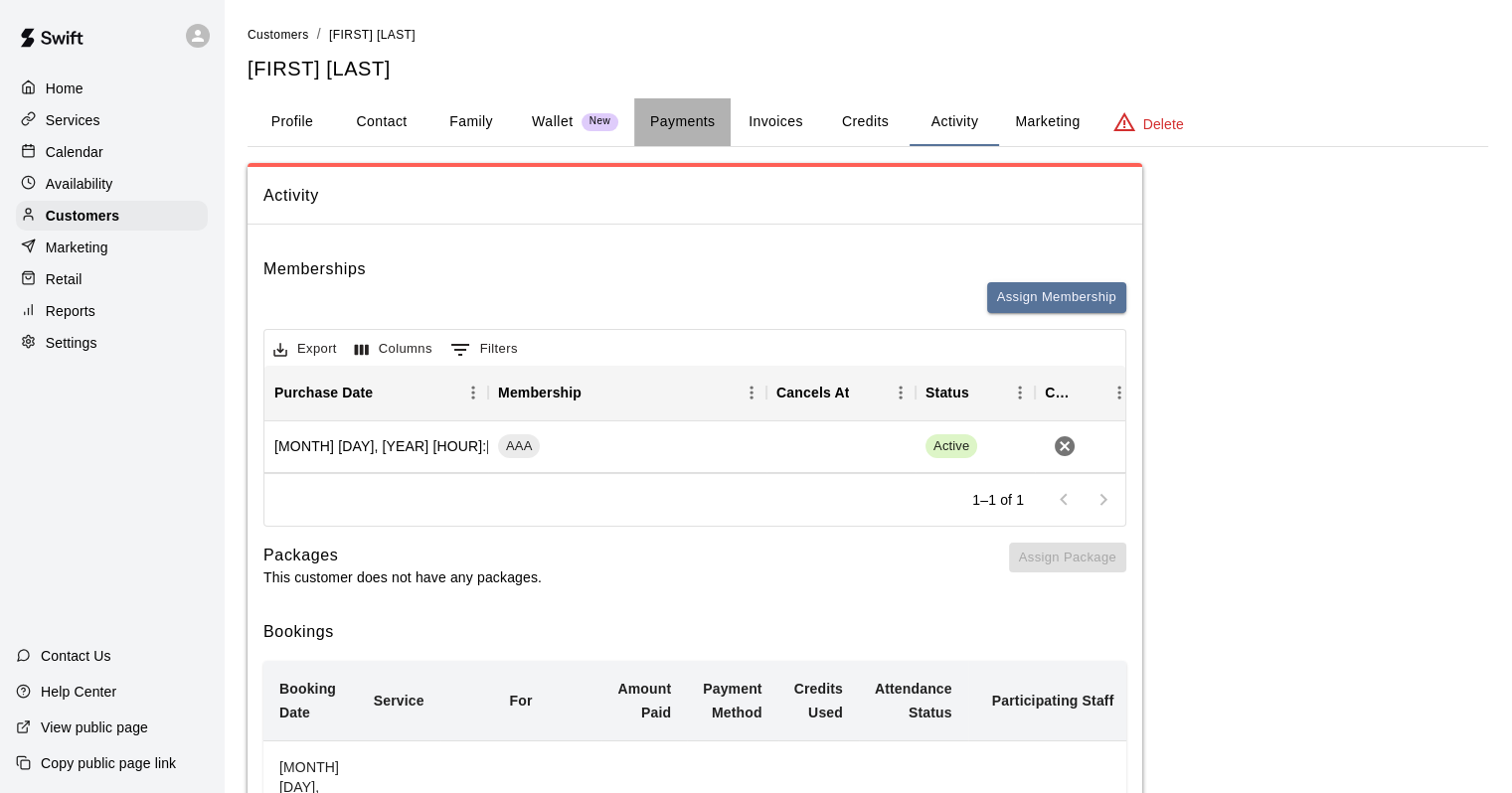 click on "Payments" at bounding box center (682, 122) 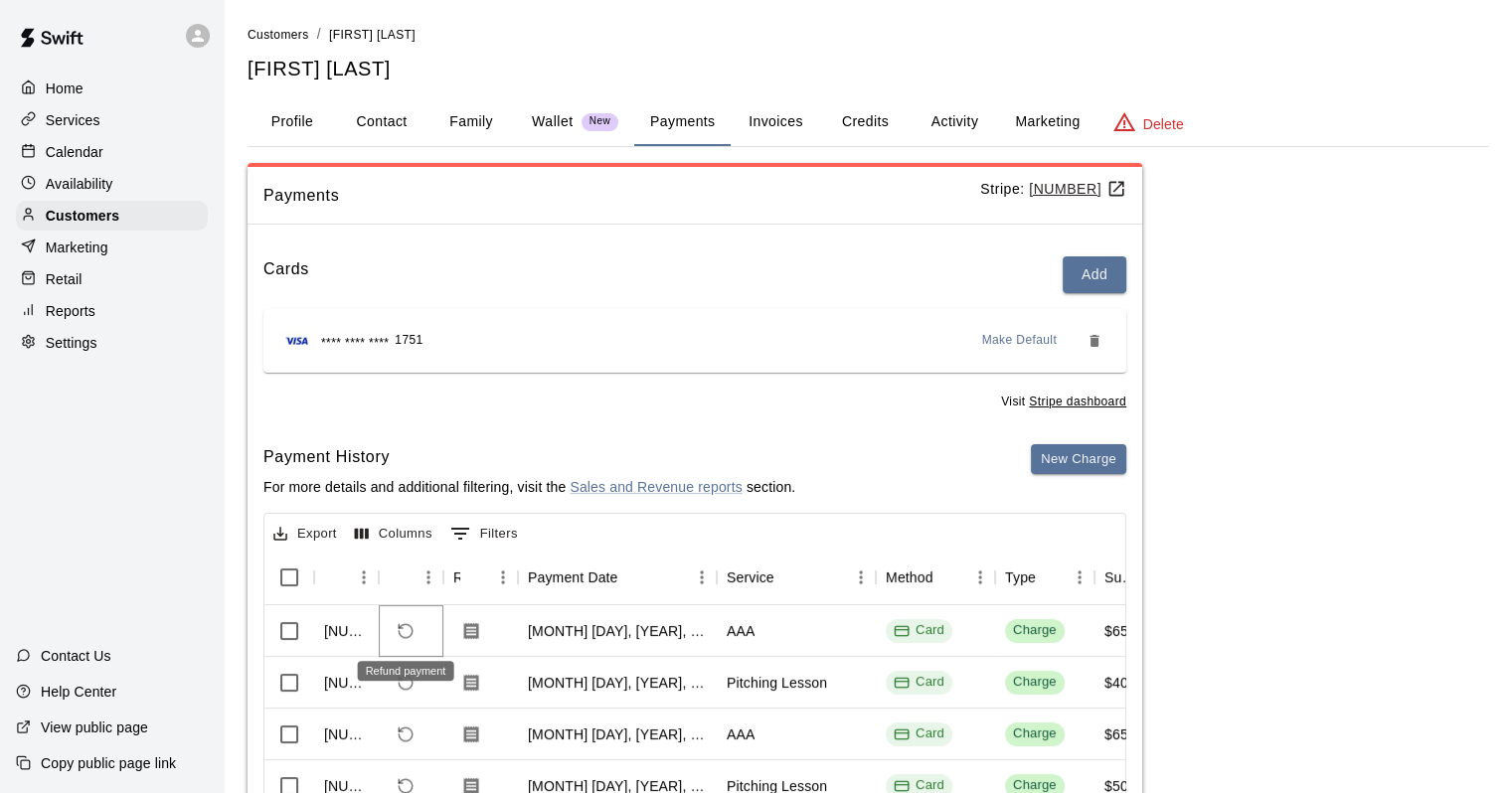 click 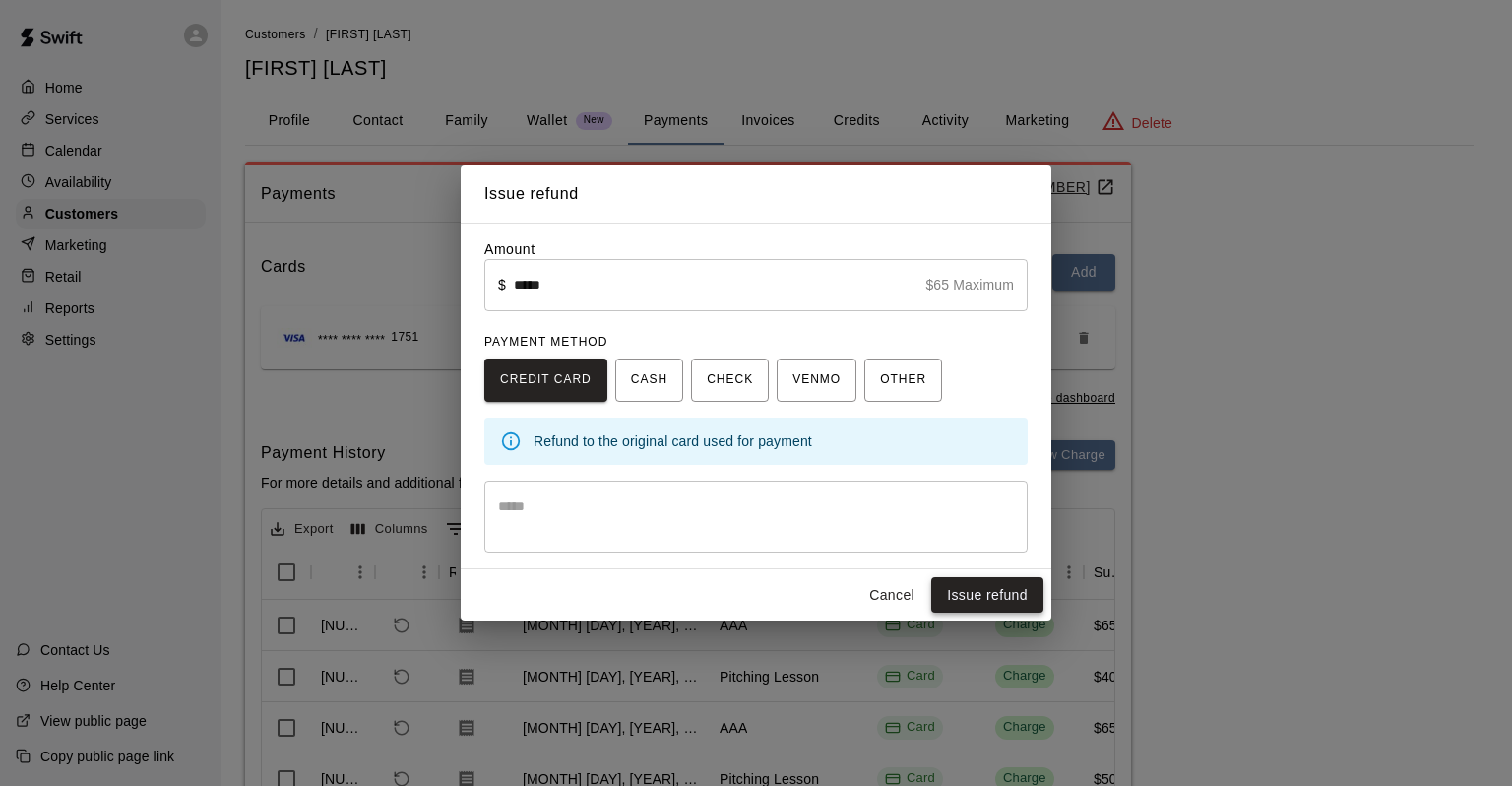 click on "Issue refund" at bounding box center [987, 595] 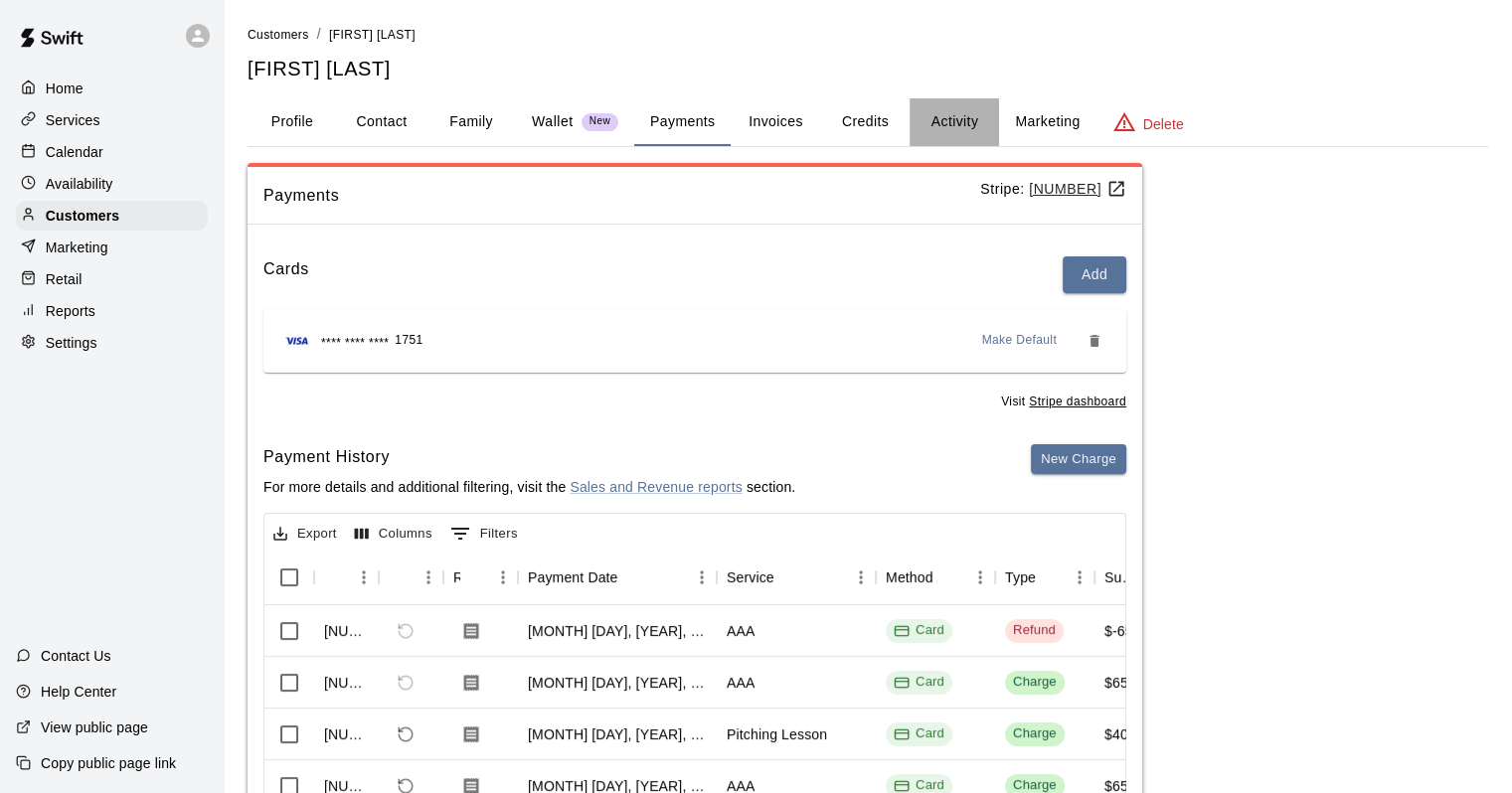 click on "Activity" at bounding box center [954, 122] 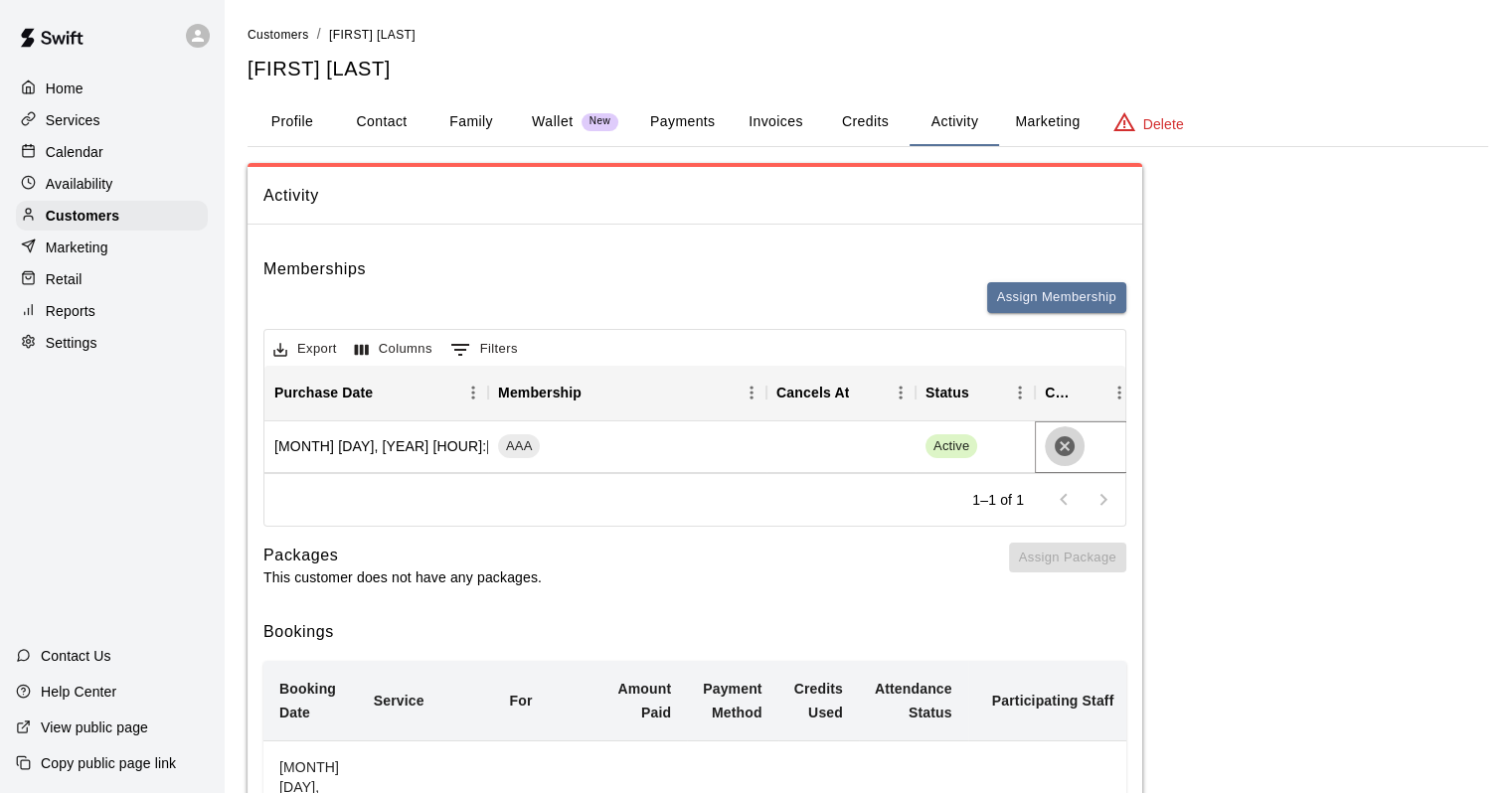 click at bounding box center (1065, 446) 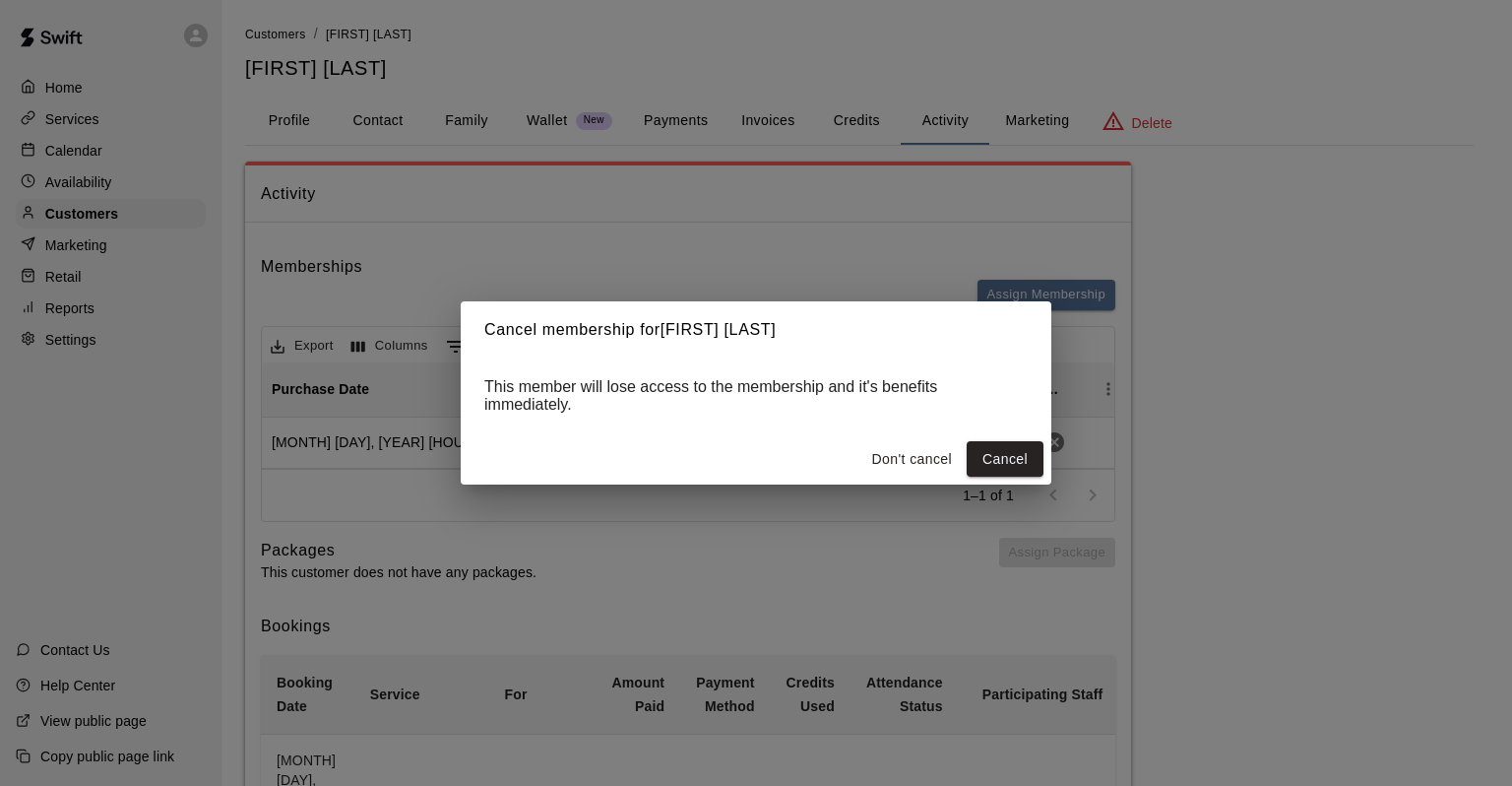 click on "Cancel" at bounding box center (1005, 459) 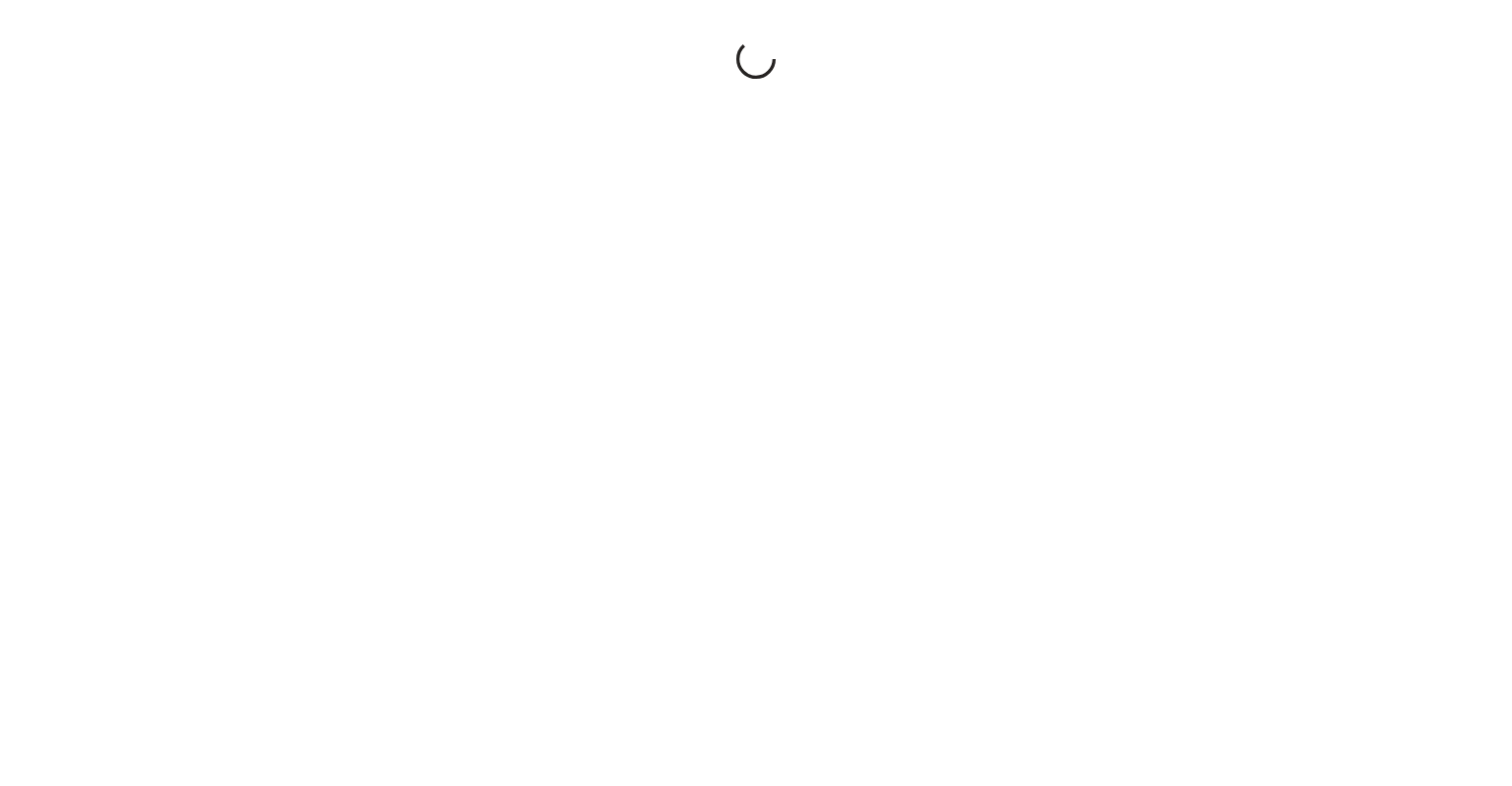 scroll, scrollTop: 0, scrollLeft: 0, axis: both 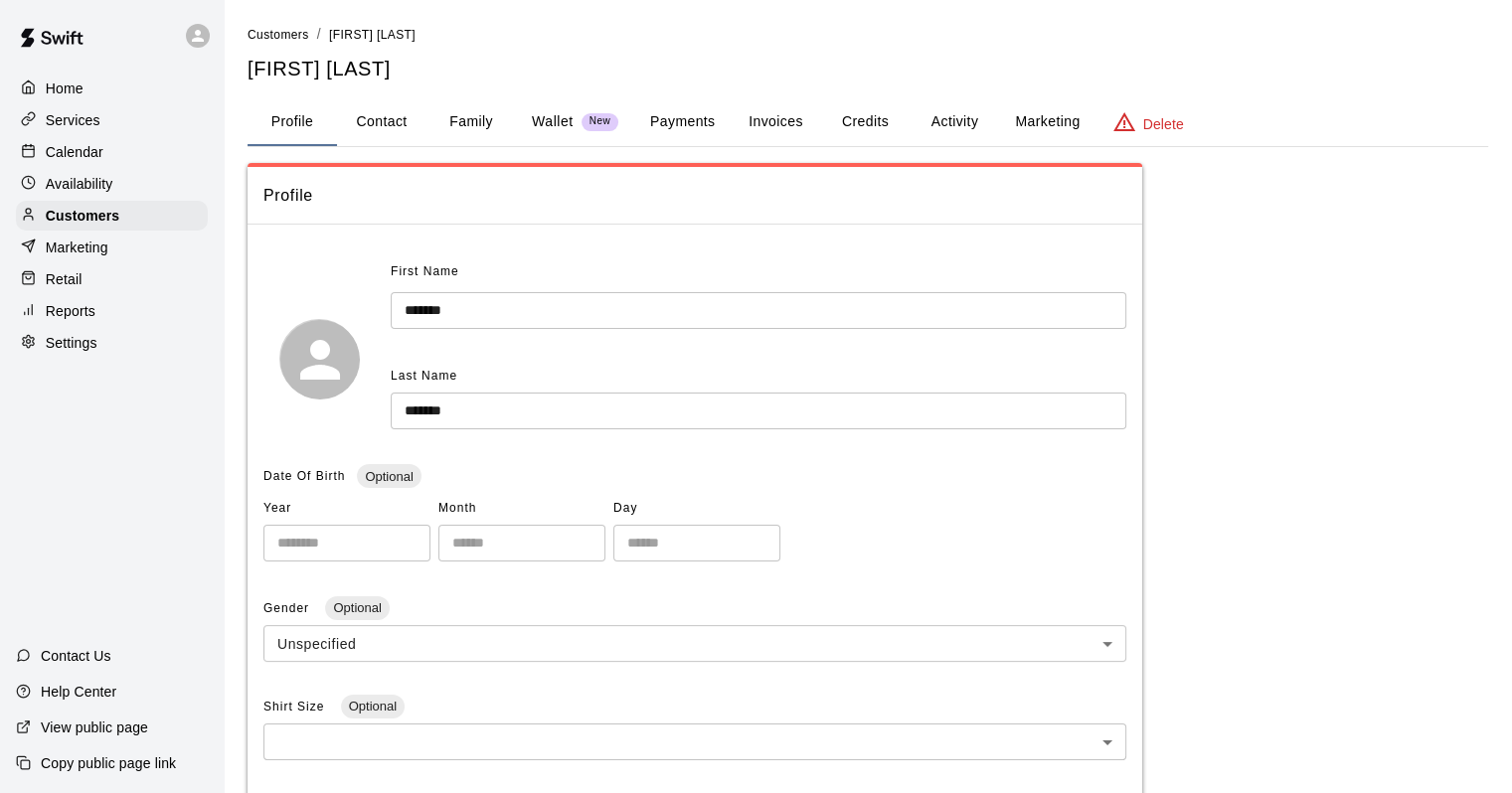 click on "Activity" at bounding box center [954, 122] 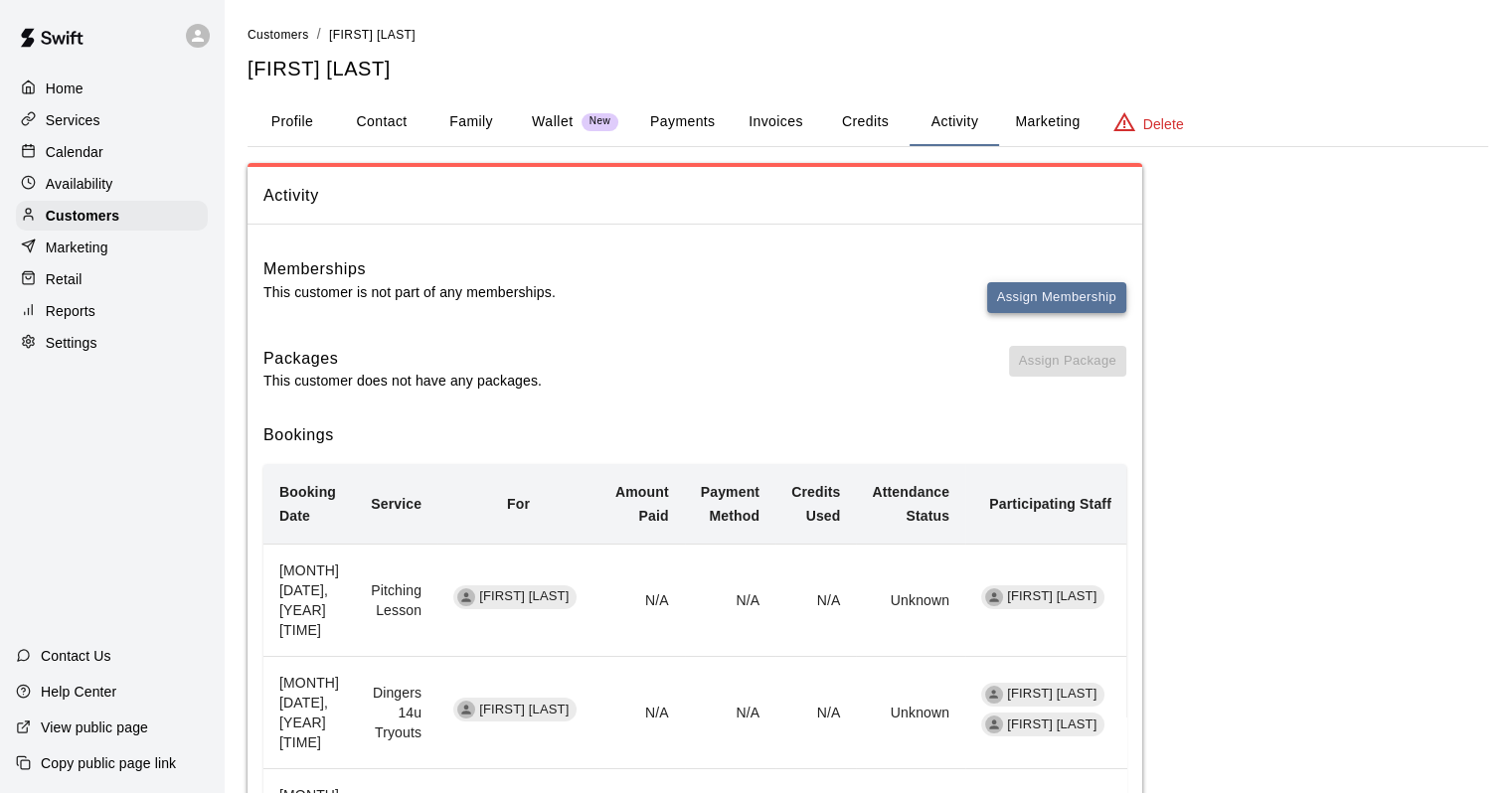 click on "Assign Membership" at bounding box center (1057, 297) 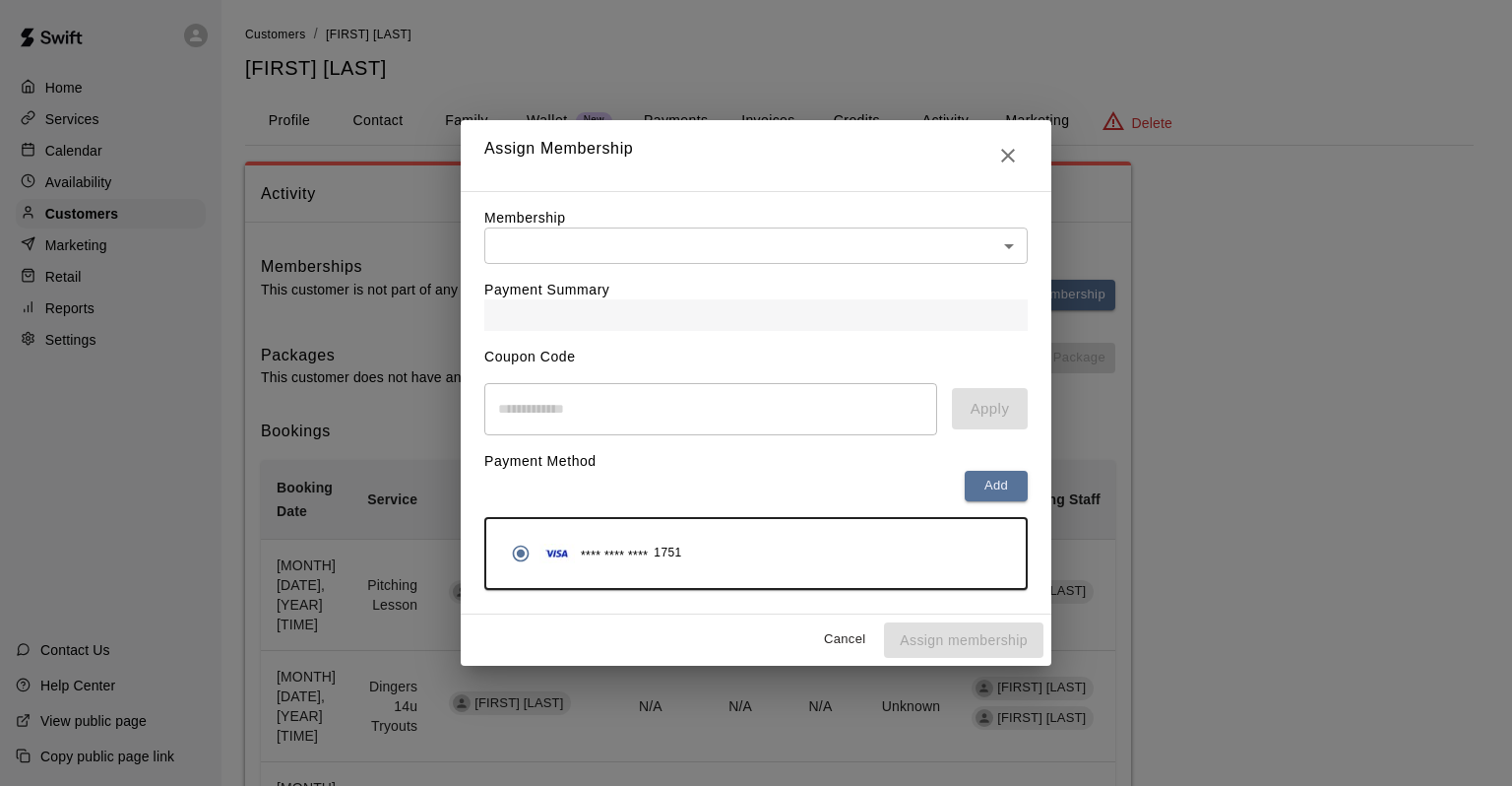 click on "Payment Summary" at bounding box center [756, 297] 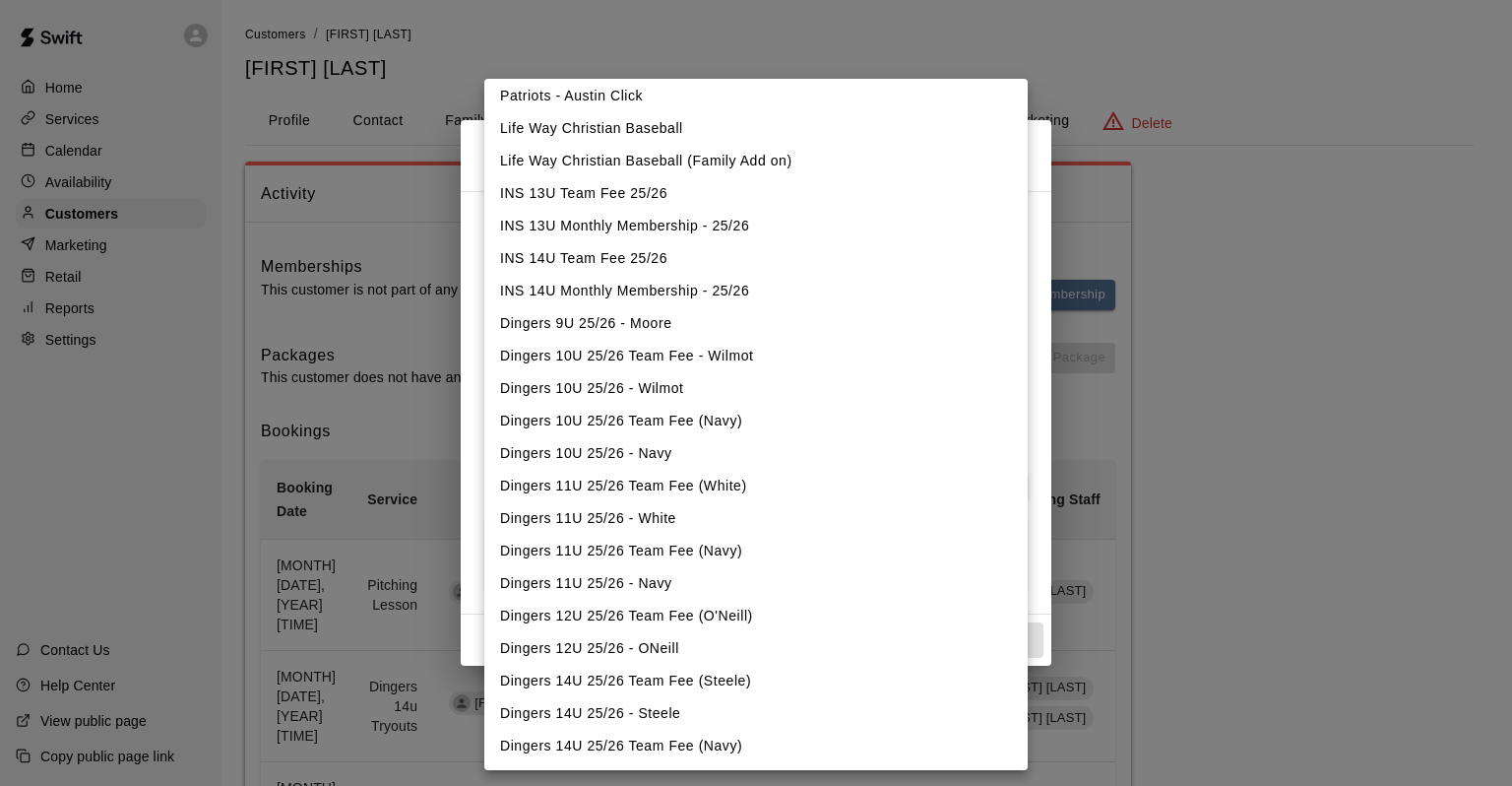 scroll, scrollTop: 1046, scrollLeft: 0, axis: vertical 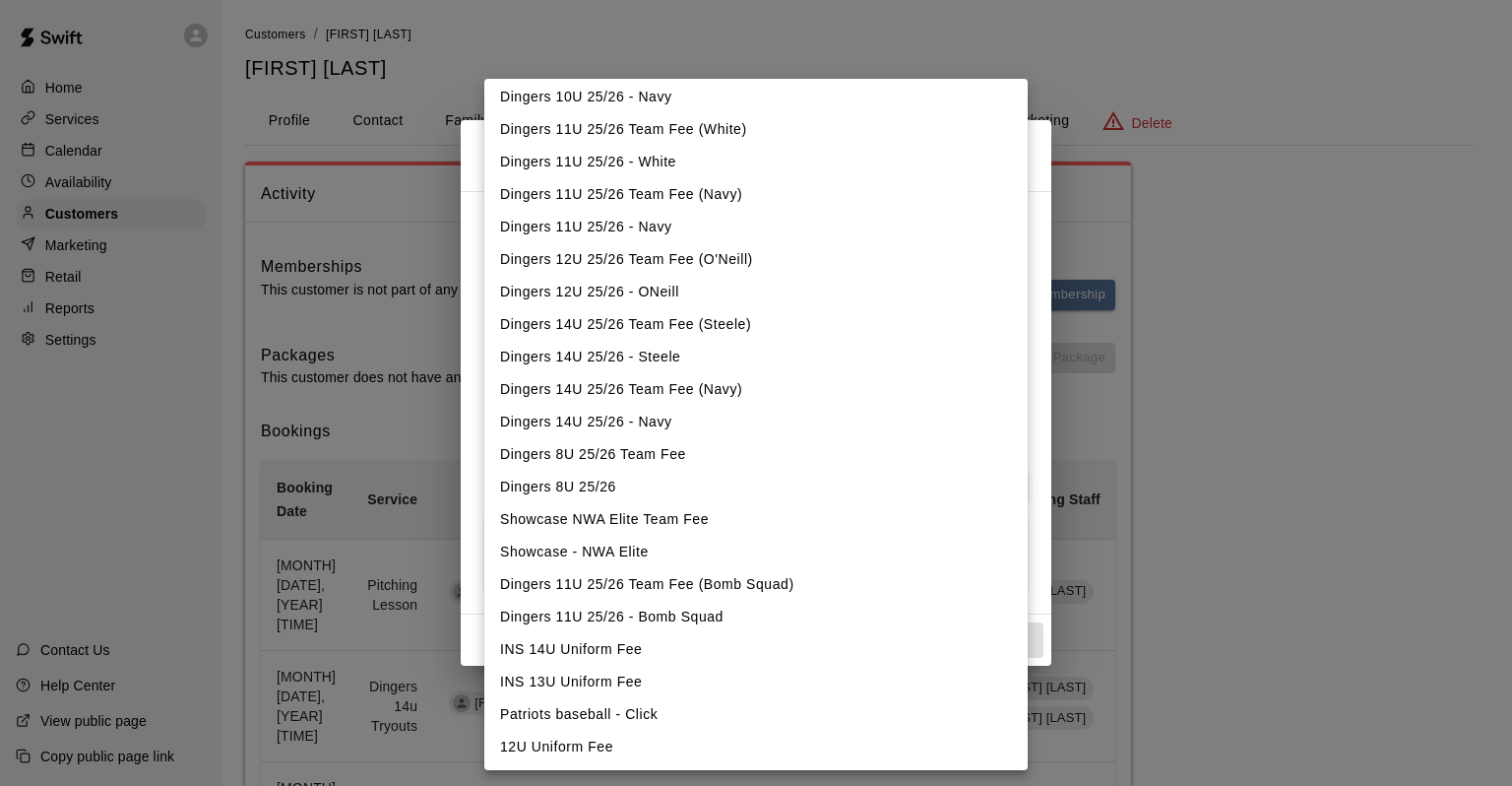 click on "Dingers 14U 25/26 - Navy" at bounding box center (756, 422) 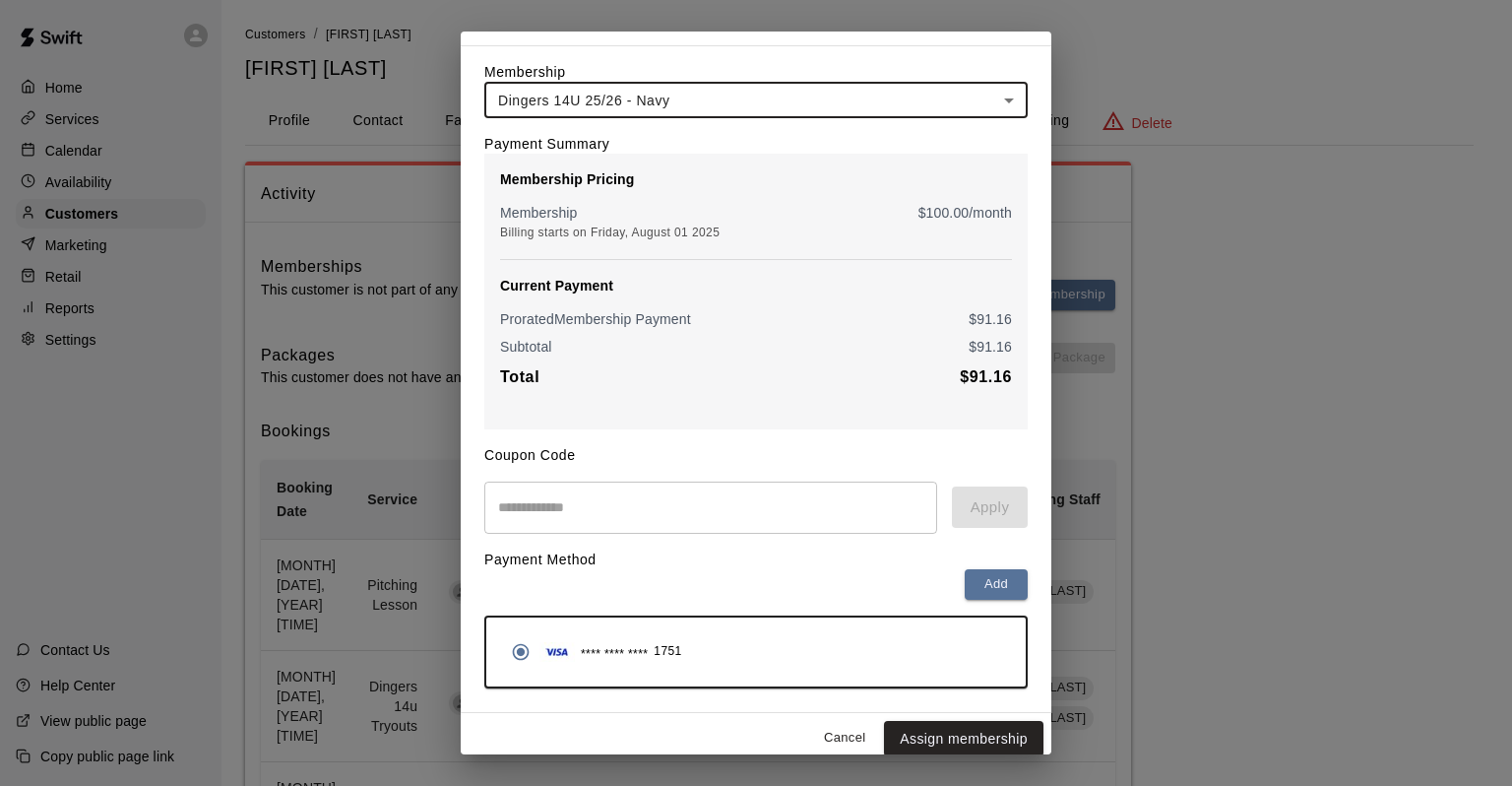 scroll, scrollTop: 78, scrollLeft: 0, axis: vertical 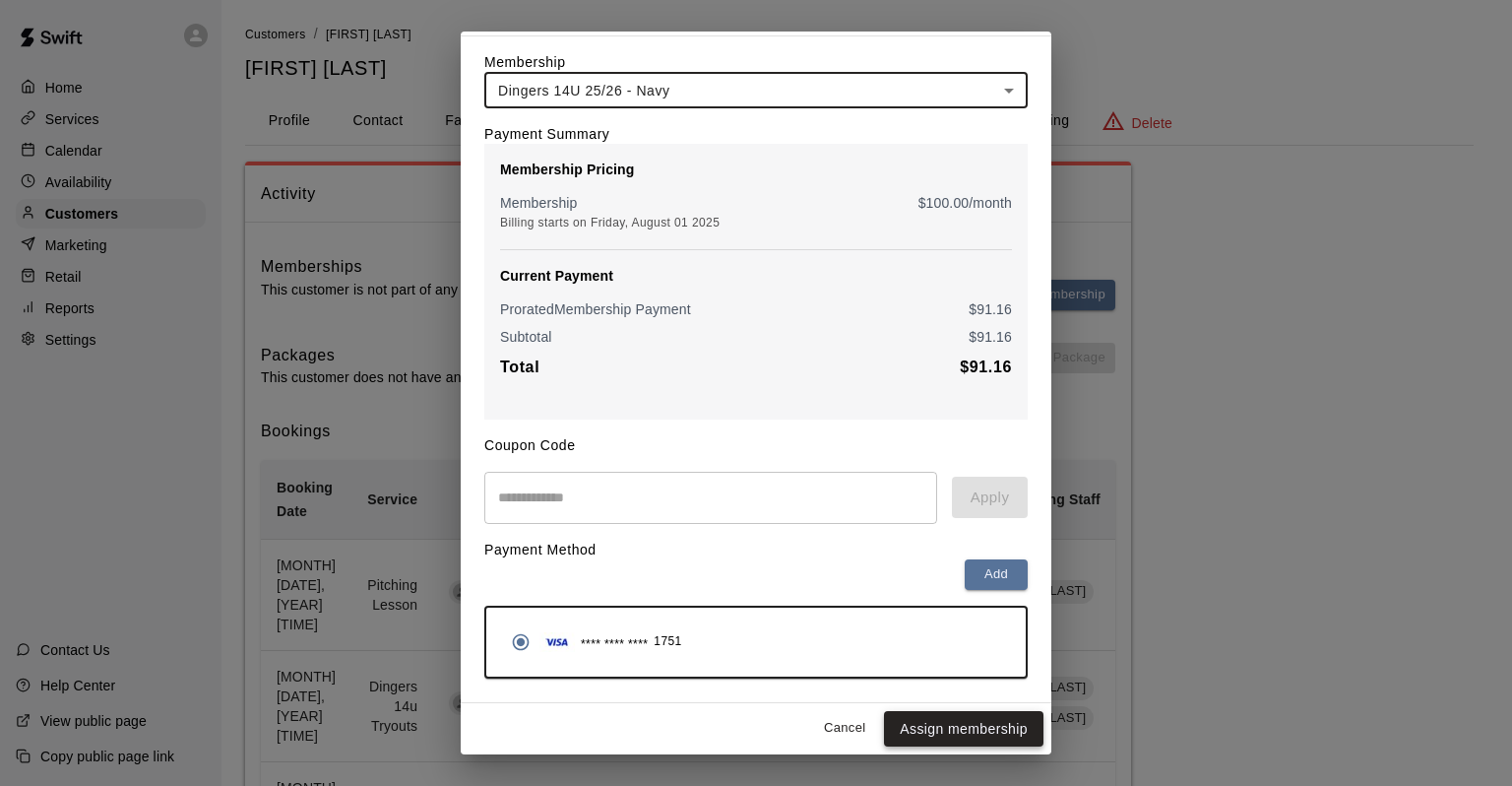 click on "Assign membership" at bounding box center [964, 729] 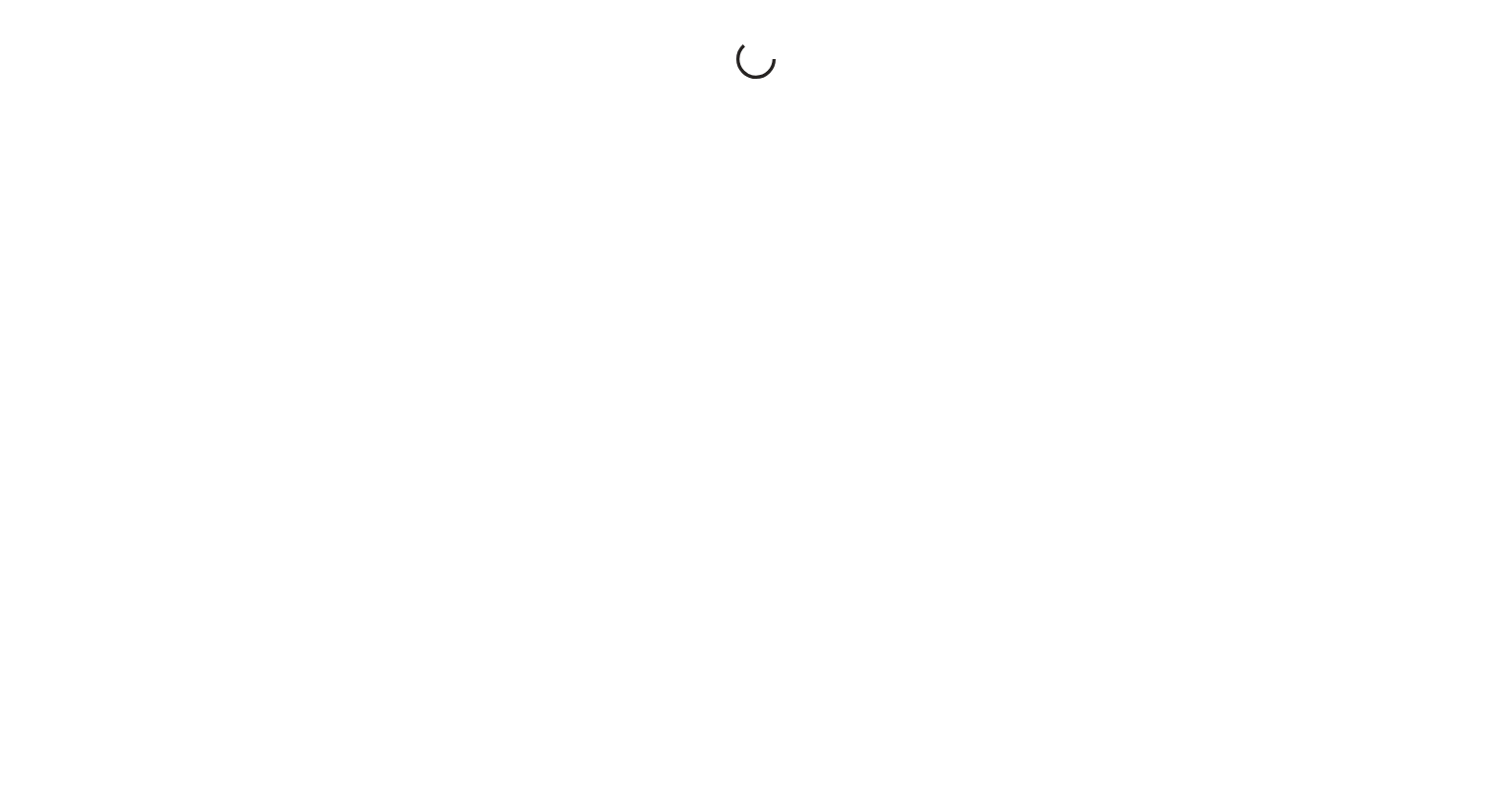 scroll, scrollTop: 0, scrollLeft: 0, axis: both 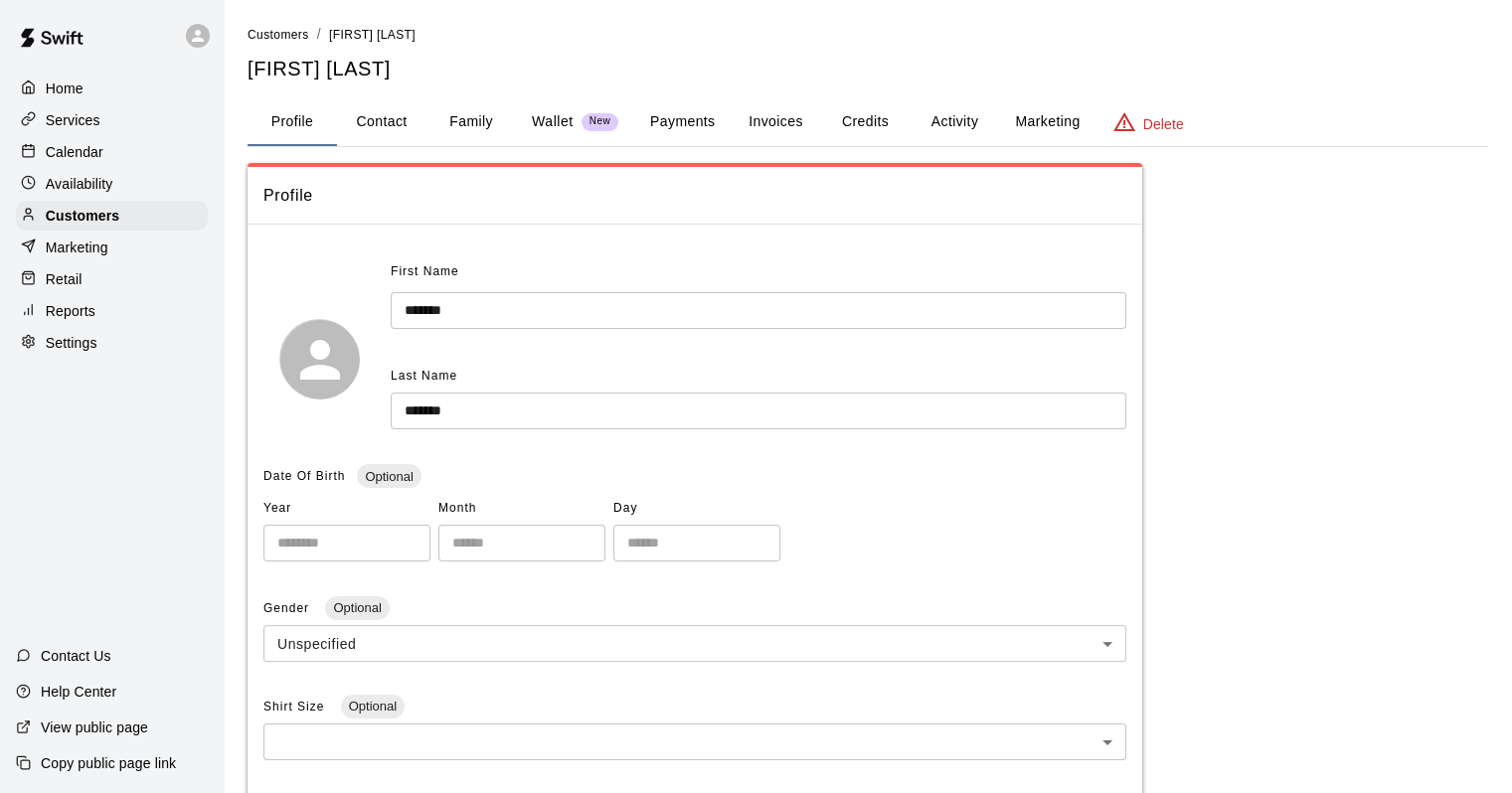 click on "Activity" at bounding box center [954, 122] 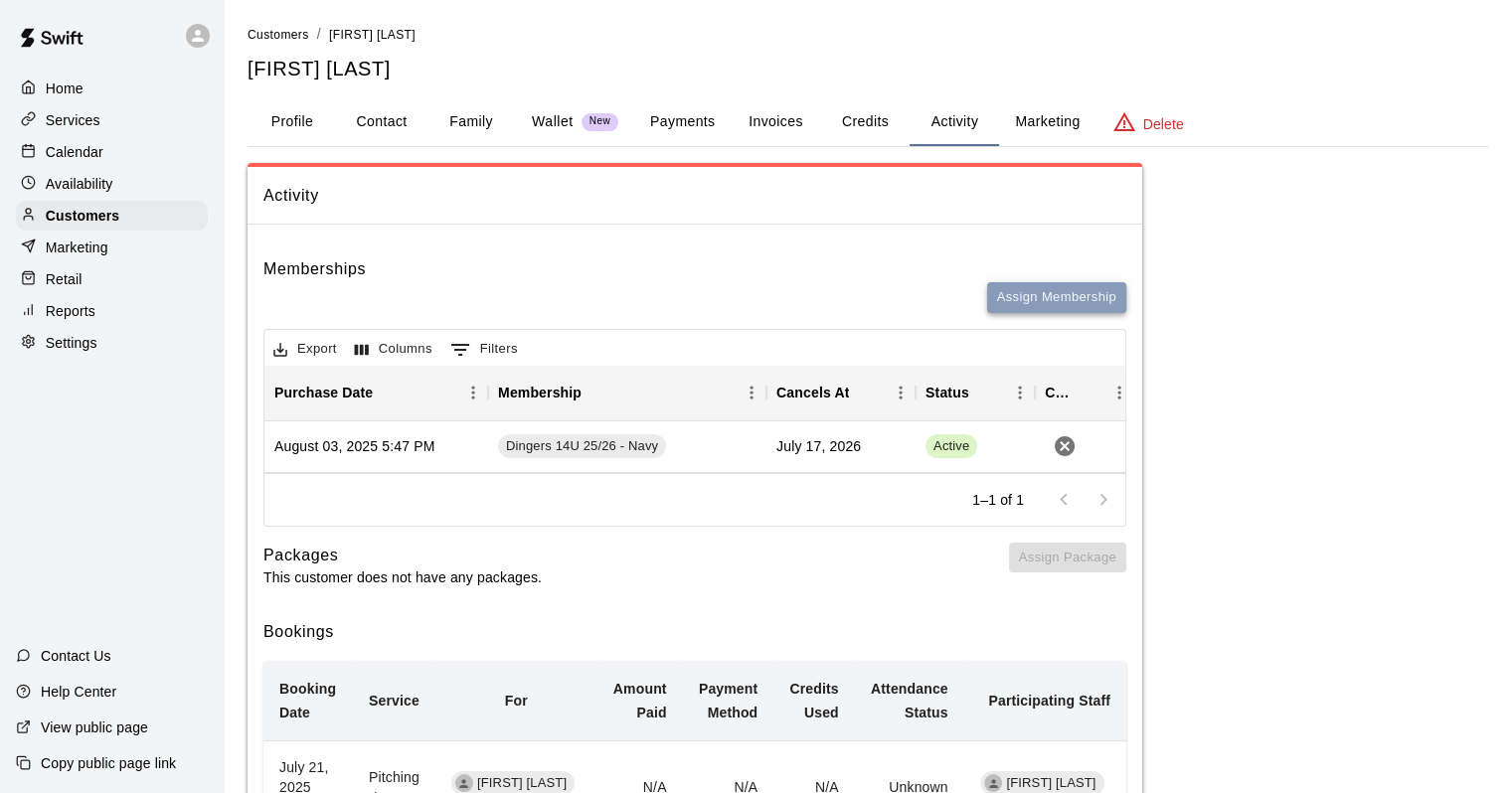 click on "Assign Membership" at bounding box center (1057, 297) 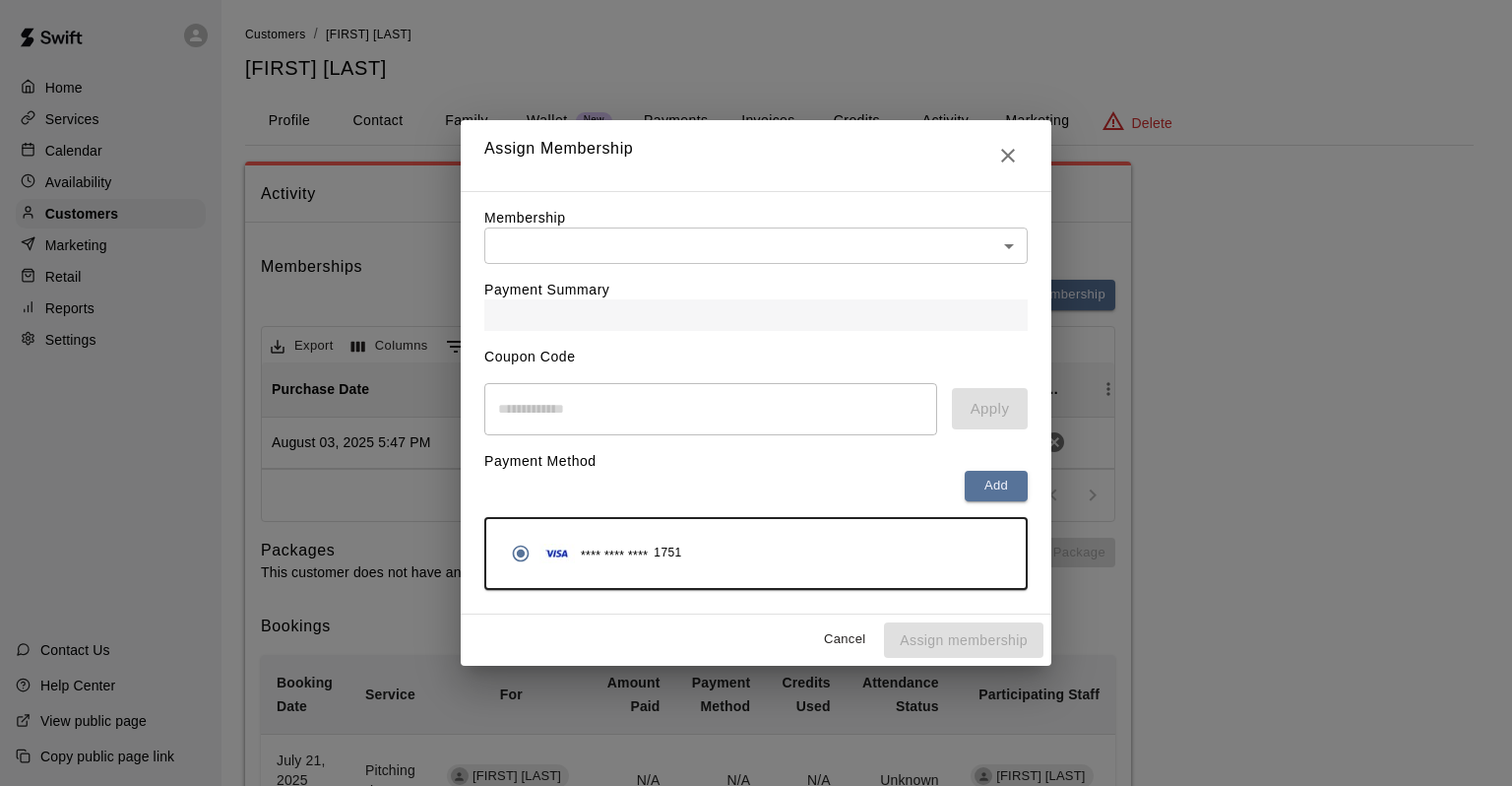 click on "Home Services Calendar Availability Customers Marketing Retail Reports Settings Contact Us Help Center View public page Copy public page link Customers / Brooke  Mathis  Brooke  Mathis  Profile Contact Family Wallet New Payments Invoices Credits Activity Marketing Delete Activity Memberships Assign Membership Export Columns 0 Filters Purchase Date Membership Cancels At Status Cancel August 03, 2025 5:47 PM Dingers 14U 25/26 - Navy July 17, 2026 Active 1–1 of 1 Packages This customer does not have any packages. Assign Package Bookings Booking Date   Service For Amount Paid Payment Method Credits Used Attendance Status Participating Staff July 21, 2025 2:00 PM Pitching Lesson Colt  Mathis  N/A N/A N/A Unknown Eric Harrington July 09, 2025 5:30 PM Dingers 14u Tryouts Colt  Mathis  N/A N/A N/A Unknown Matthew Jones Randy Dickey July 07, 2025 2:00 PM Pitching Lesson Brooke  Mathis  40 Card N/A Unknown Eric Harrington July 01, 2025 6:00 PM 14u INS Tryouts Colt  Mathis  N/A N/A N/A Unknown Matthew Jones 50 Card 50" at bounding box center [756, 699] 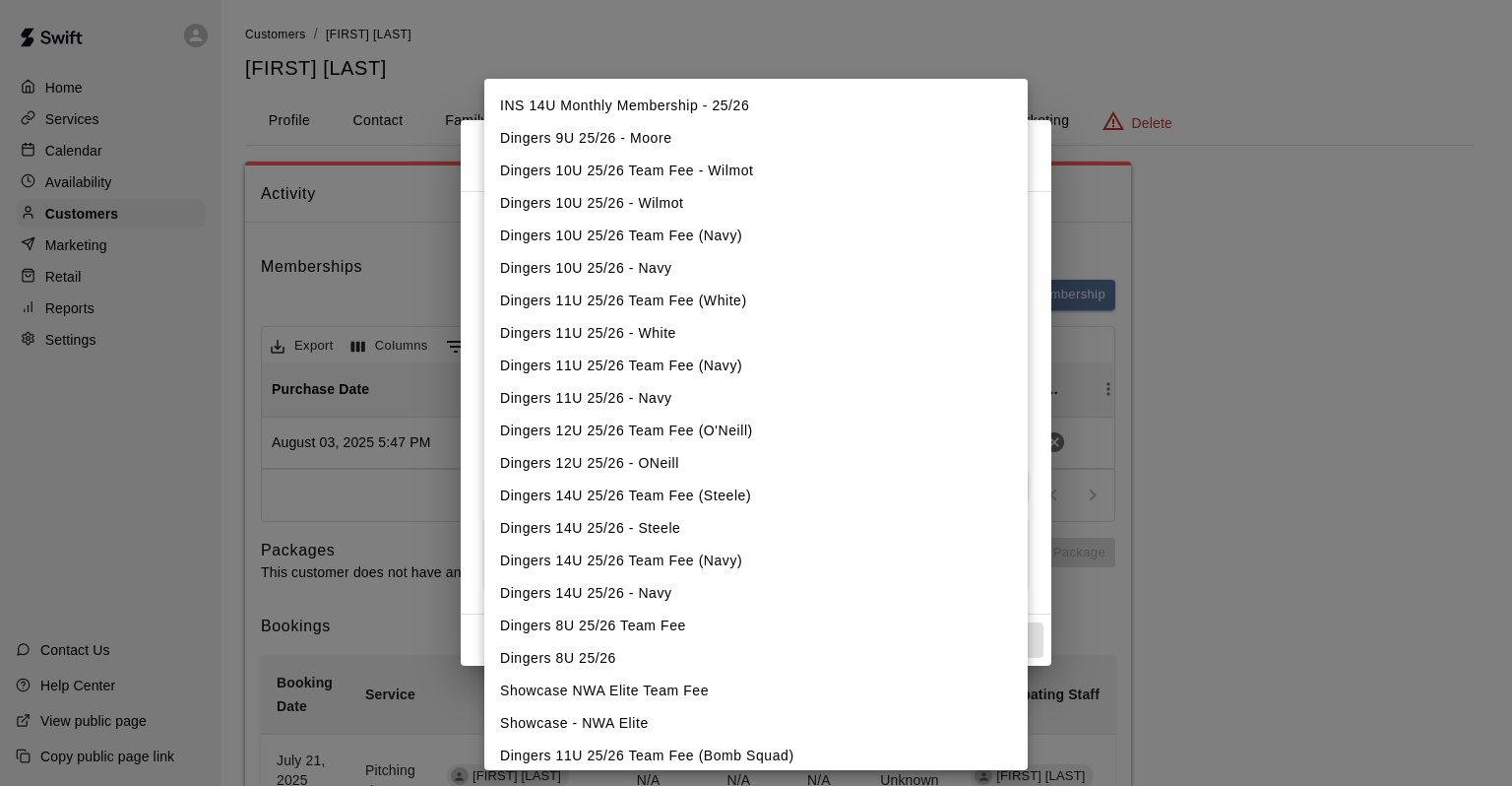 scroll, scrollTop: 1046, scrollLeft: 0, axis: vertical 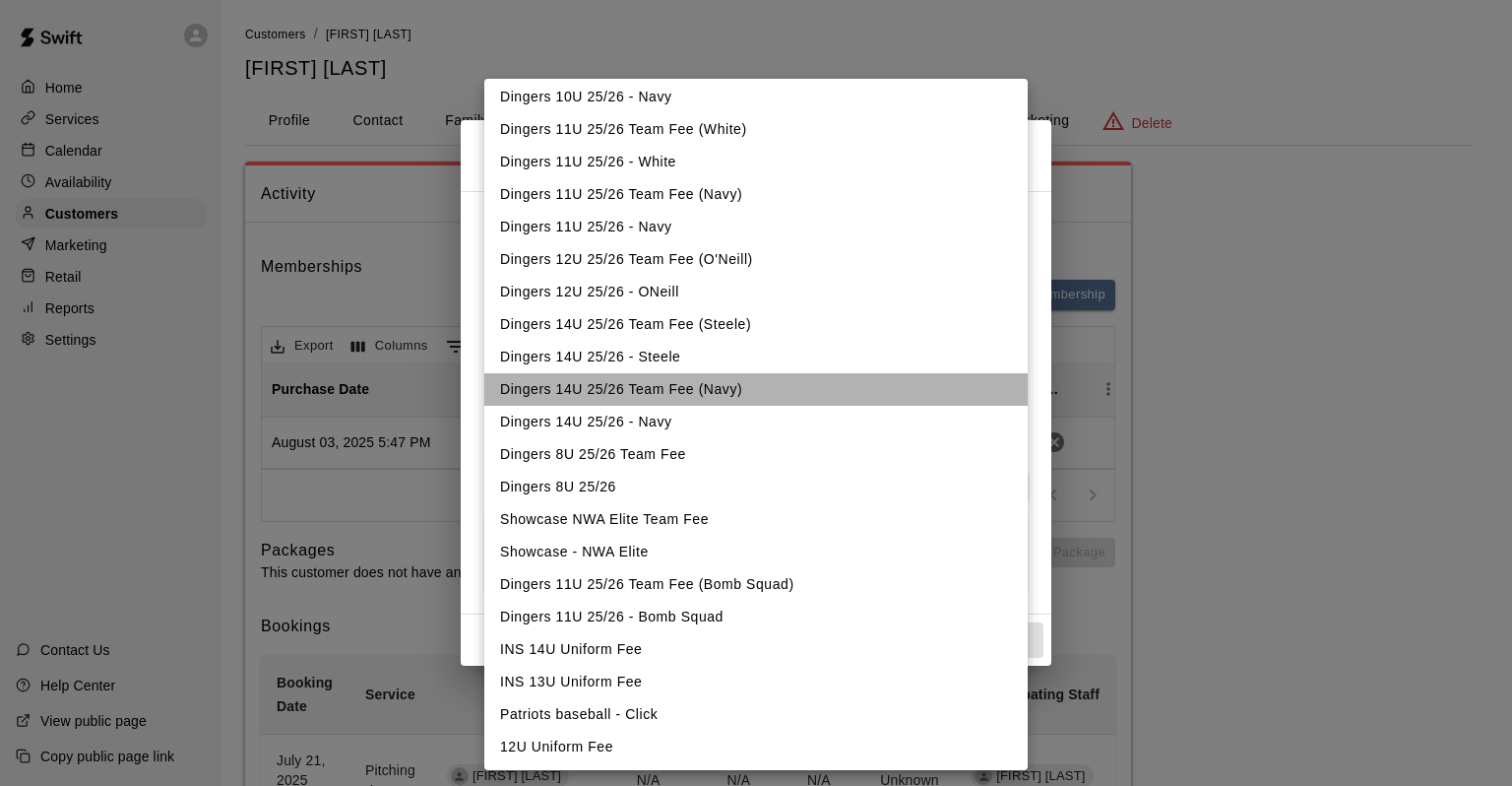 click on "Dingers 14U 25/26 Team Fee (Navy)" at bounding box center [756, 389] 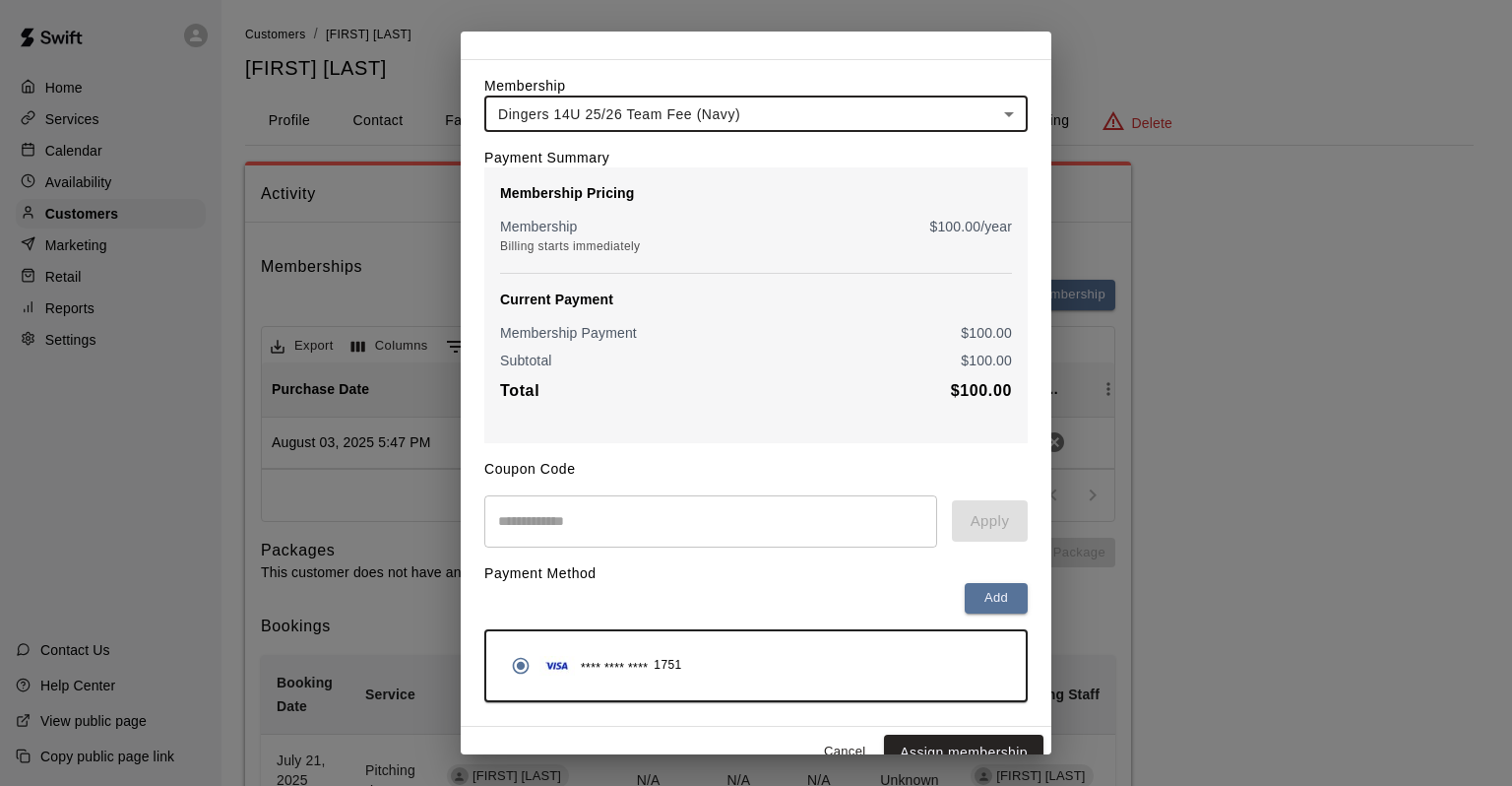 scroll, scrollTop: 78, scrollLeft: 0, axis: vertical 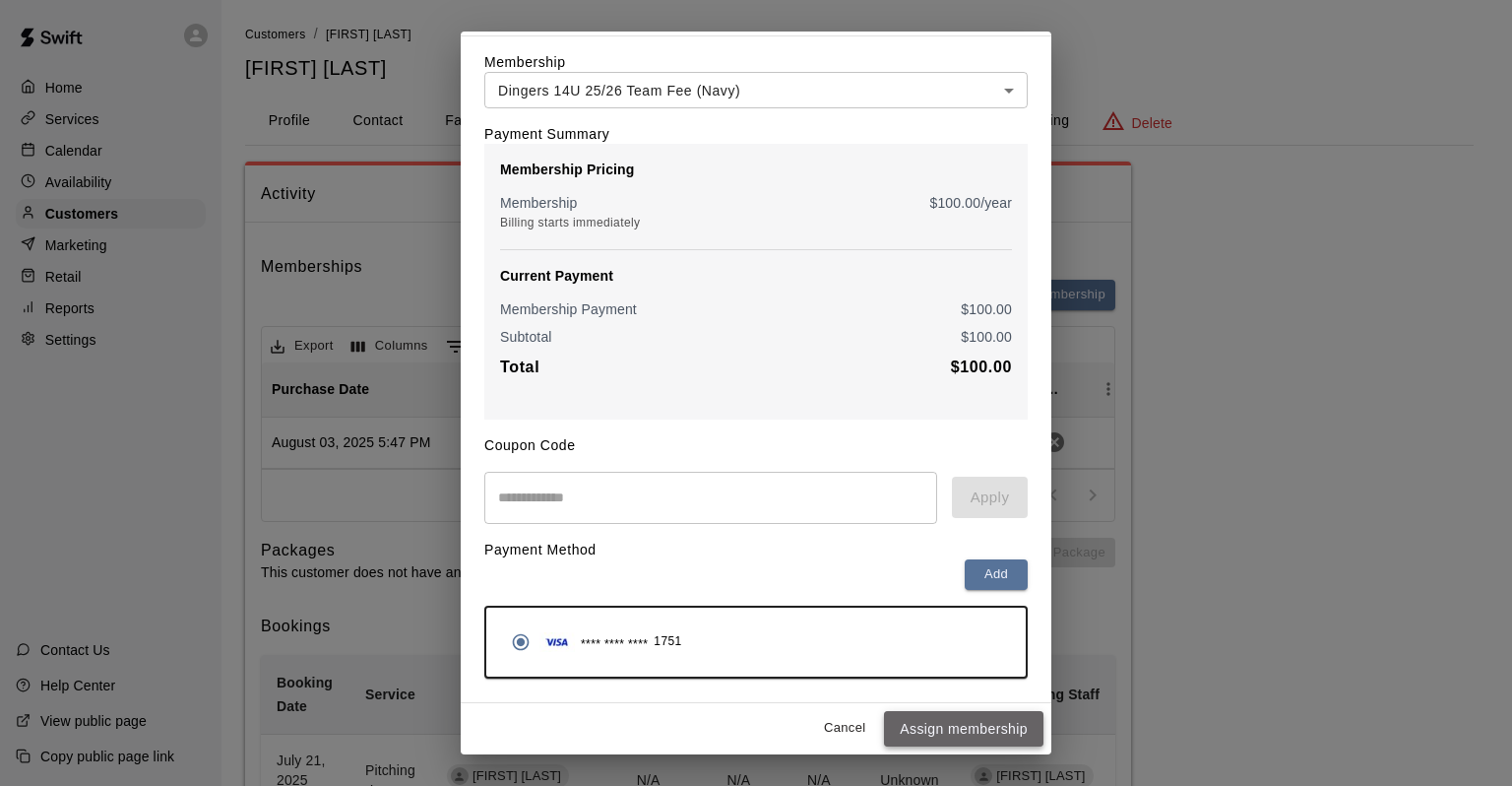 click on "Assign membership" at bounding box center (964, 729) 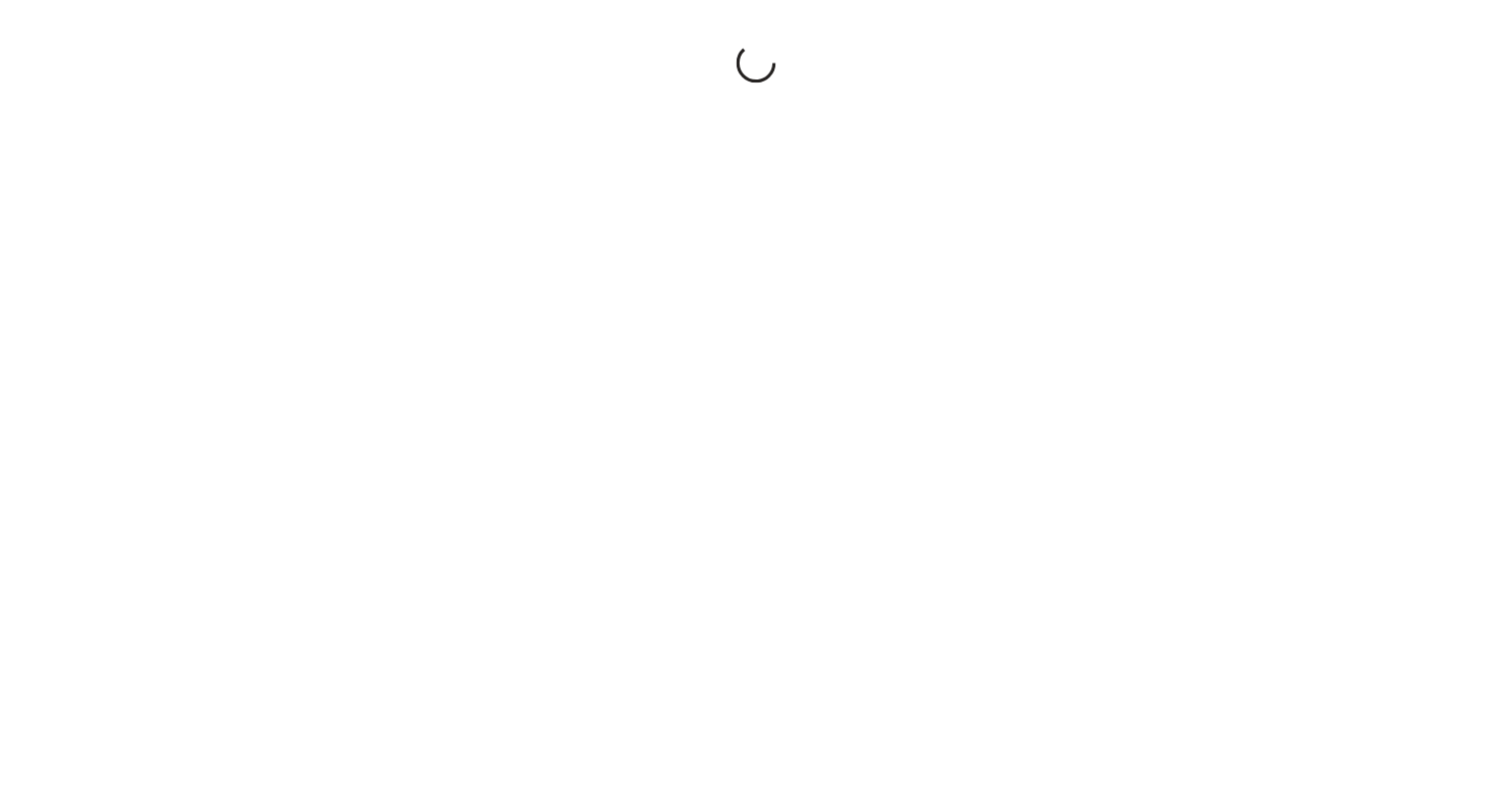 scroll, scrollTop: 0, scrollLeft: 0, axis: both 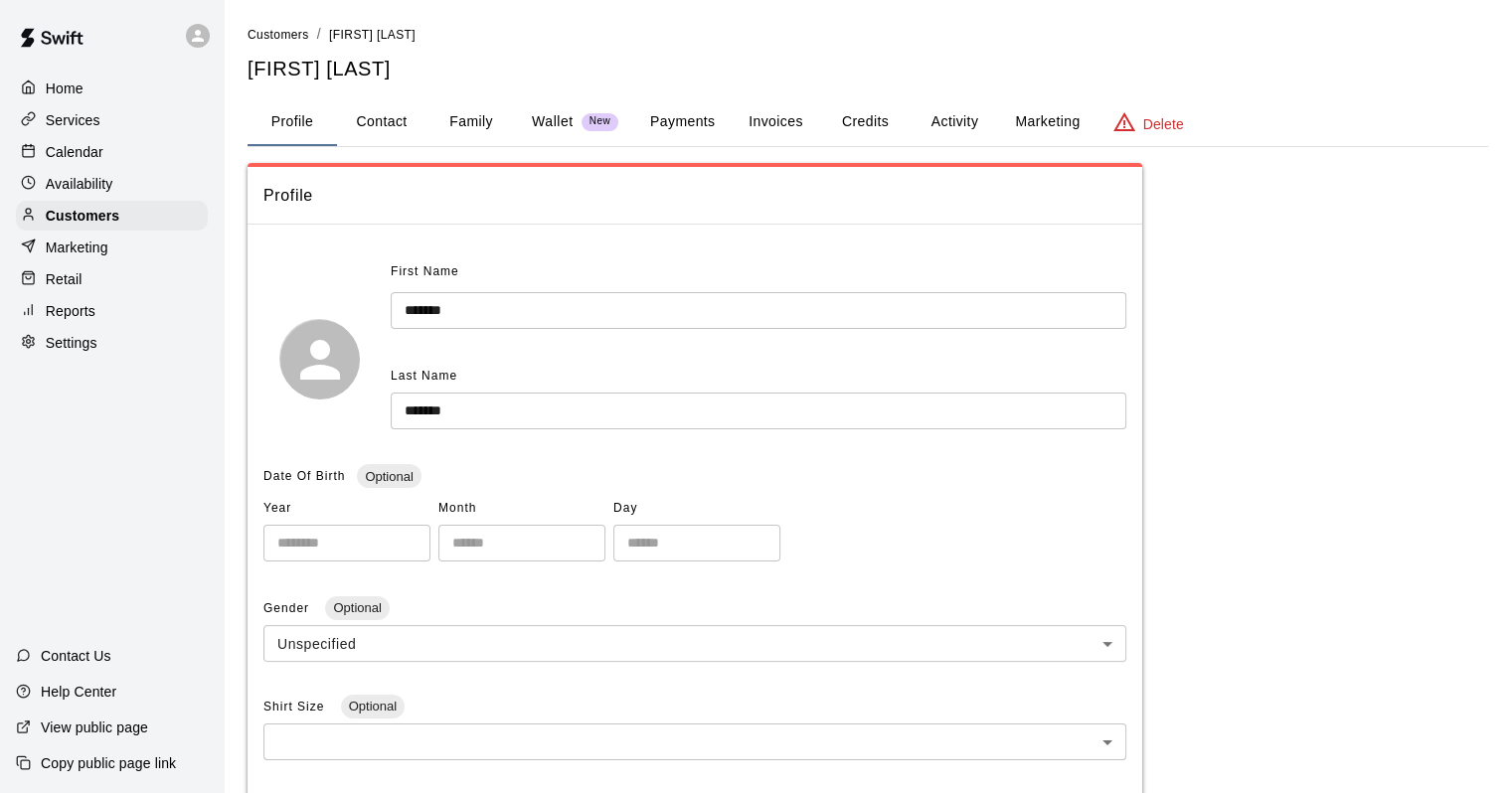 click on "Activity" at bounding box center [954, 122] 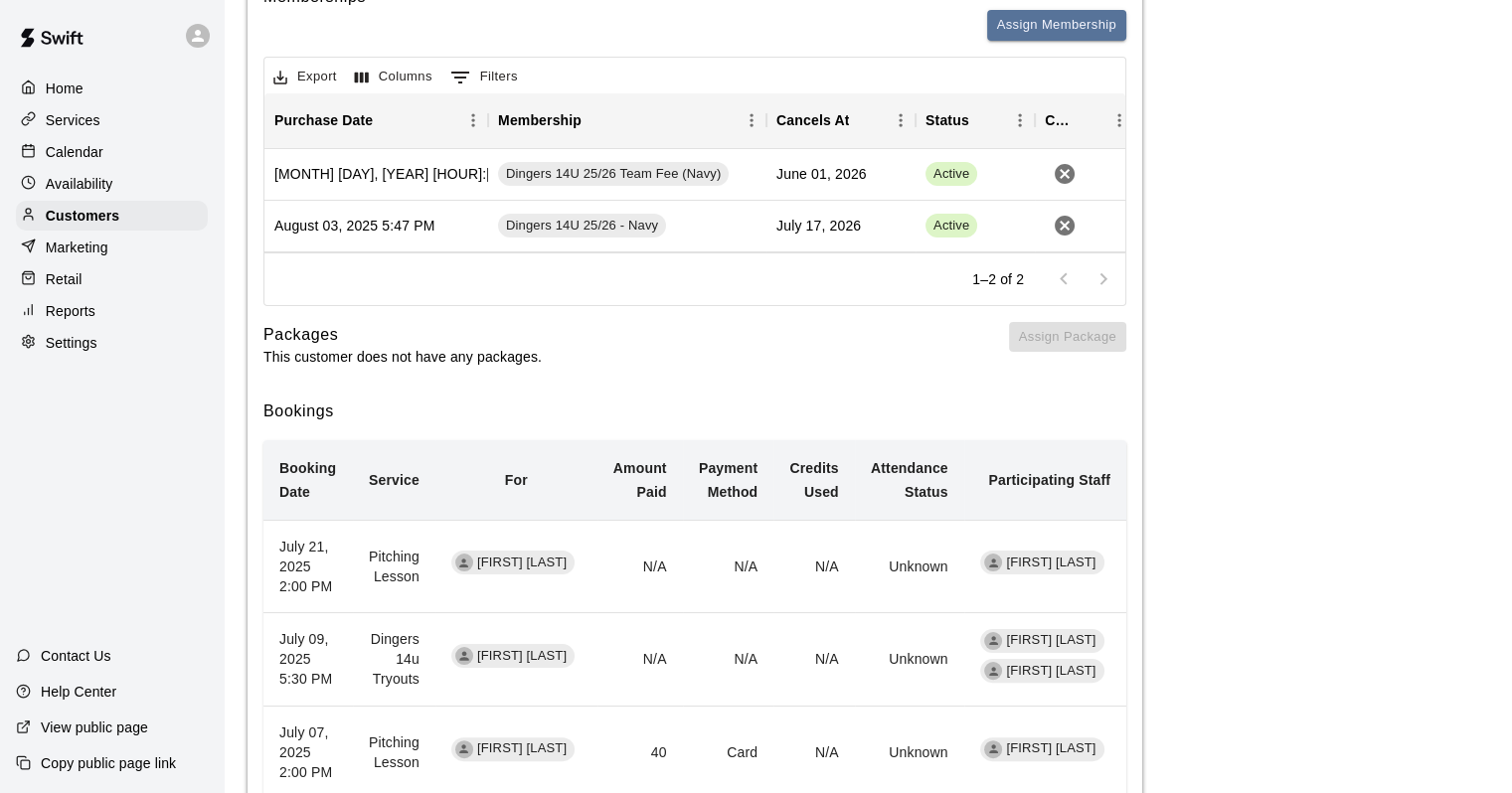scroll, scrollTop: 0, scrollLeft: 0, axis: both 